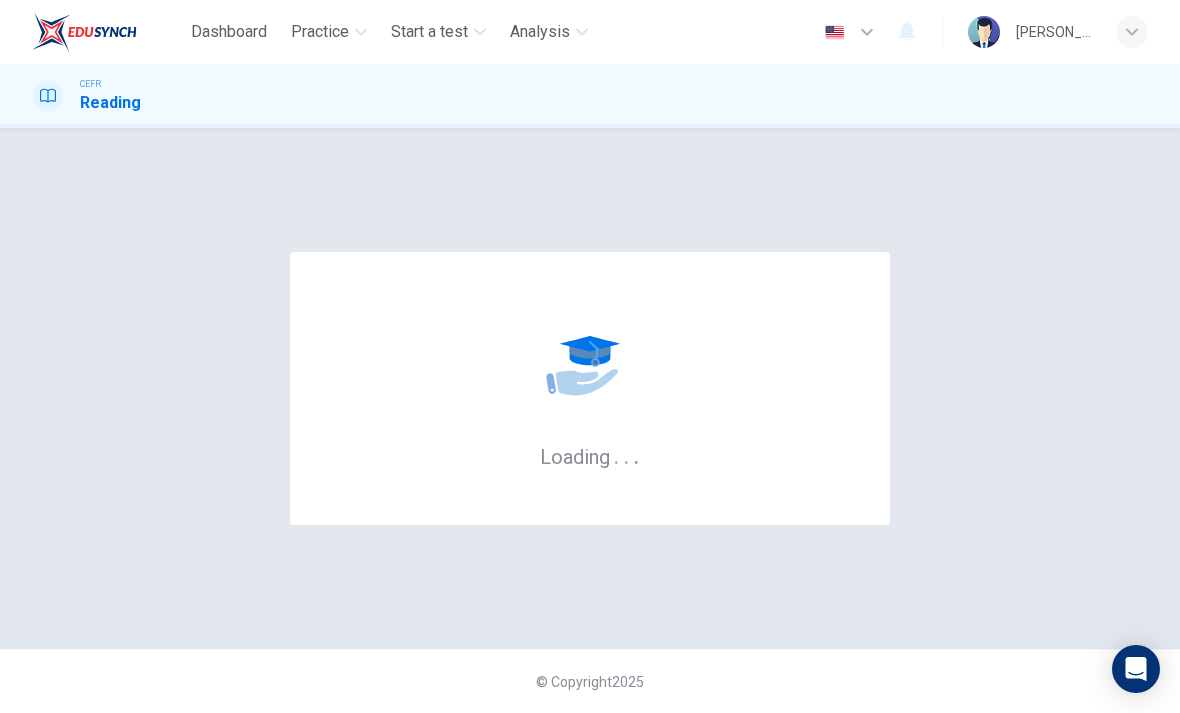 scroll, scrollTop: 0, scrollLeft: 0, axis: both 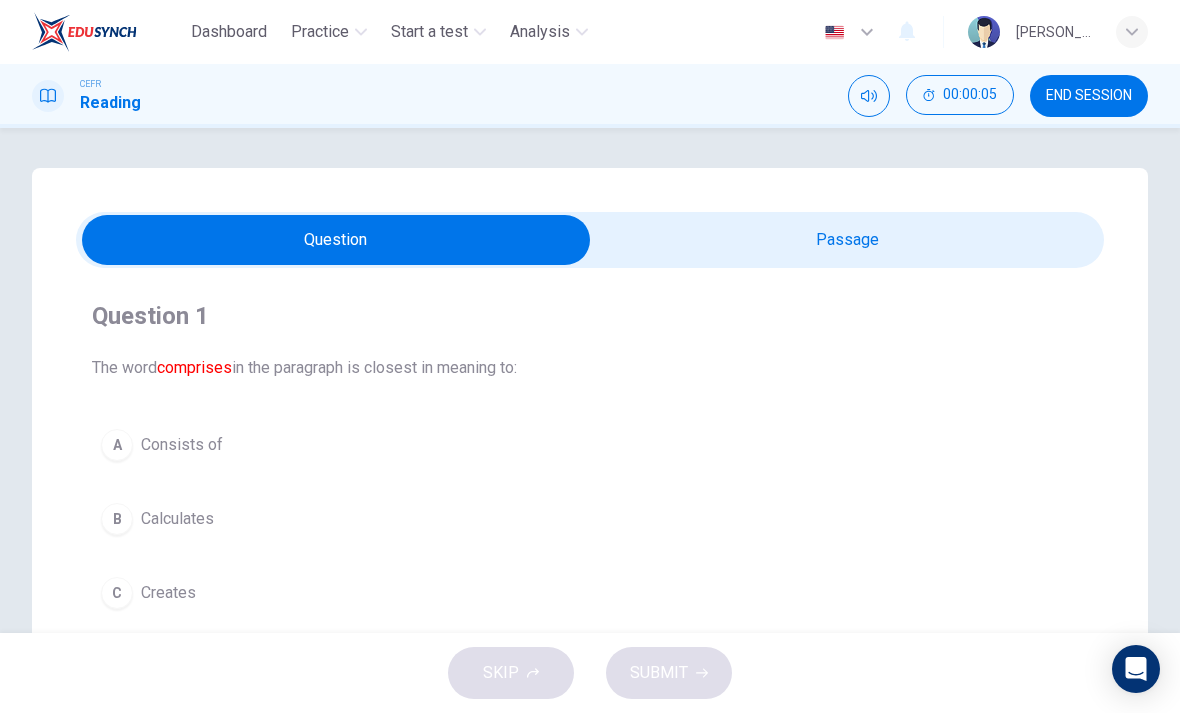 click at bounding box center (336, 240) 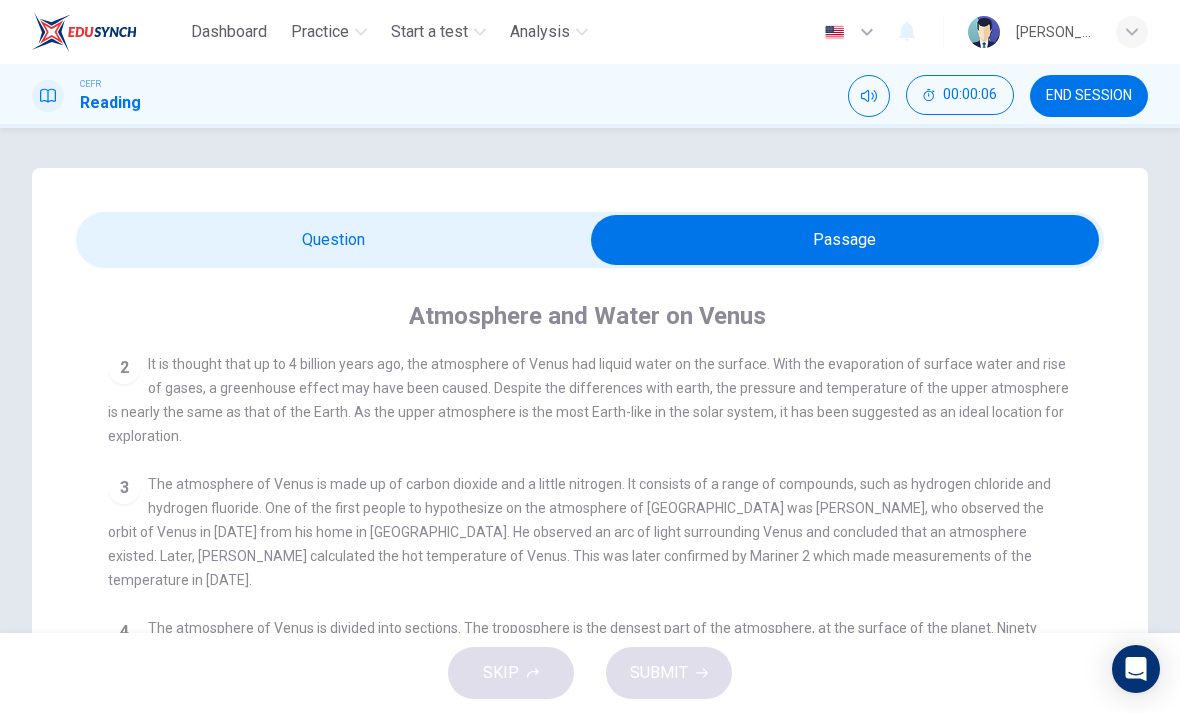 scroll, scrollTop: 120, scrollLeft: 0, axis: vertical 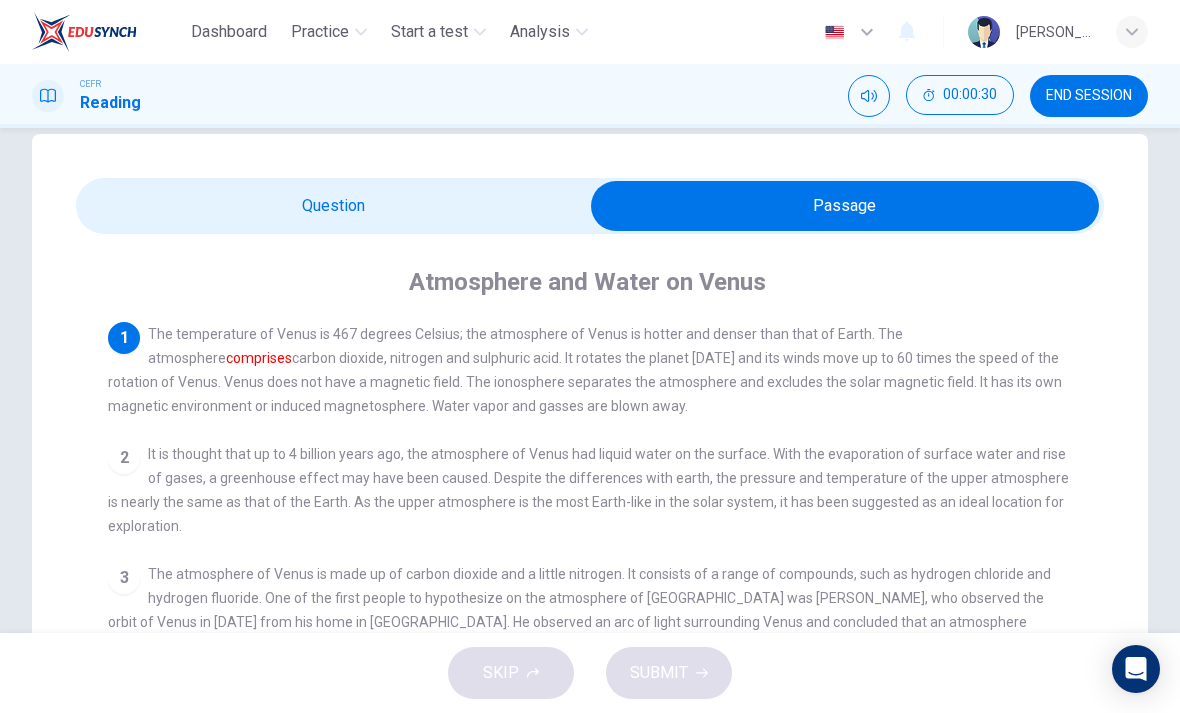 click at bounding box center [845, 206] 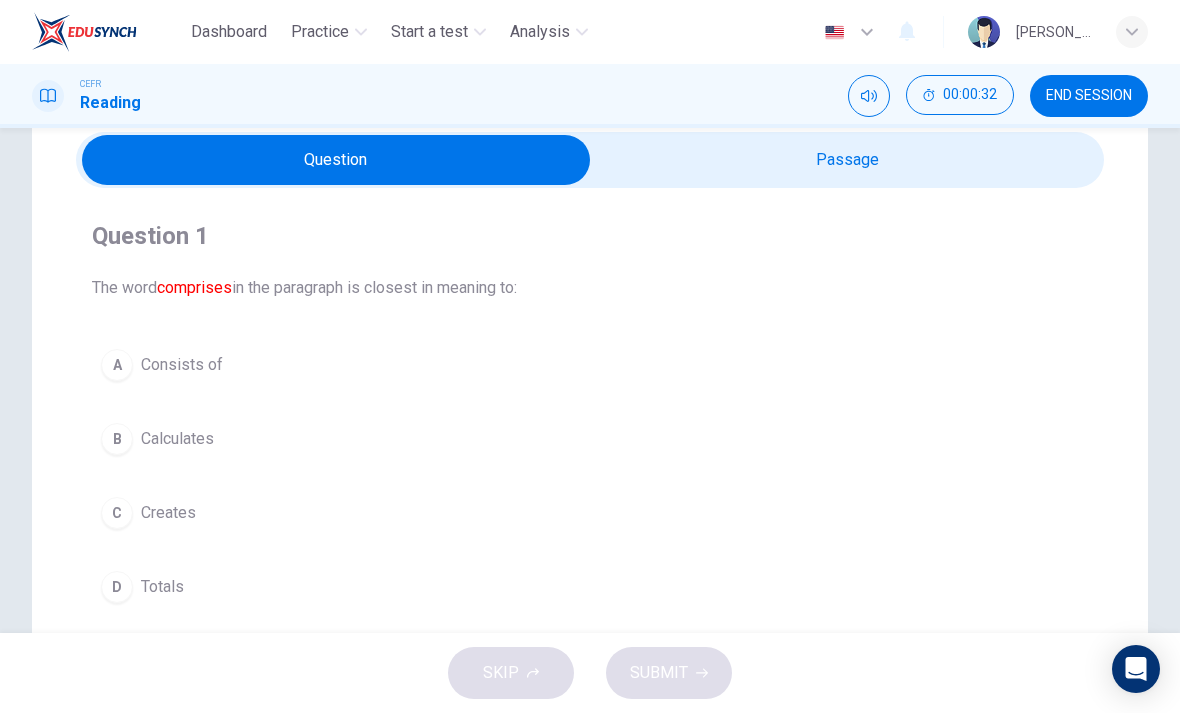 scroll, scrollTop: 81, scrollLeft: 0, axis: vertical 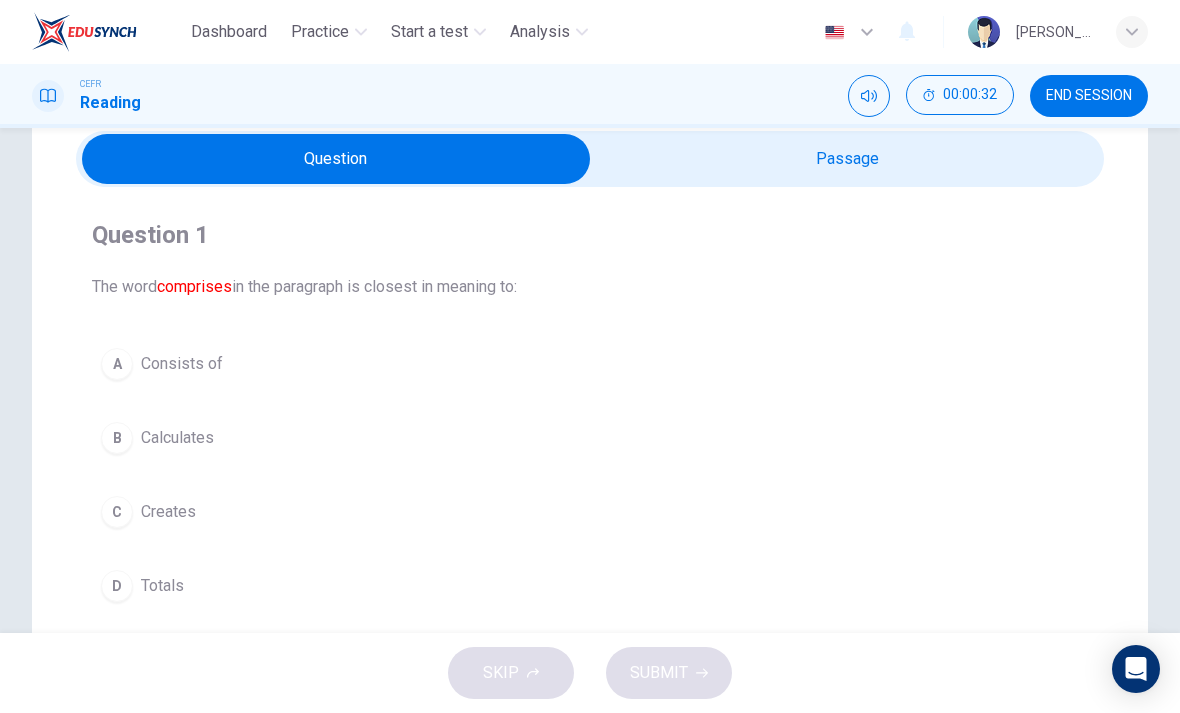 click on "A Consists of" at bounding box center [590, 364] 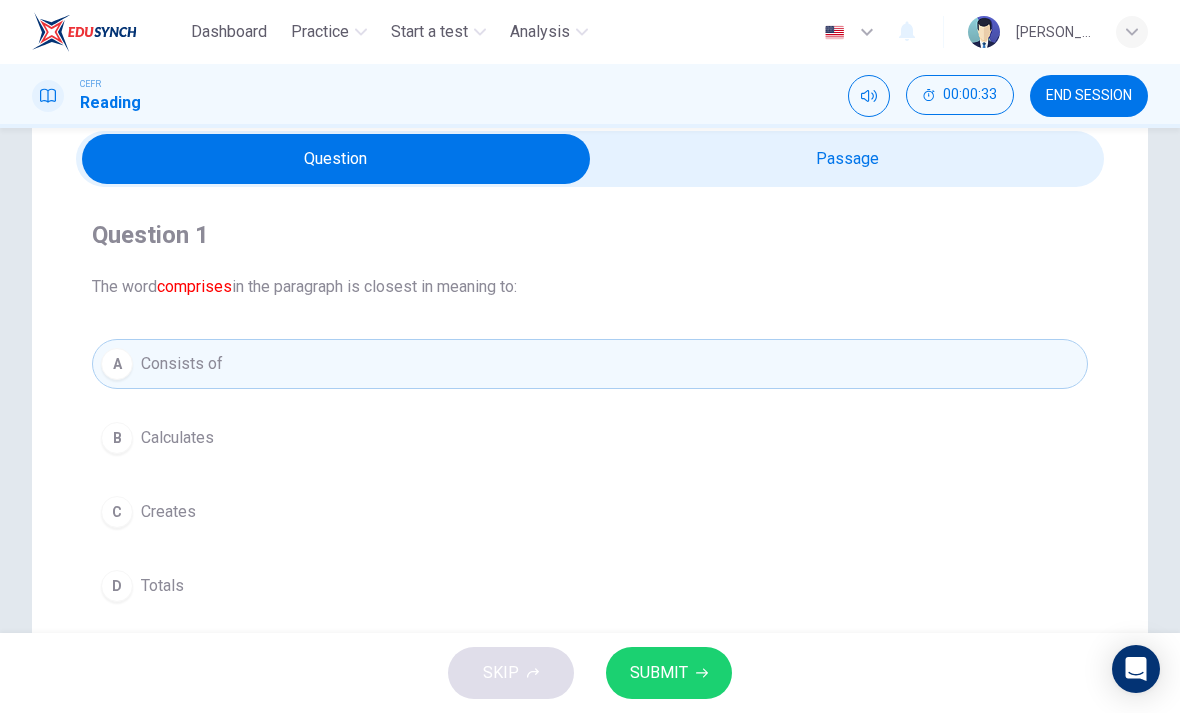 click on "SUBMIT" at bounding box center (669, 673) 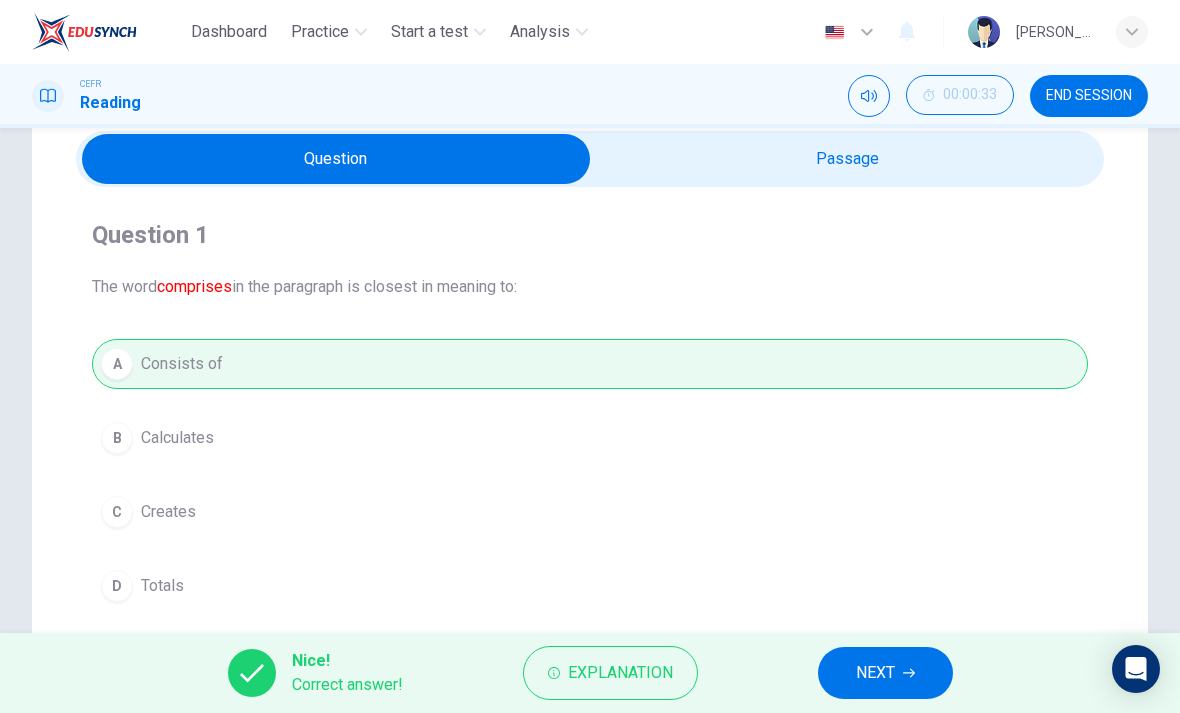click on "NEXT" at bounding box center [885, 673] 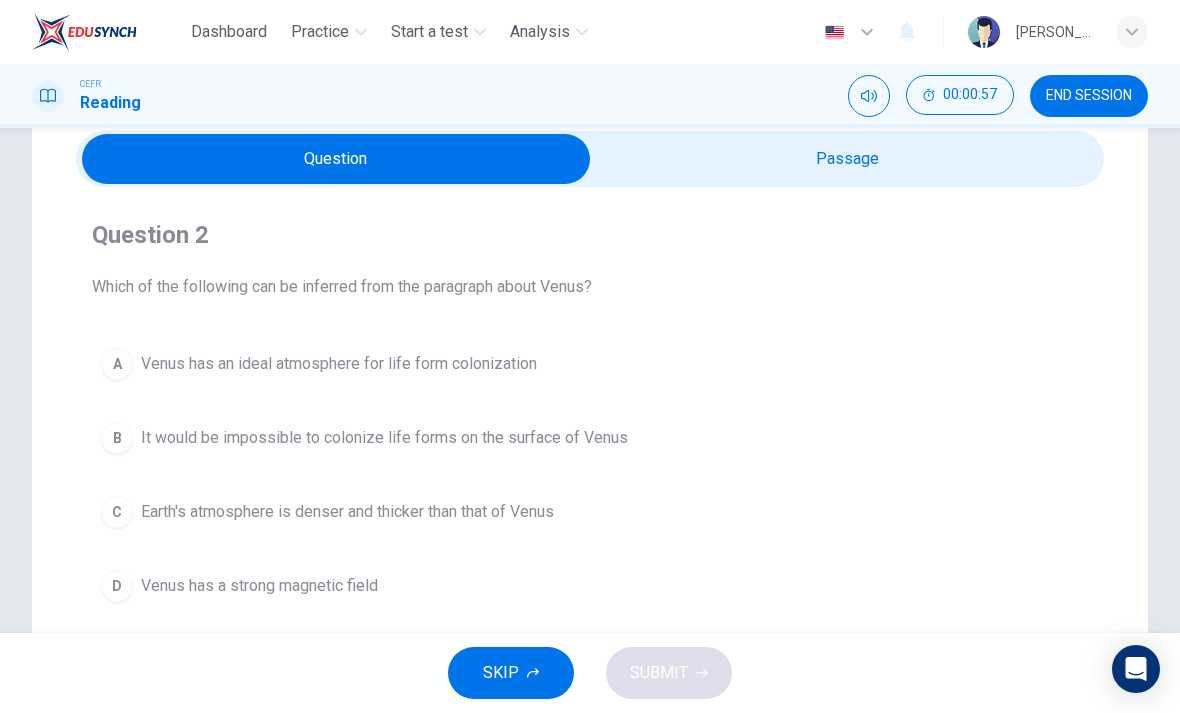 click at bounding box center (336, 159) 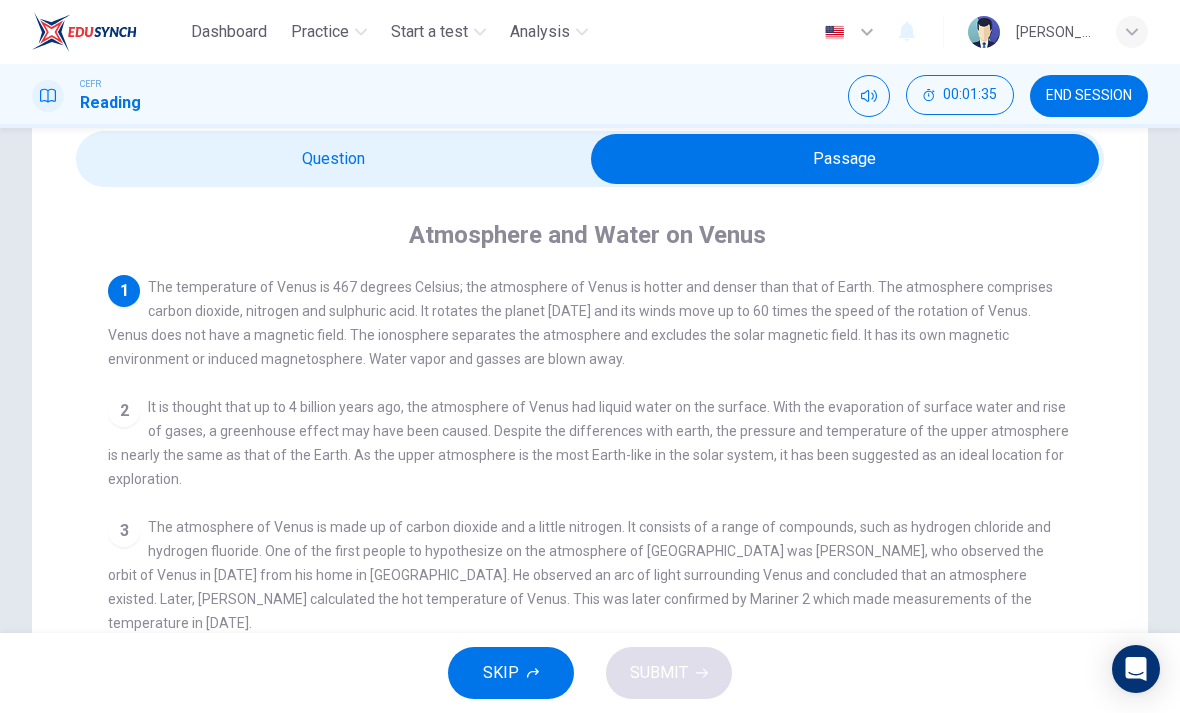click at bounding box center [845, 159] 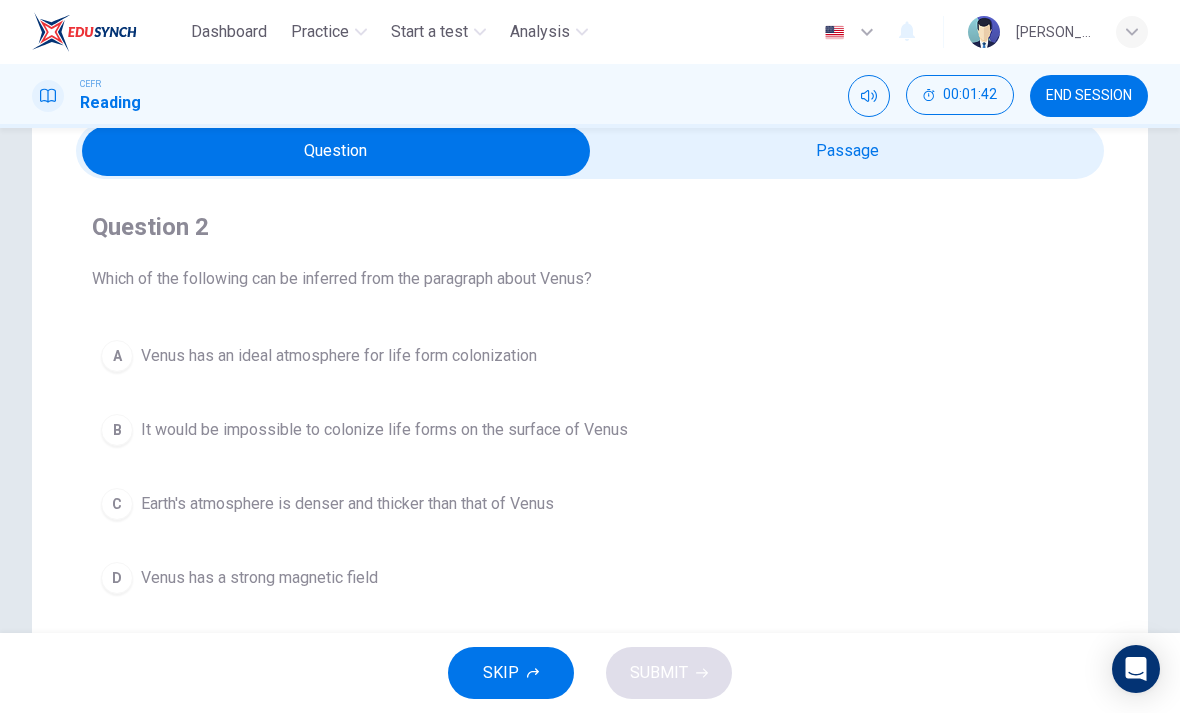 scroll, scrollTop: 88, scrollLeft: 0, axis: vertical 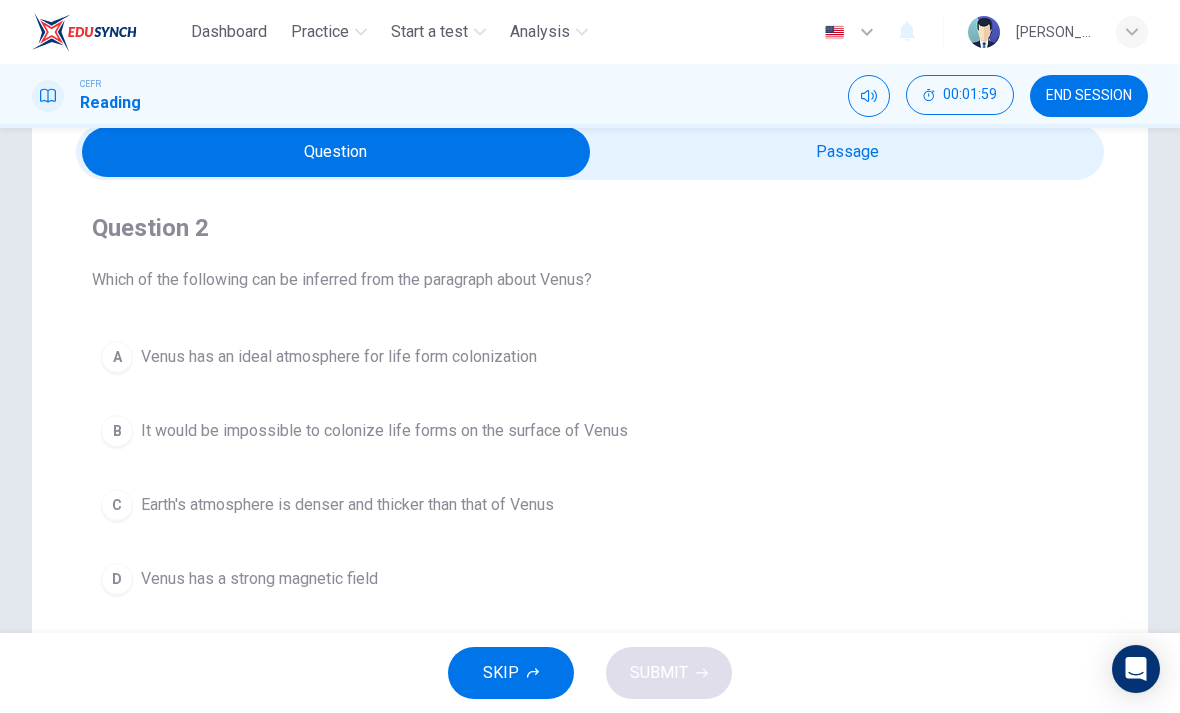 click at bounding box center (336, 152) 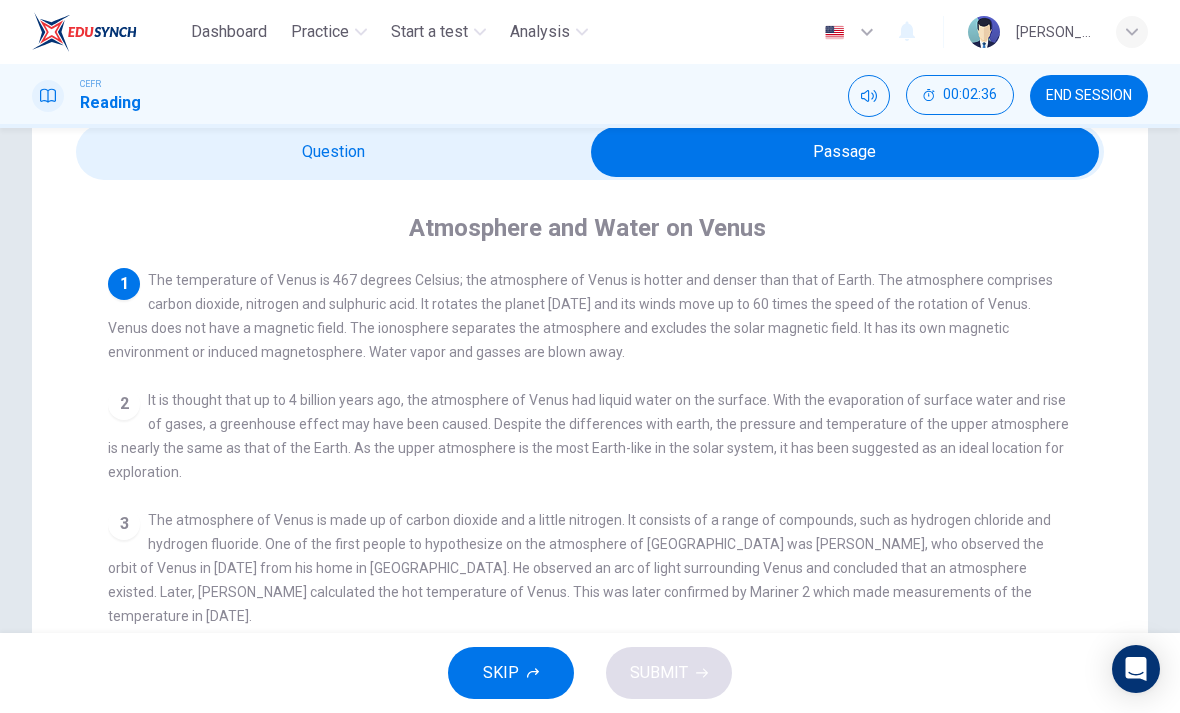 click at bounding box center [845, 152] 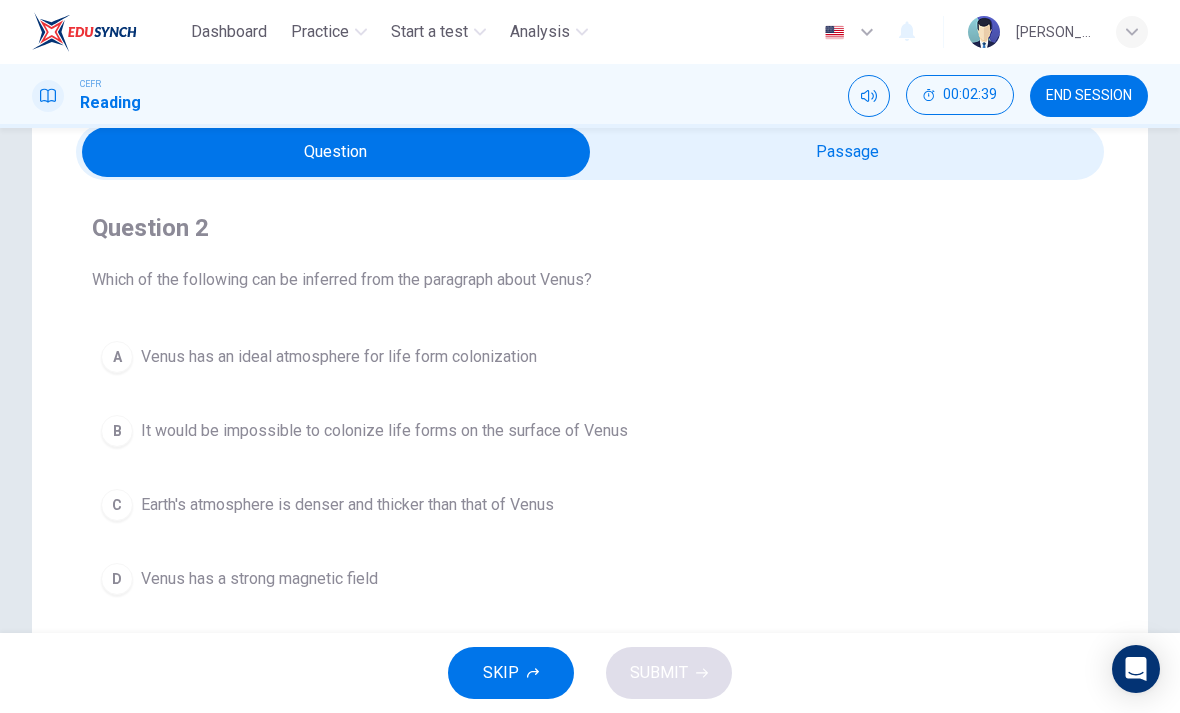 click on "Question 2 Which of the following can be inferred from the paragraph about Venus? A Venus has an ideal atmosphere for life form colonization B It would be impossible to colonize life forms on the surface of Venus C Earth's atmosphere is denser and thicker than that of Venus D Venus has a strong magnetic field" at bounding box center [590, 408] 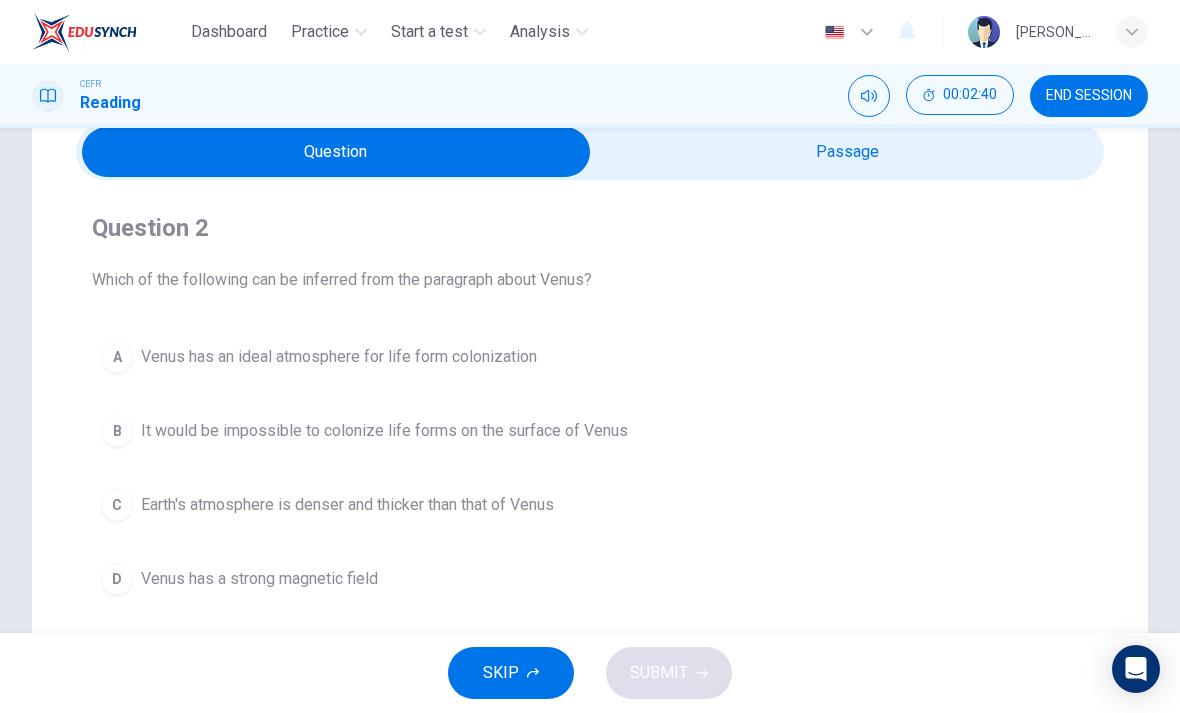 click at bounding box center [336, 152] 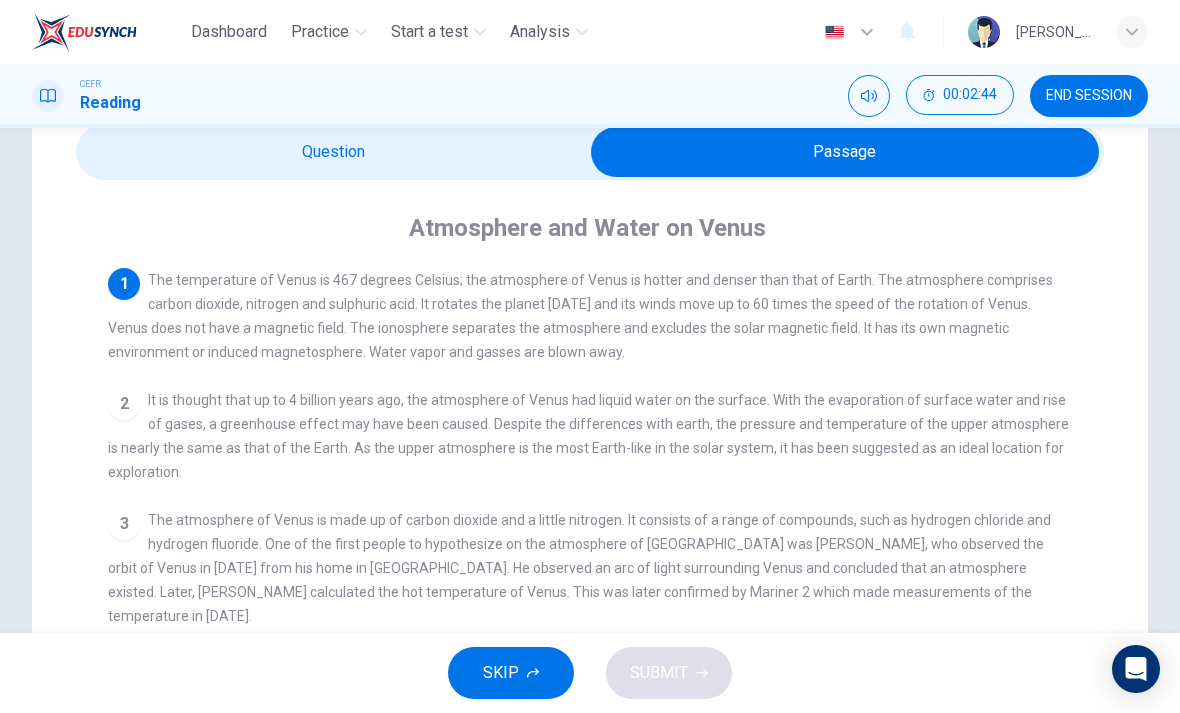 click at bounding box center (845, 152) 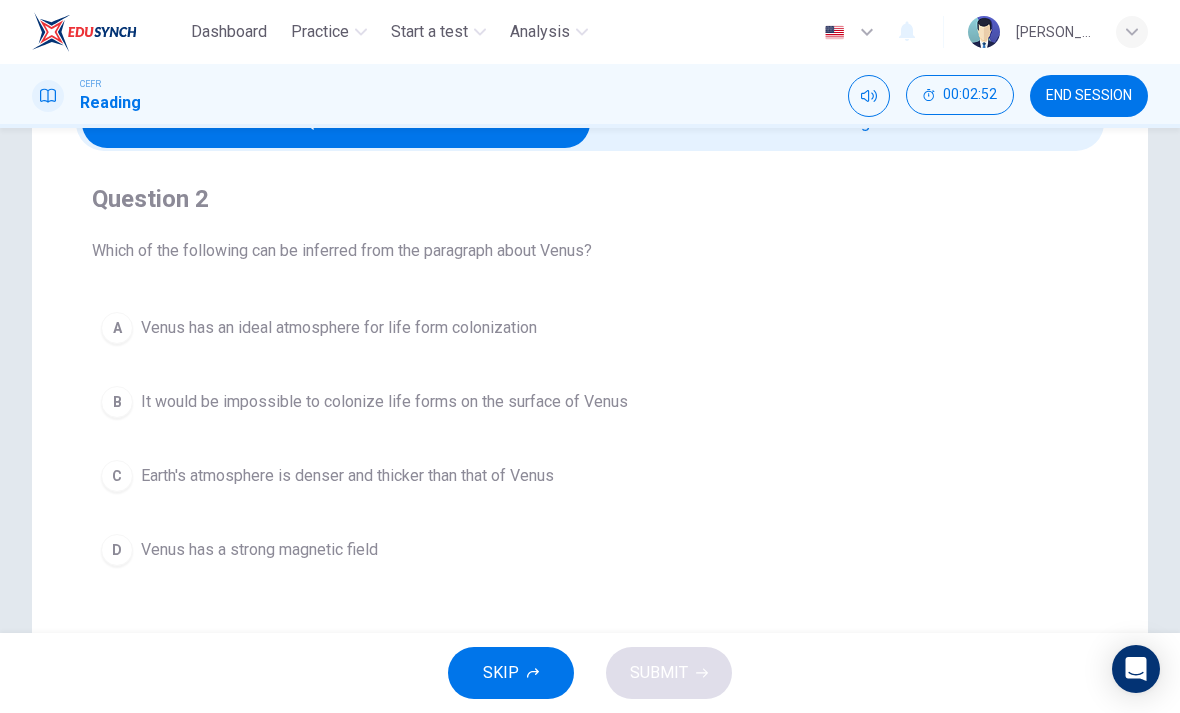 scroll, scrollTop: 113, scrollLeft: 0, axis: vertical 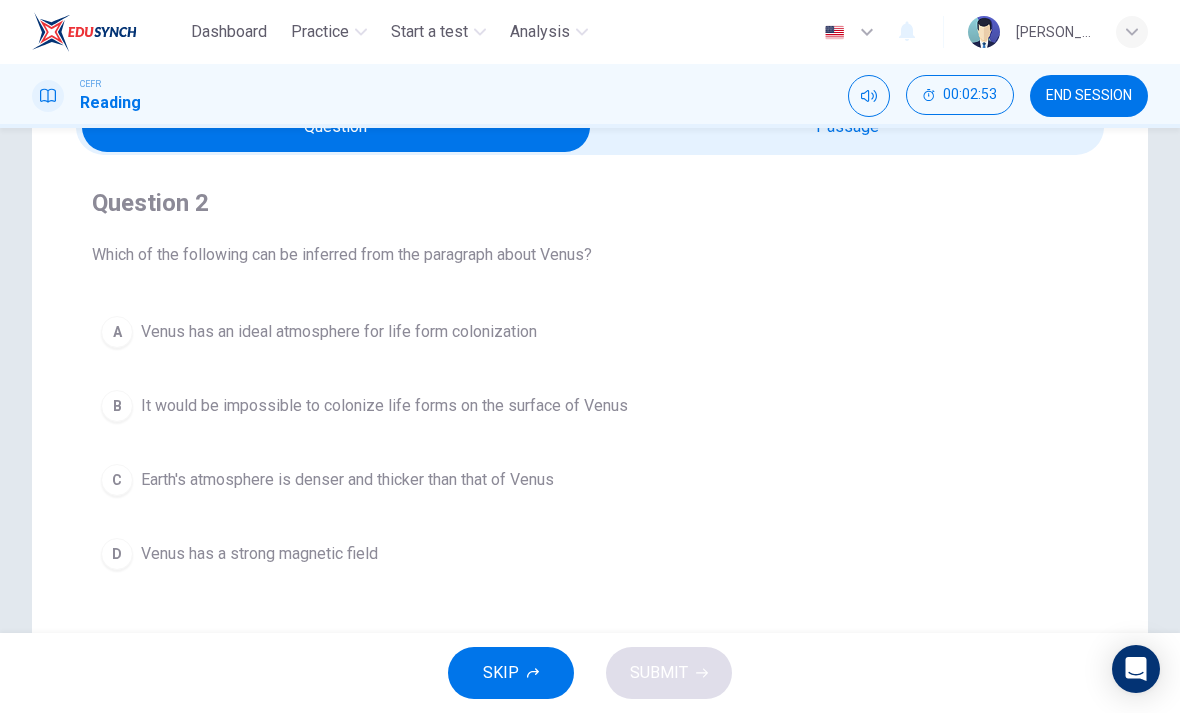 click at bounding box center (336, 127) 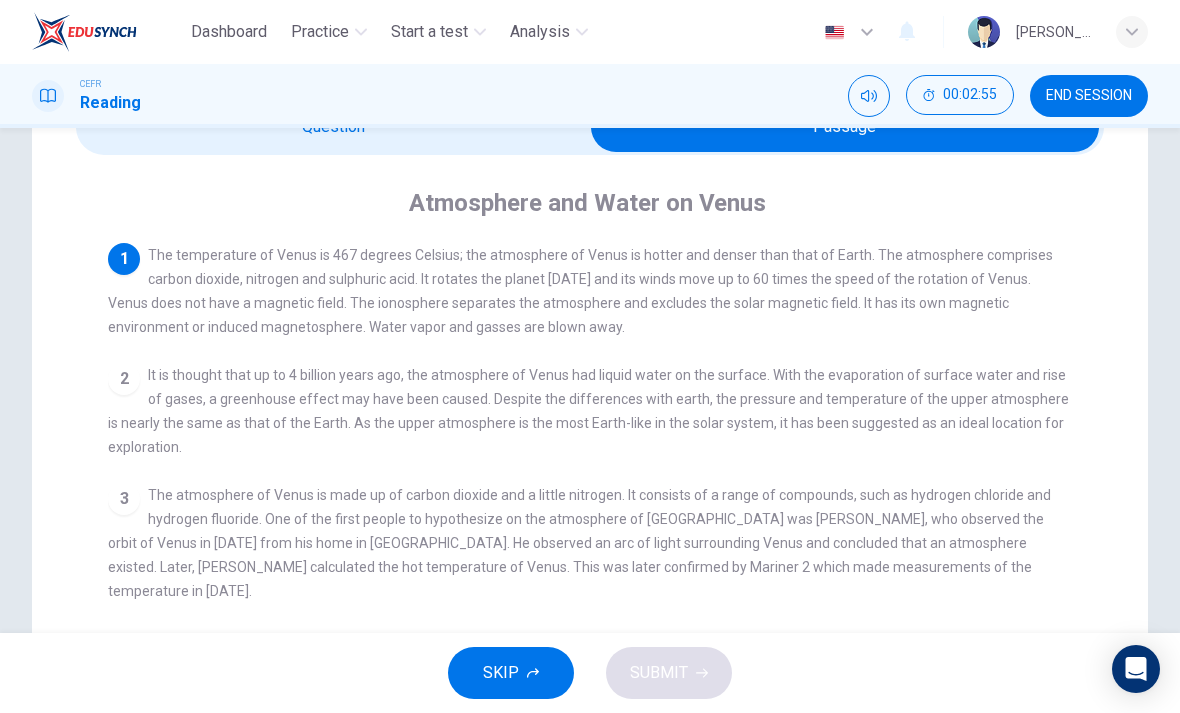 click at bounding box center [845, 127] 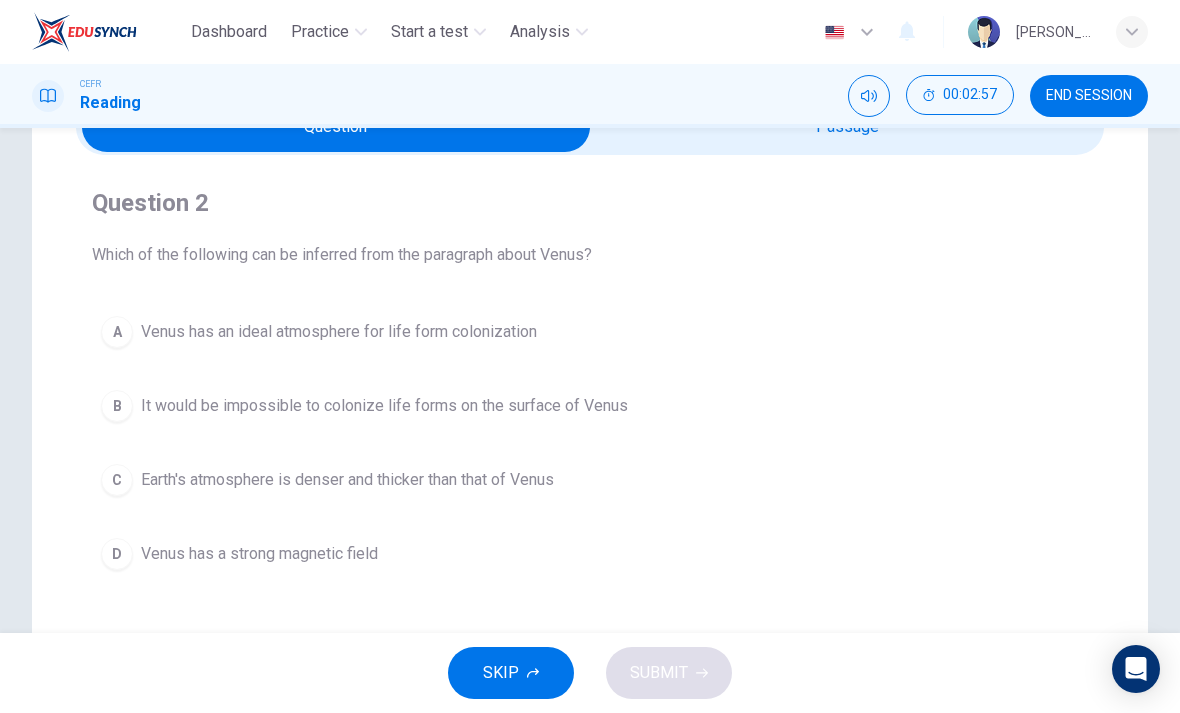 click on "B" at bounding box center (117, 406) 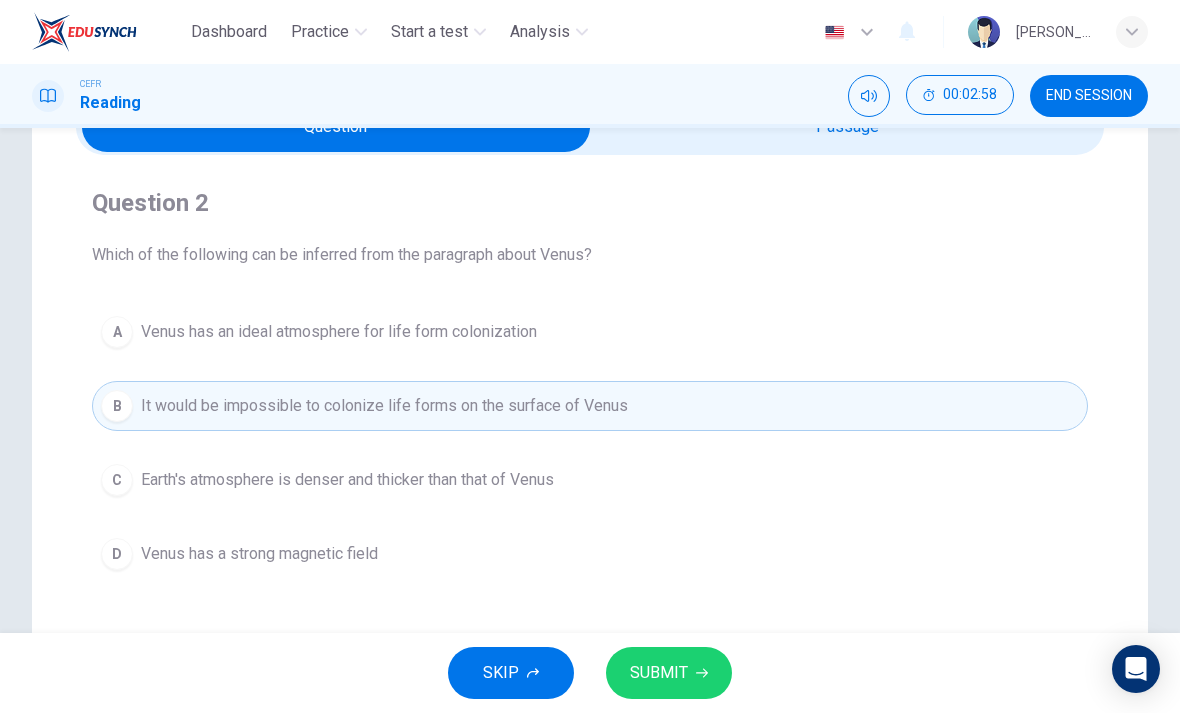 click on "SUBMIT" at bounding box center [669, 673] 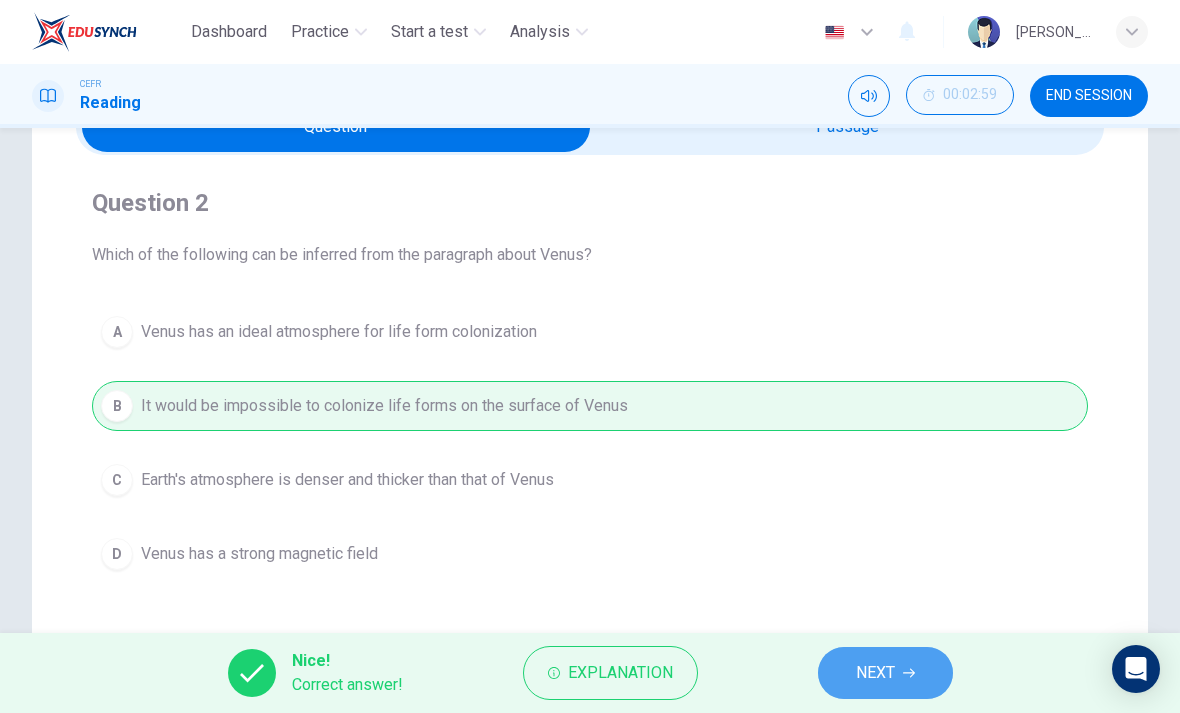 click on "NEXT" at bounding box center [875, 673] 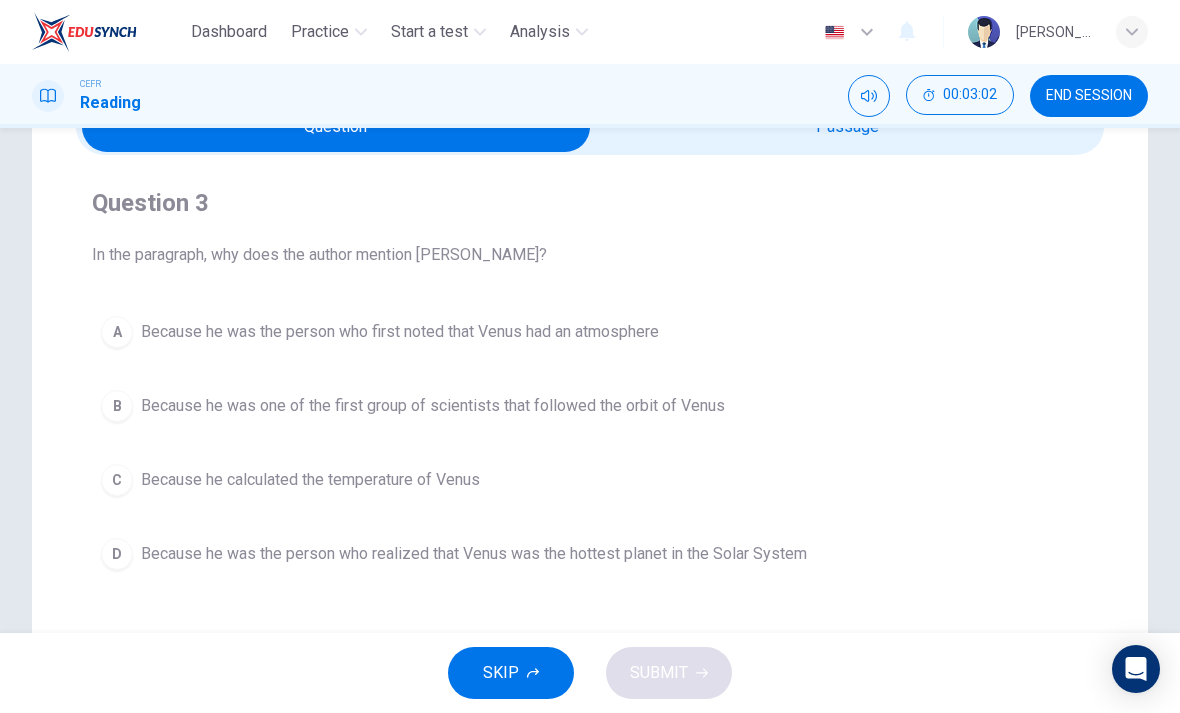 scroll, scrollTop: 80, scrollLeft: 0, axis: vertical 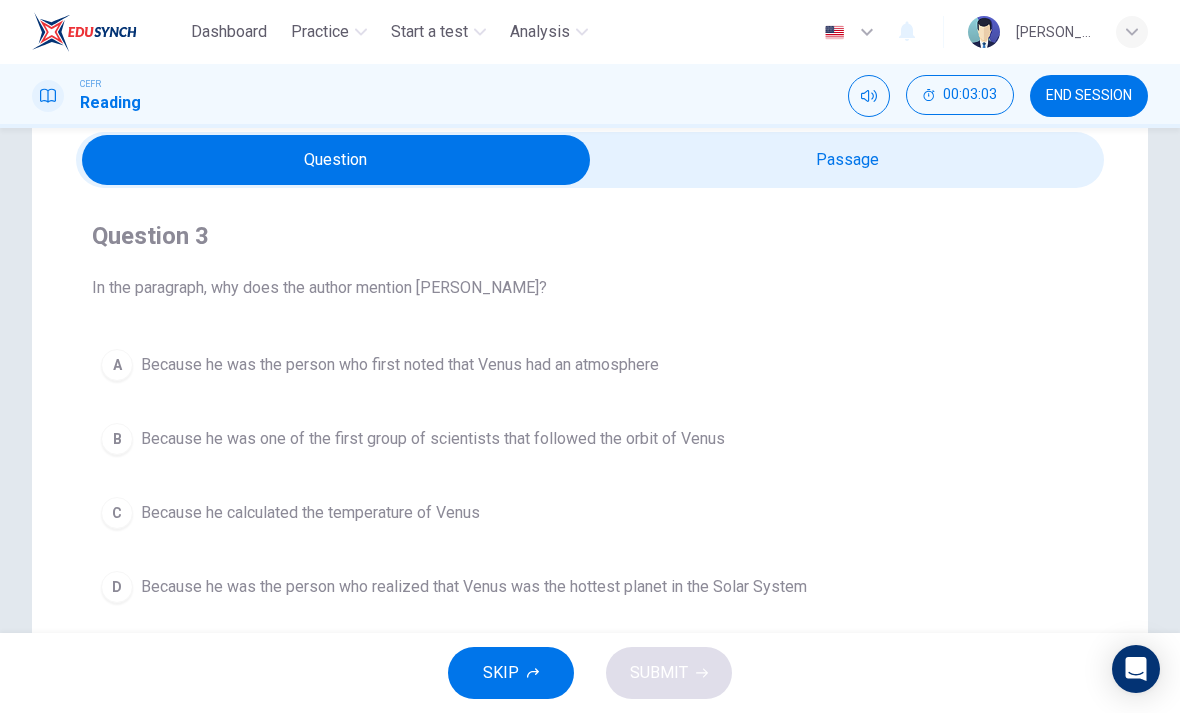 click at bounding box center (336, 160) 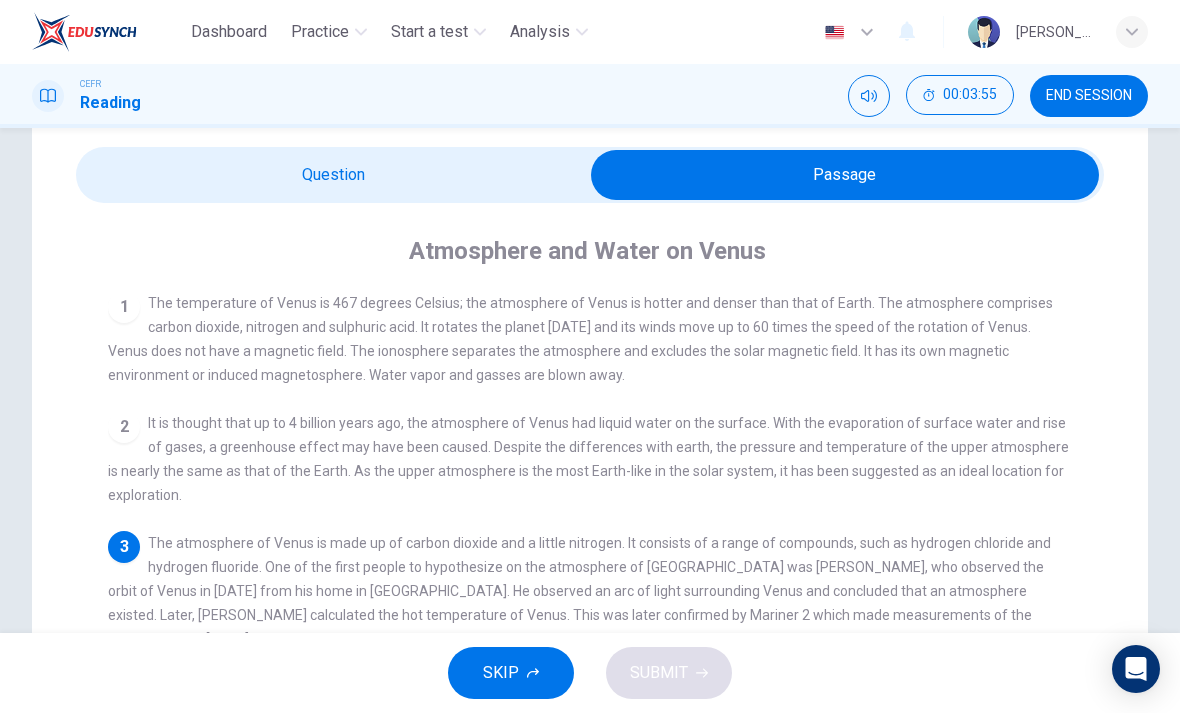 scroll, scrollTop: 63, scrollLeft: 0, axis: vertical 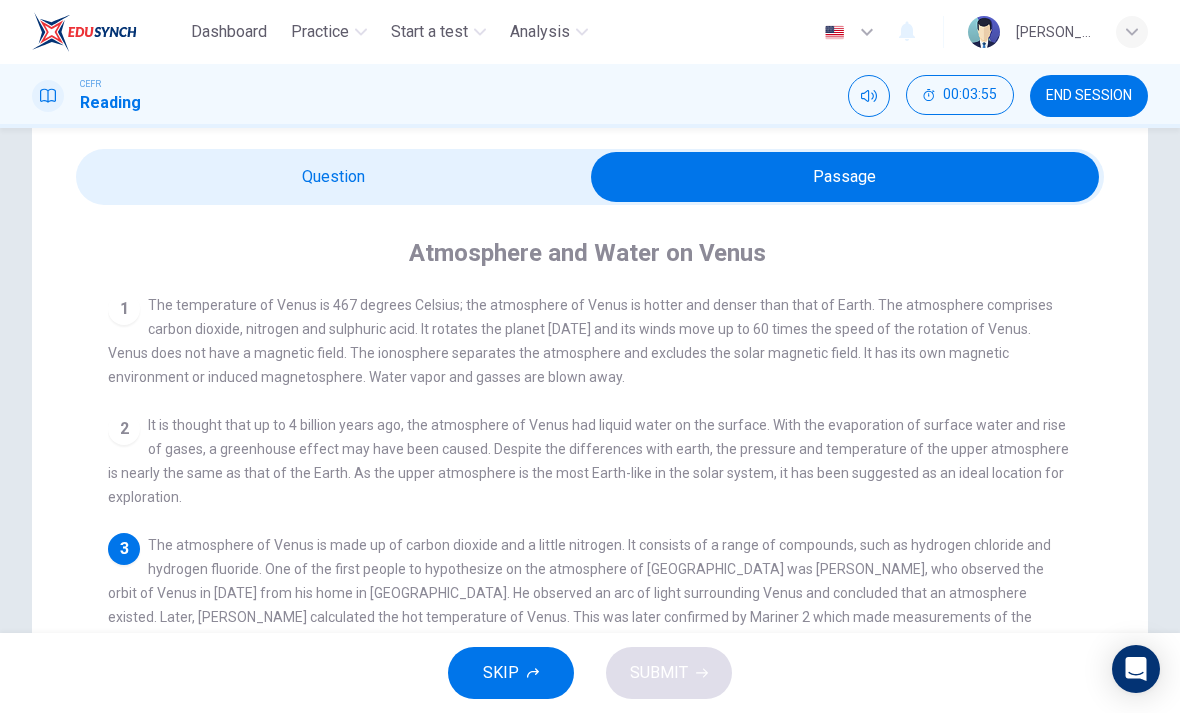 click at bounding box center (845, 177) 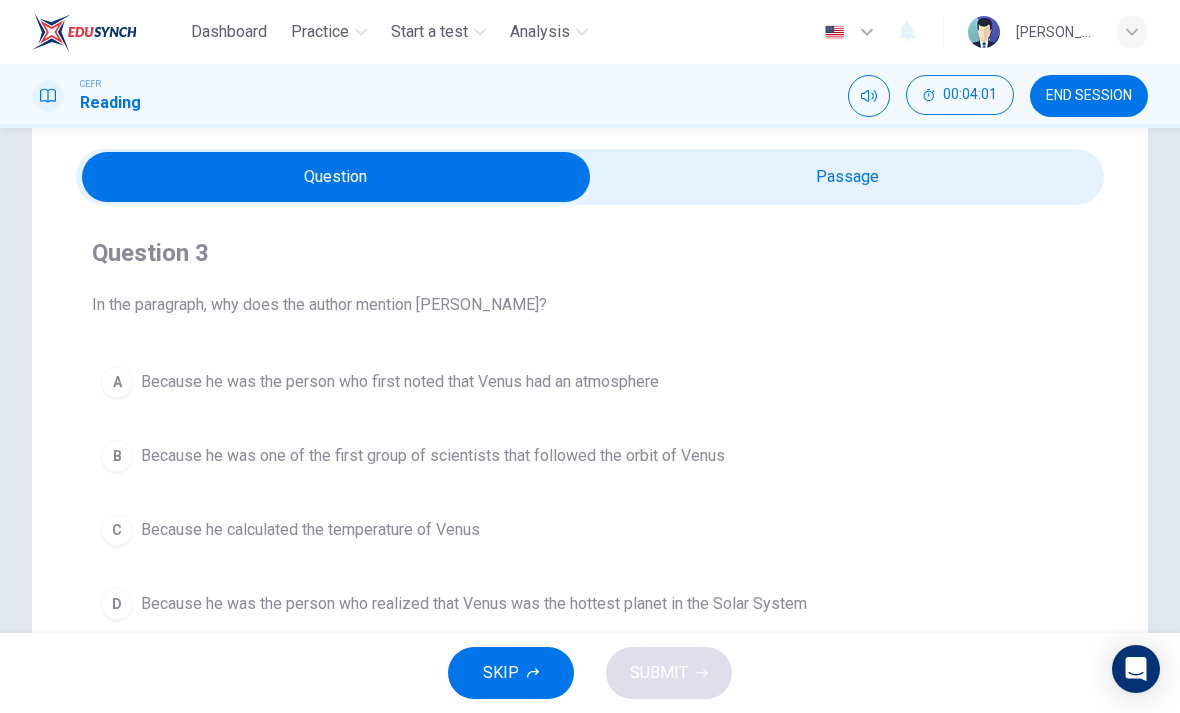click on "A Because he was the person who first noted that Venus had an atmosphere" at bounding box center [590, 382] 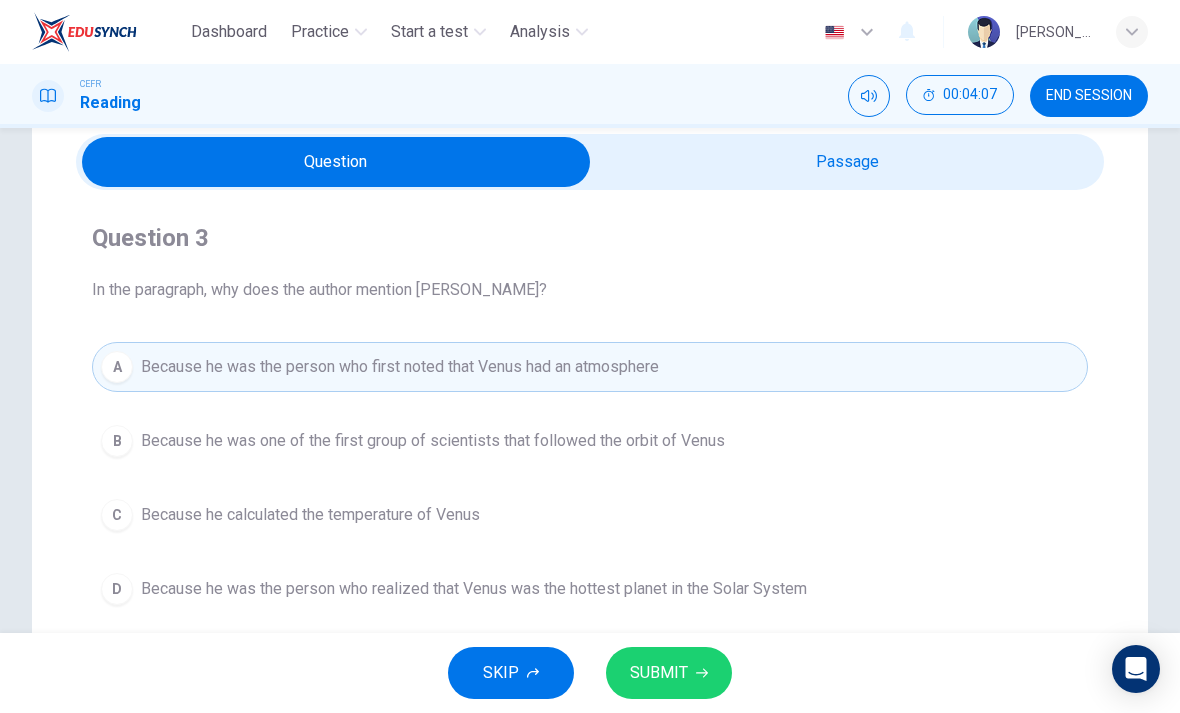 scroll, scrollTop: 76, scrollLeft: 0, axis: vertical 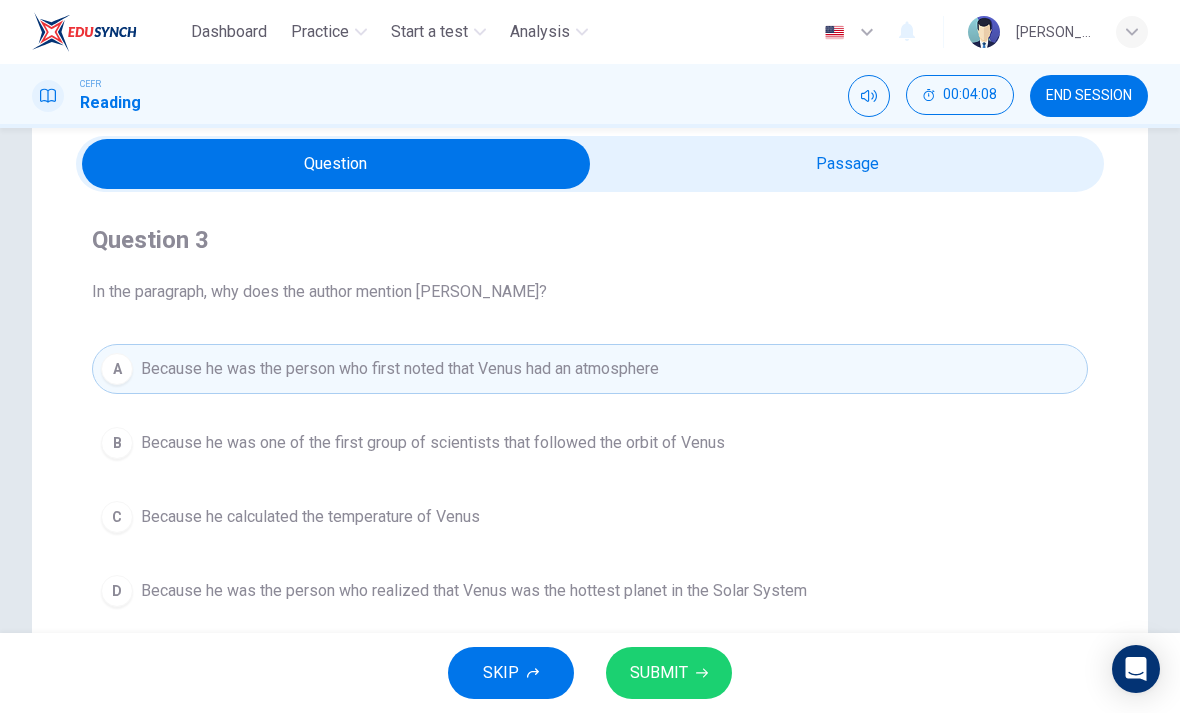 click at bounding box center (336, 164) 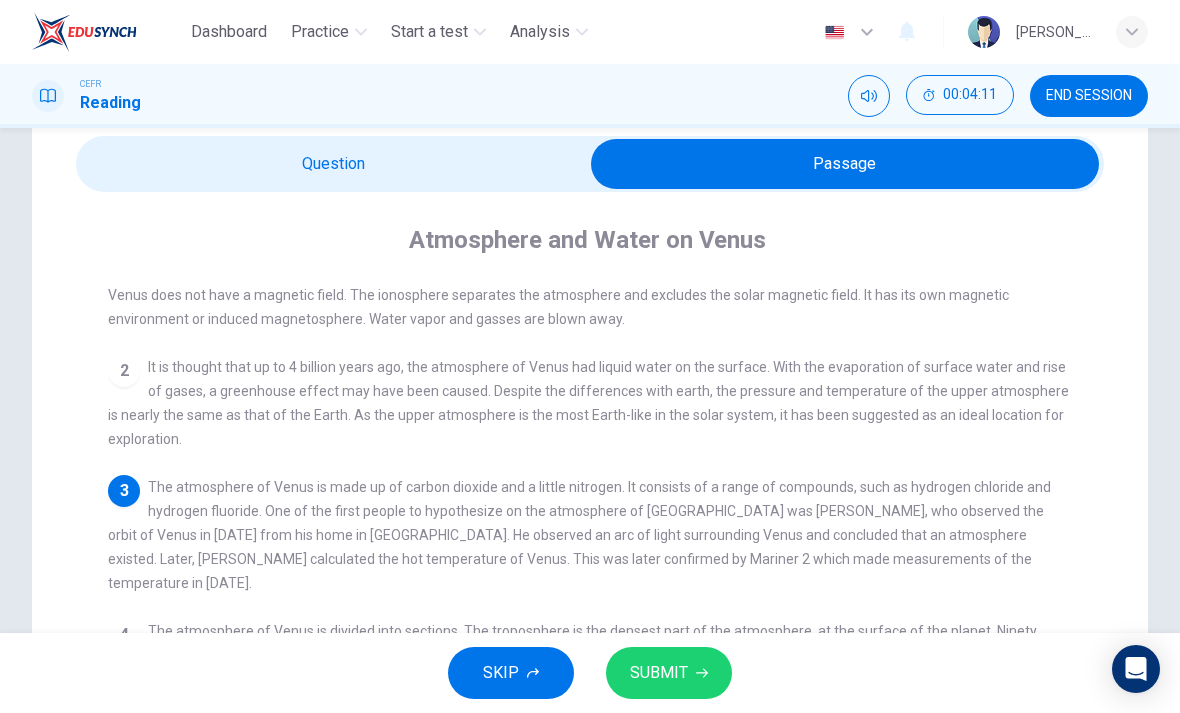 scroll, scrollTop: 46, scrollLeft: 0, axis: vertical 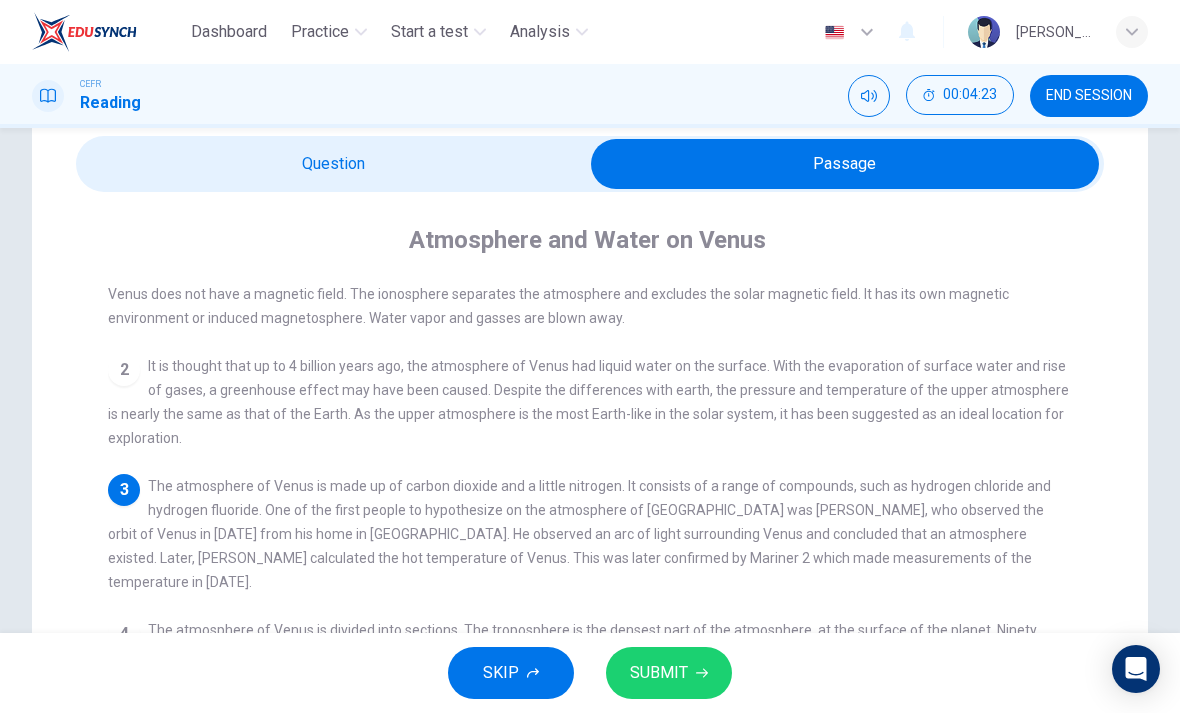 click at bounding box center [845, 164] 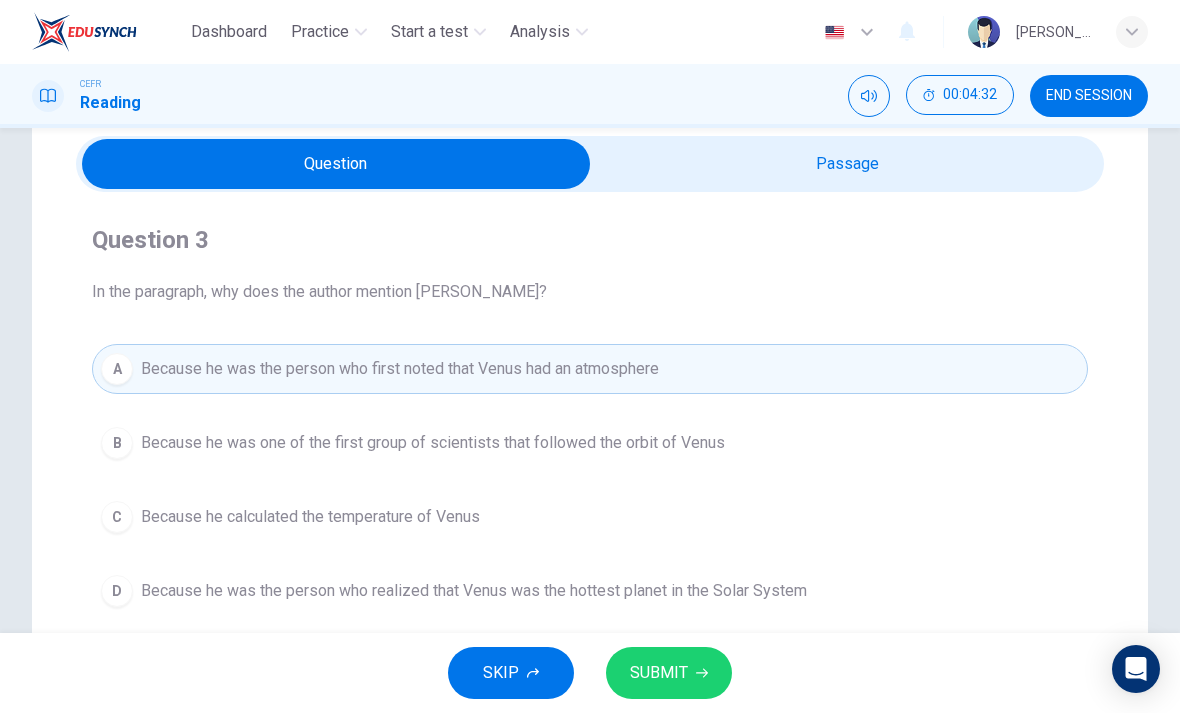 scroll, scrollTop: 73, scrollLeft: 0, axis: vertical 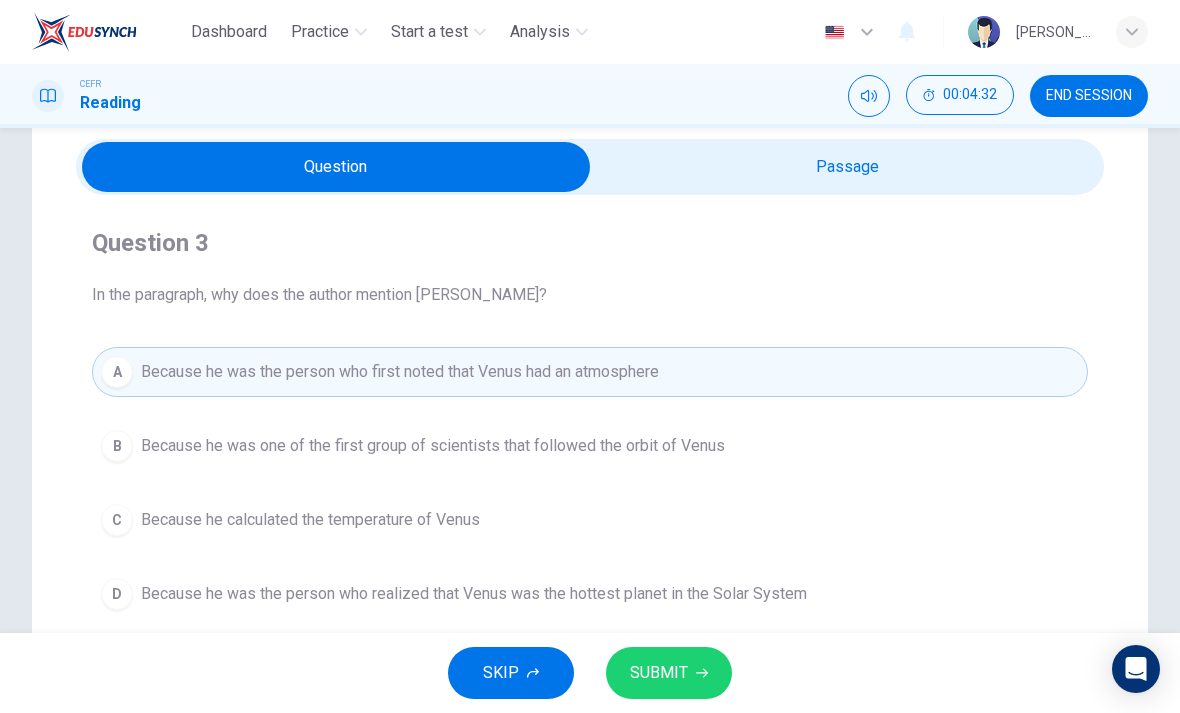 click at bounding box center [336, 167] 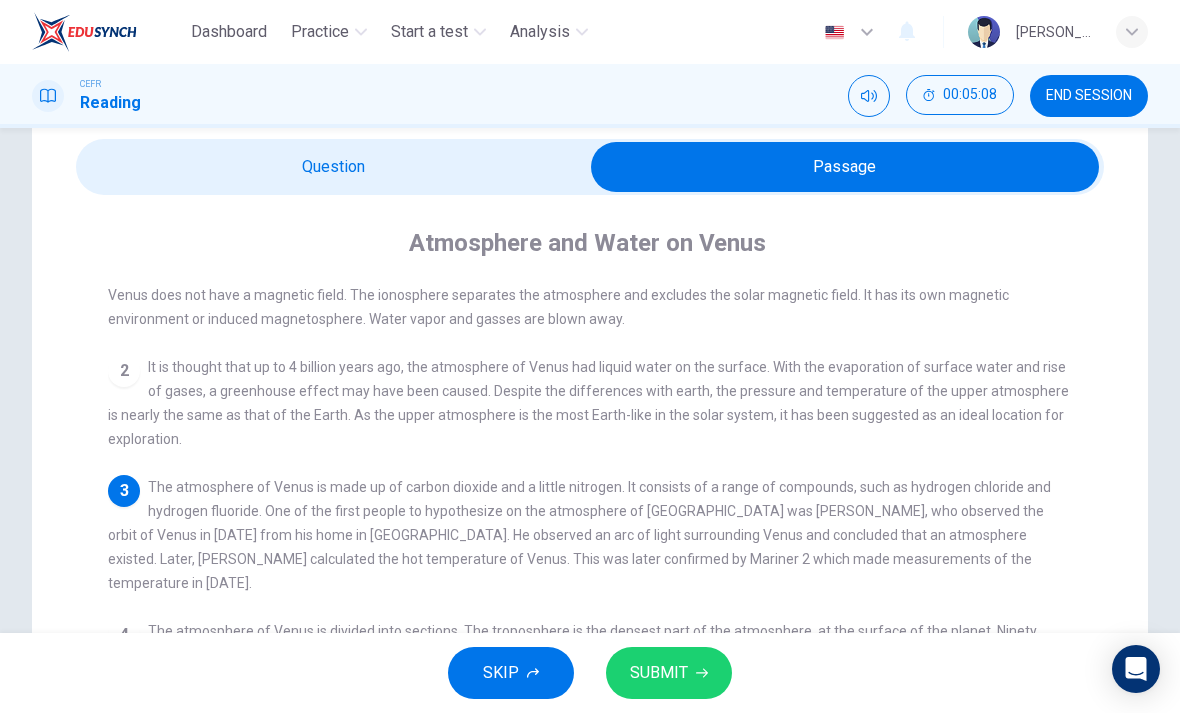 scroll, scrollTop: 47, scrollLeft: 0, axis: vertical 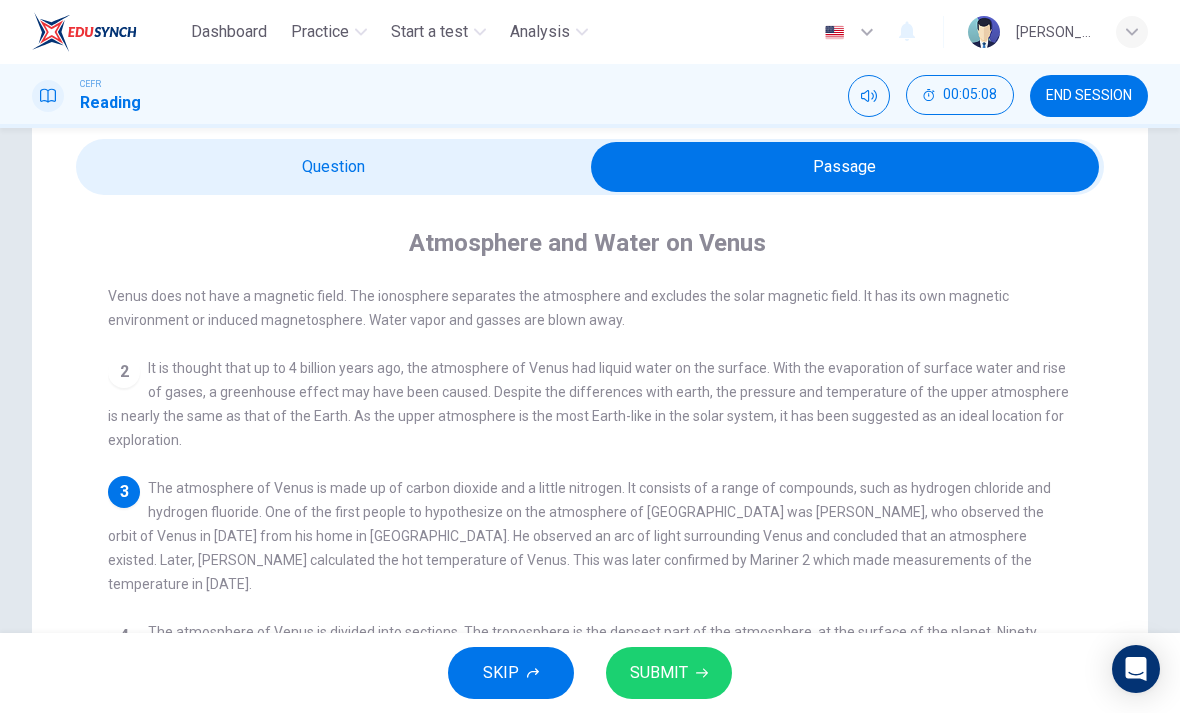 click at bounding box center (845, 167) 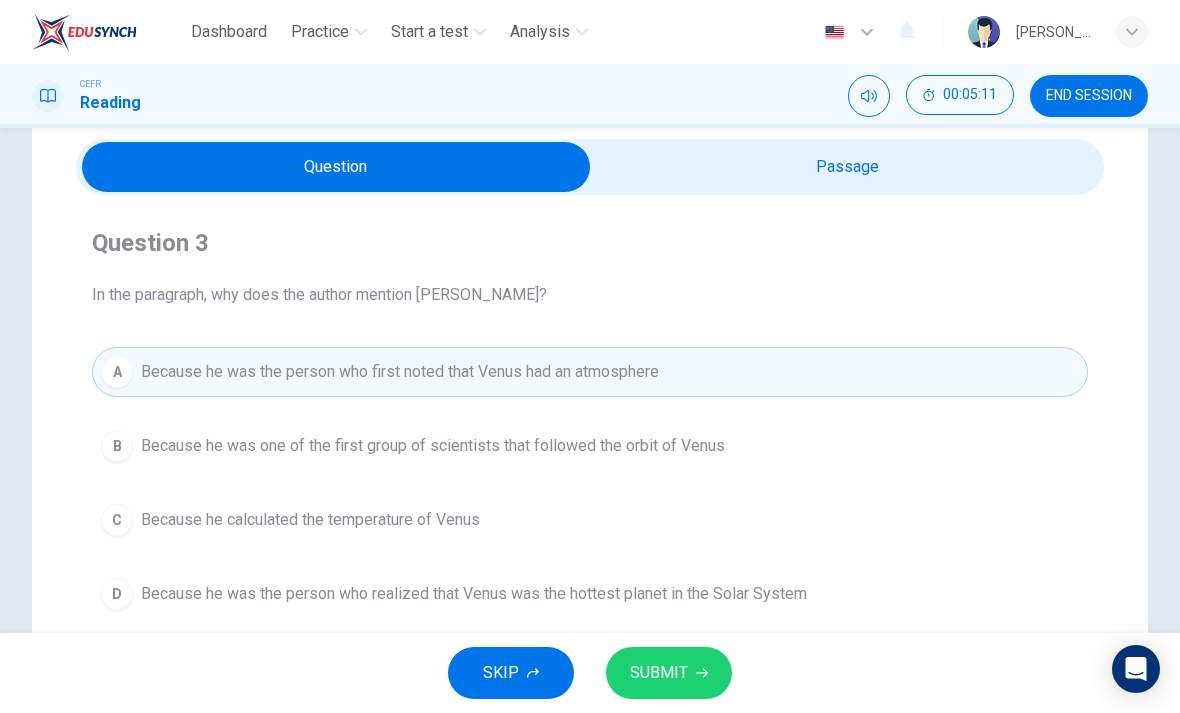 click on "SUBMIT" at bounding box center (669, 673) 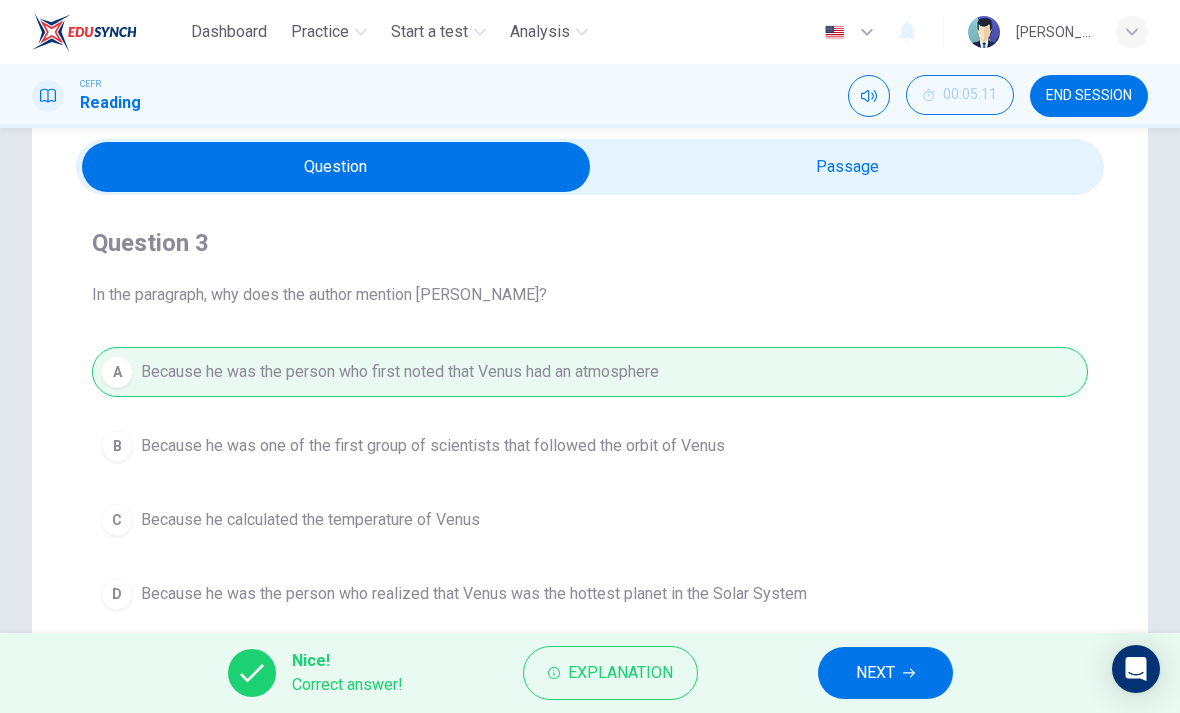 click on "NEXT" at bounding box center [875, 673] 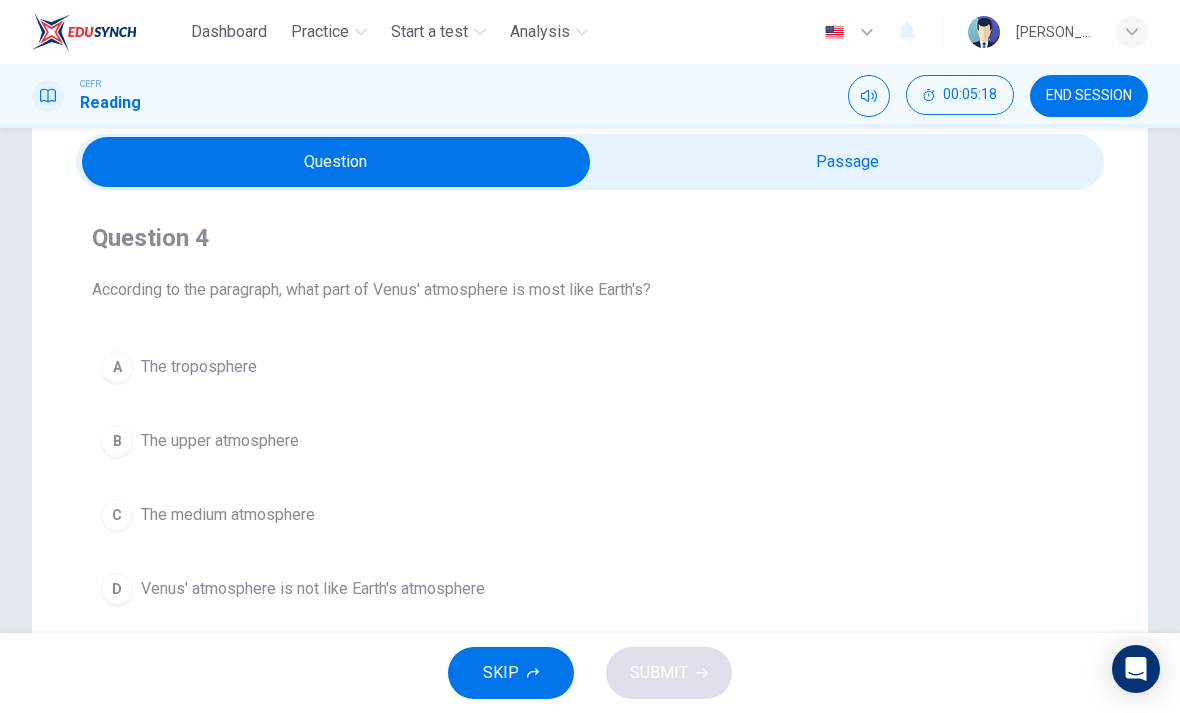 scroll, scrollTop: 77, scrollLeft: 0, axis: vertical 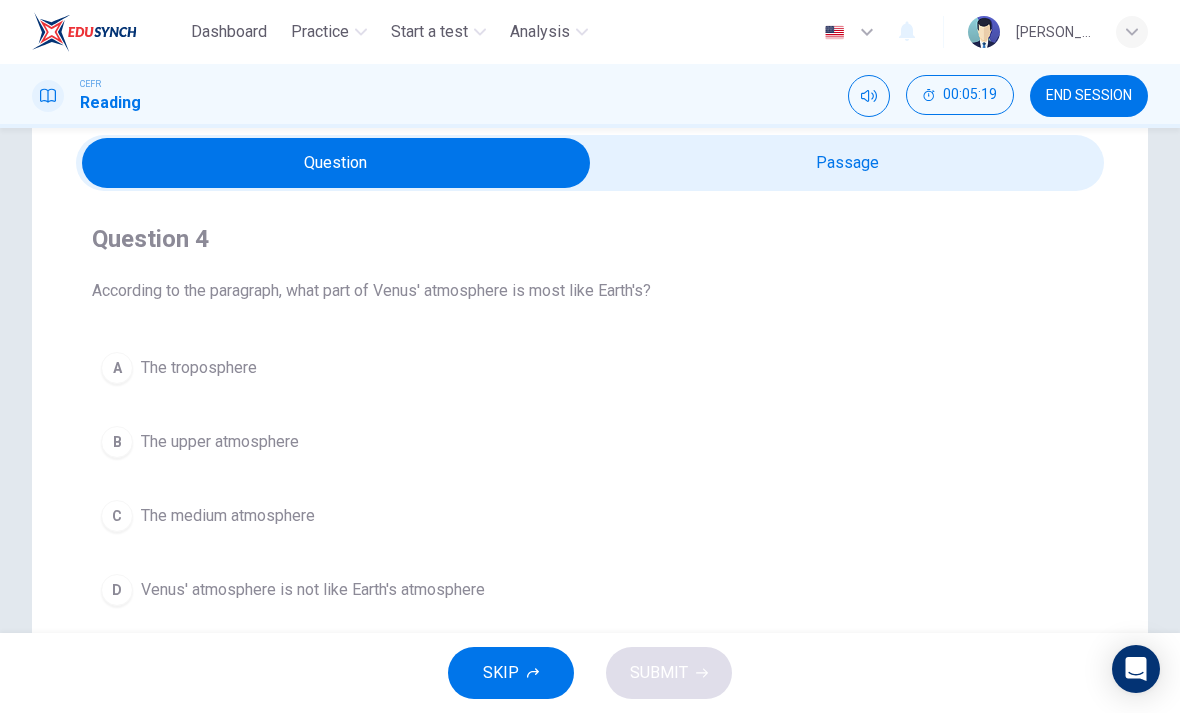 click at bounding box center [336, 163] 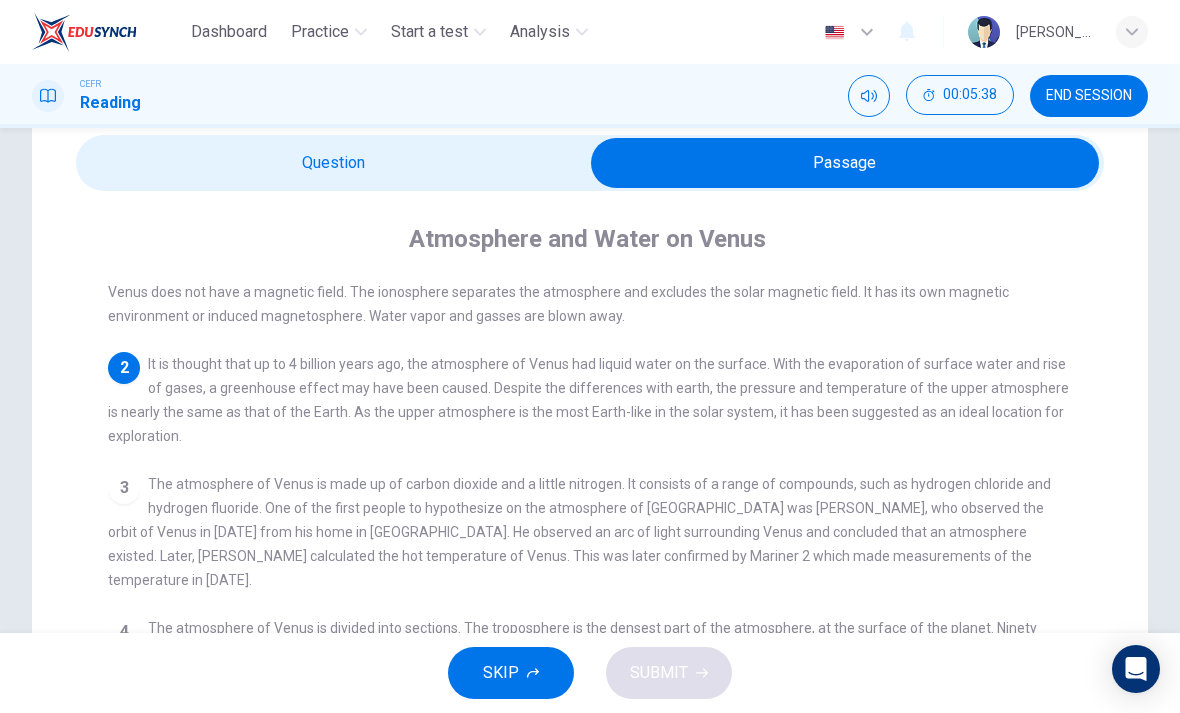 click at bounding box center (845, 163) 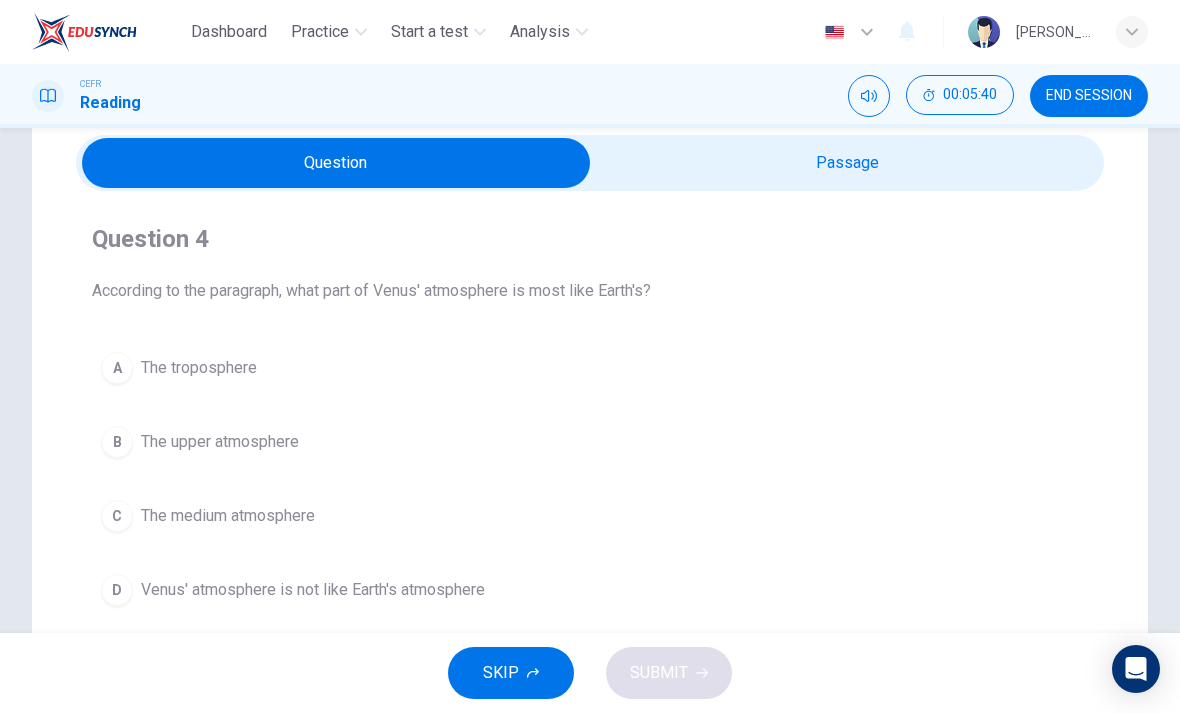 click at bounding box center [336, 163] 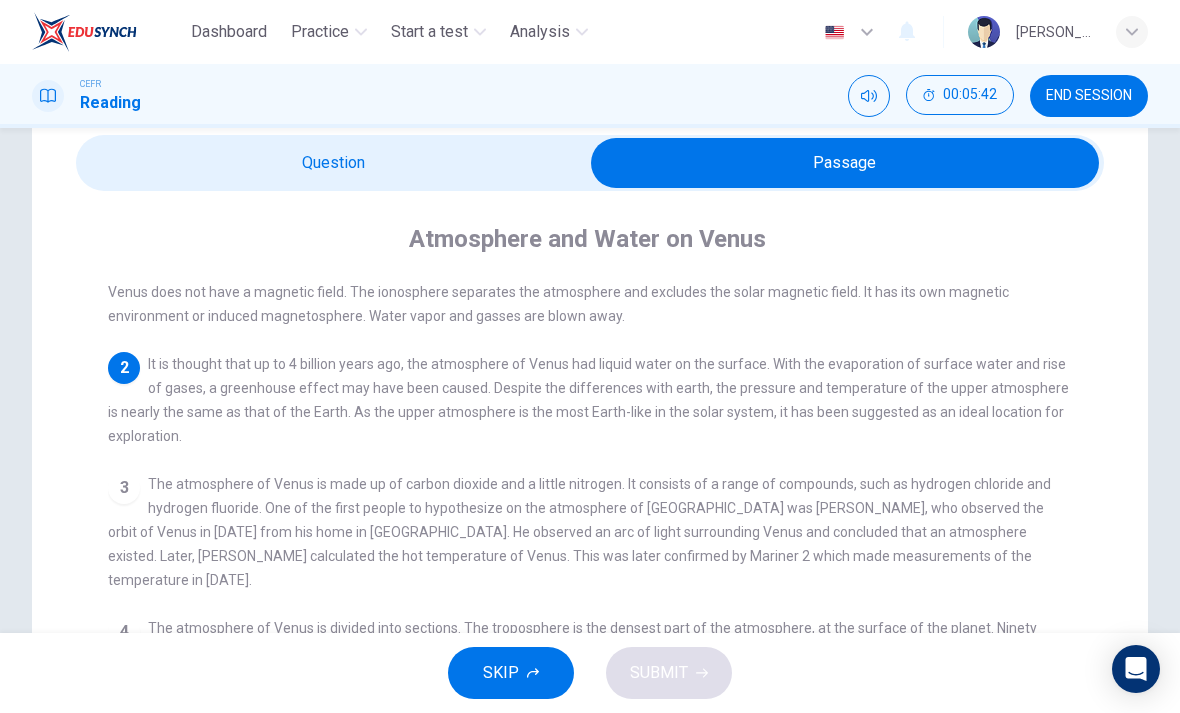 click at bounding box center [845, 163] 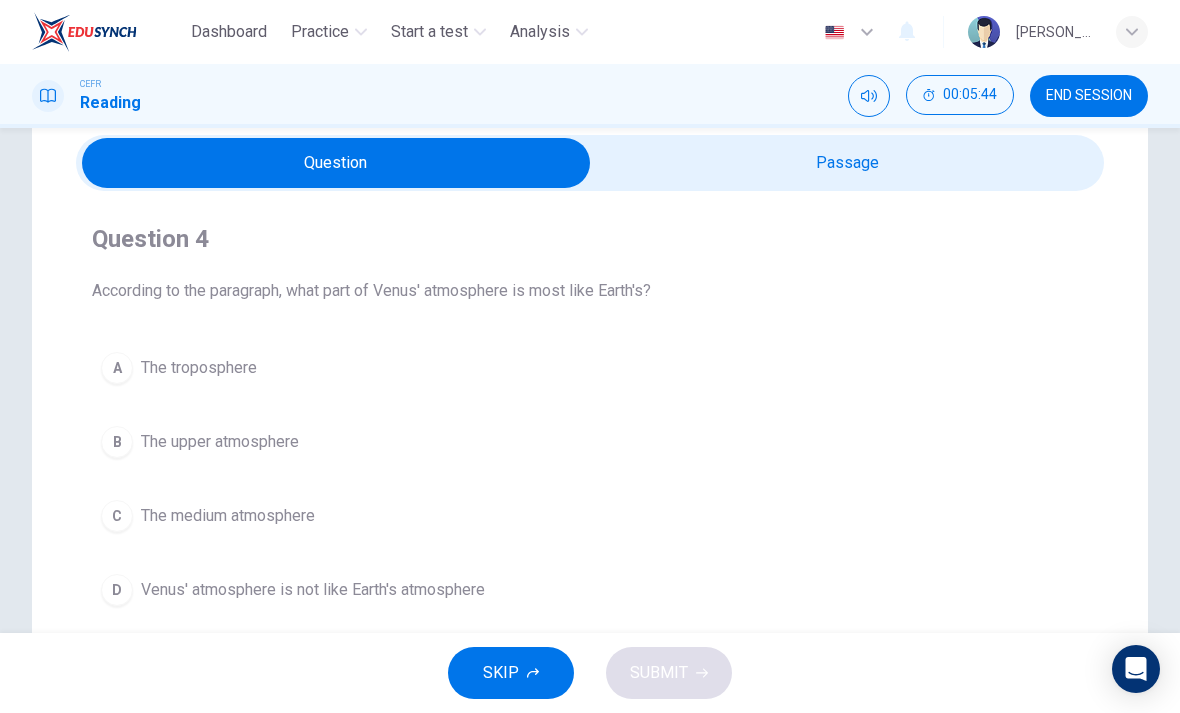 click on "B" at bounding box center (117, 442) 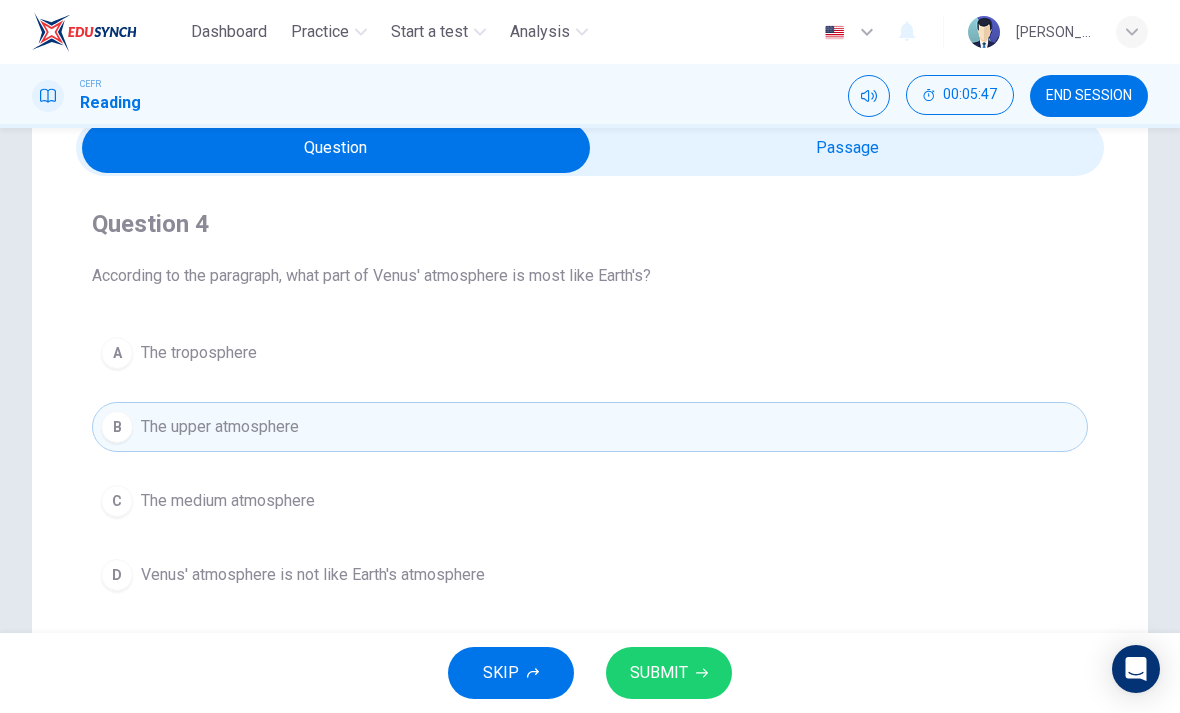 scroll, scrollTop: 89, scrollLeft: 0, axis: vertical 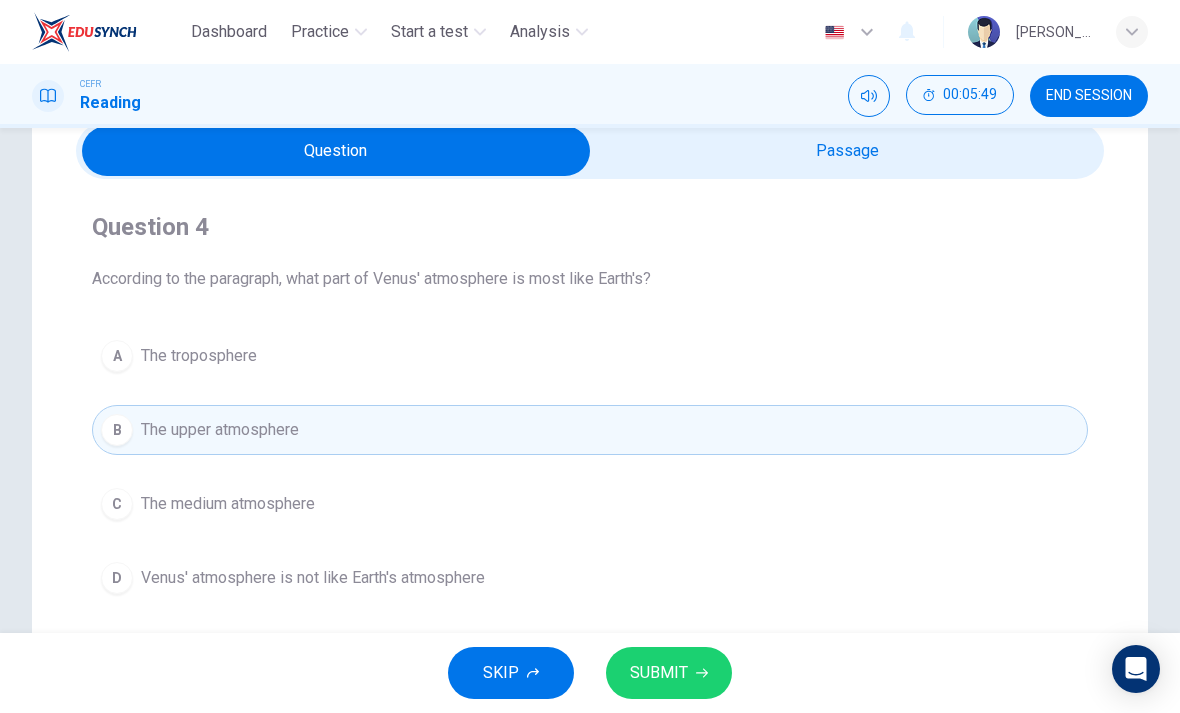 click on "SUBMIT" at bounding box center (669, 673) 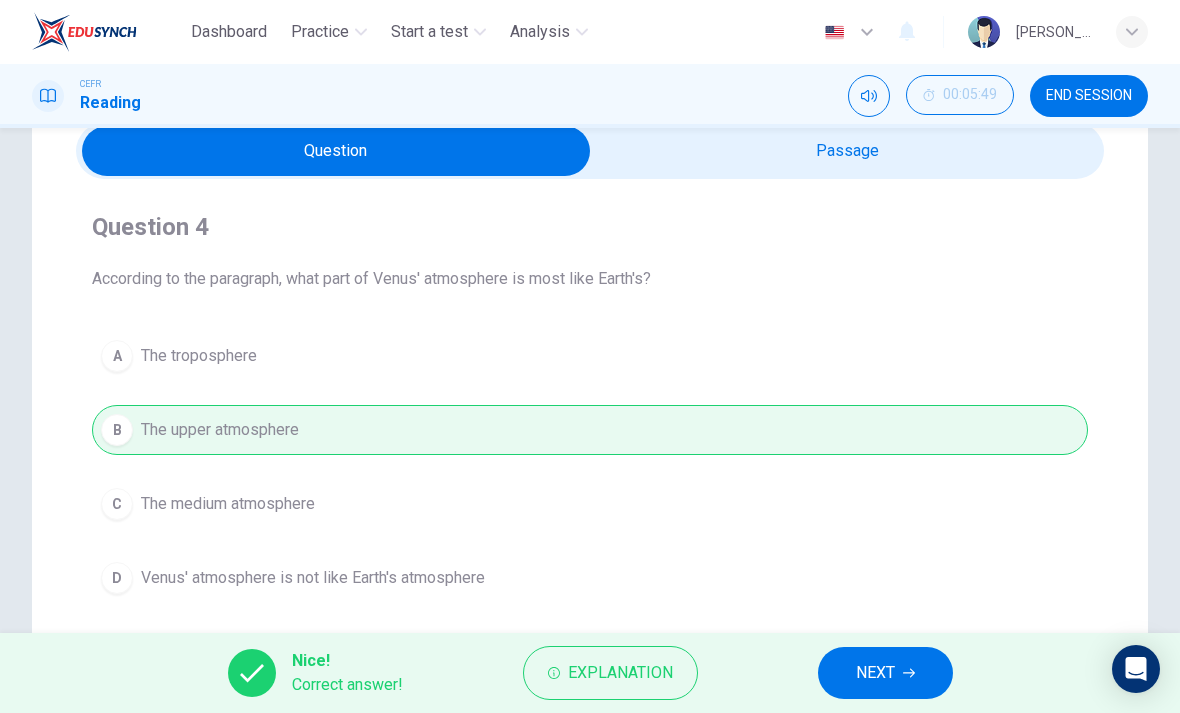 click on "NEXT" at bounding box center (885, 673) 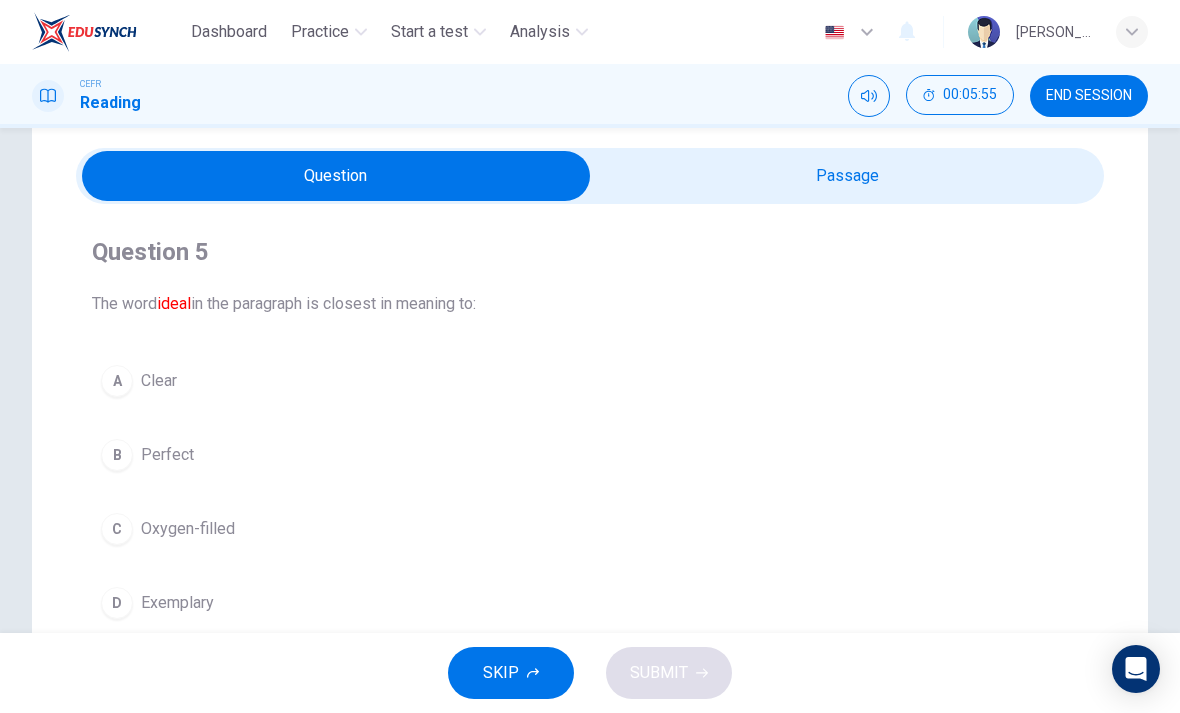 scroll, scrollTop: 63, scrollLeft: 0, axis: vertical 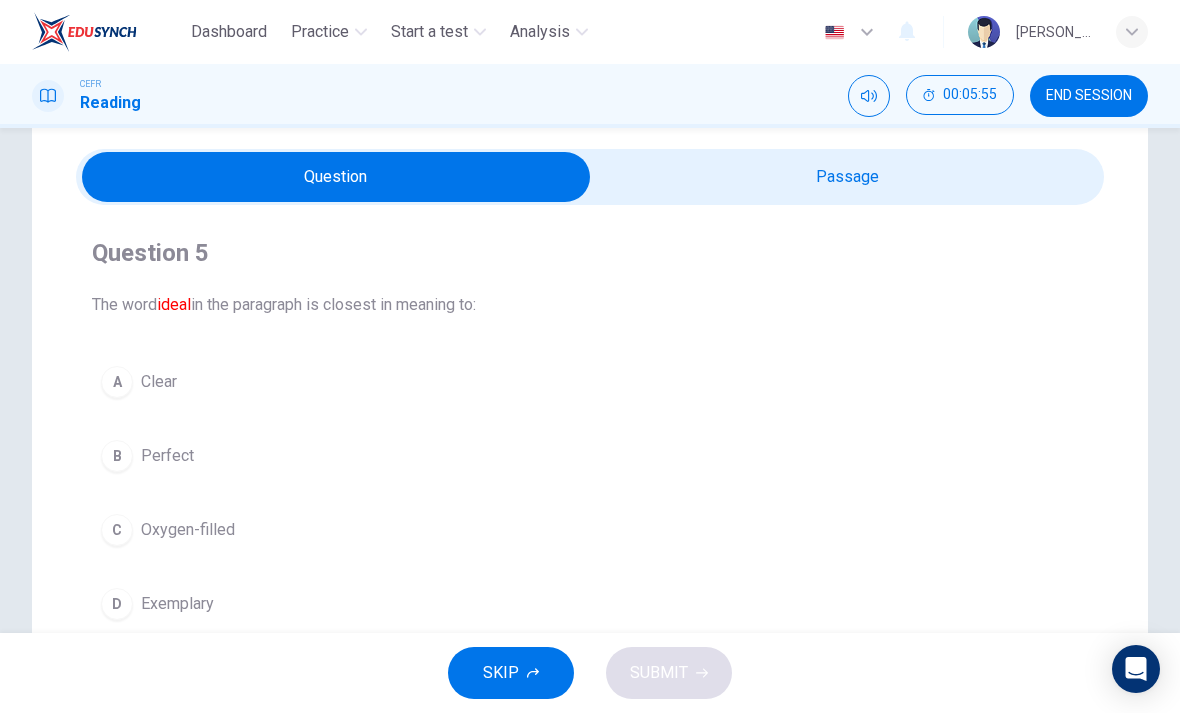 click at bounding box center (336, 177) 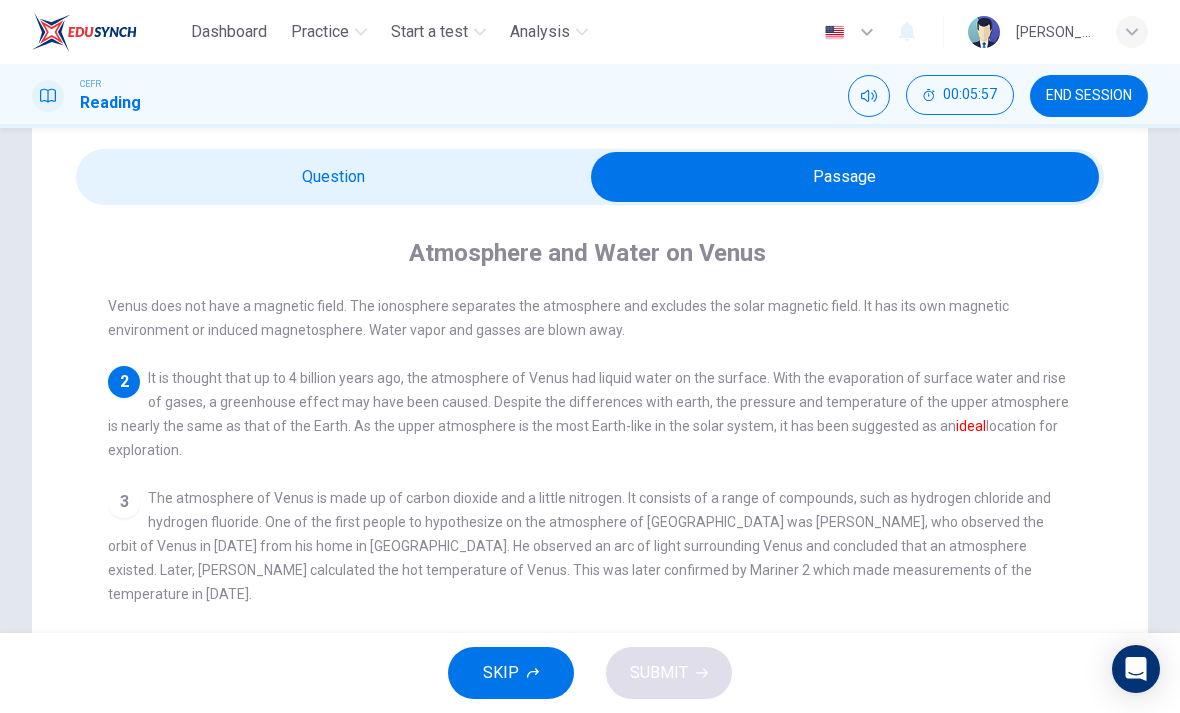 click at bounding box center [845, 177] 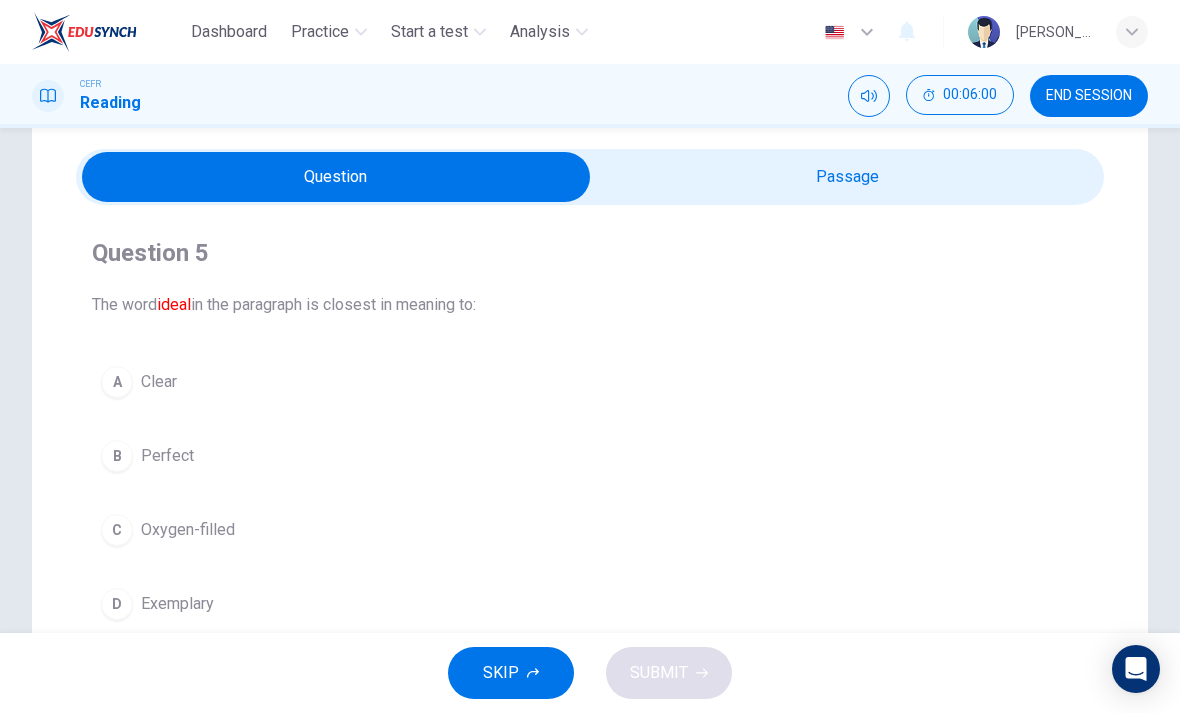 click on "B" at bounding box center (117, 456) 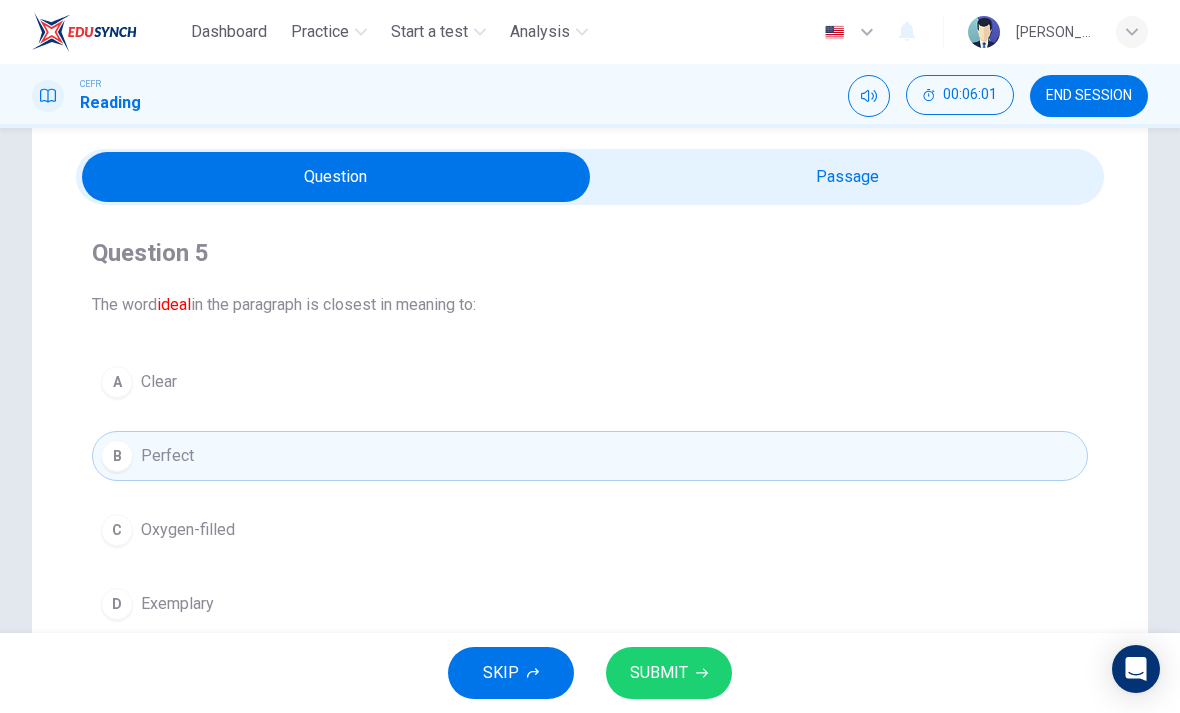 click on "SUBMIT" at bounding box center (669, 673) 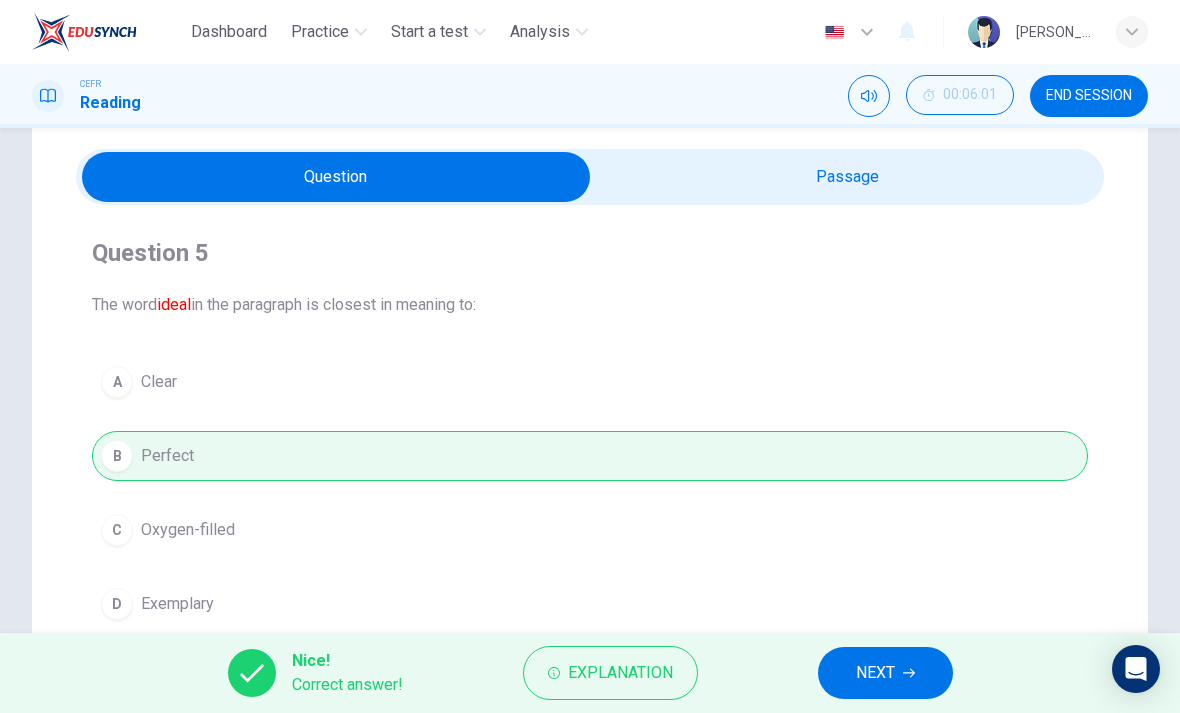 click on "NEXT" at bounding box center (885, 673) 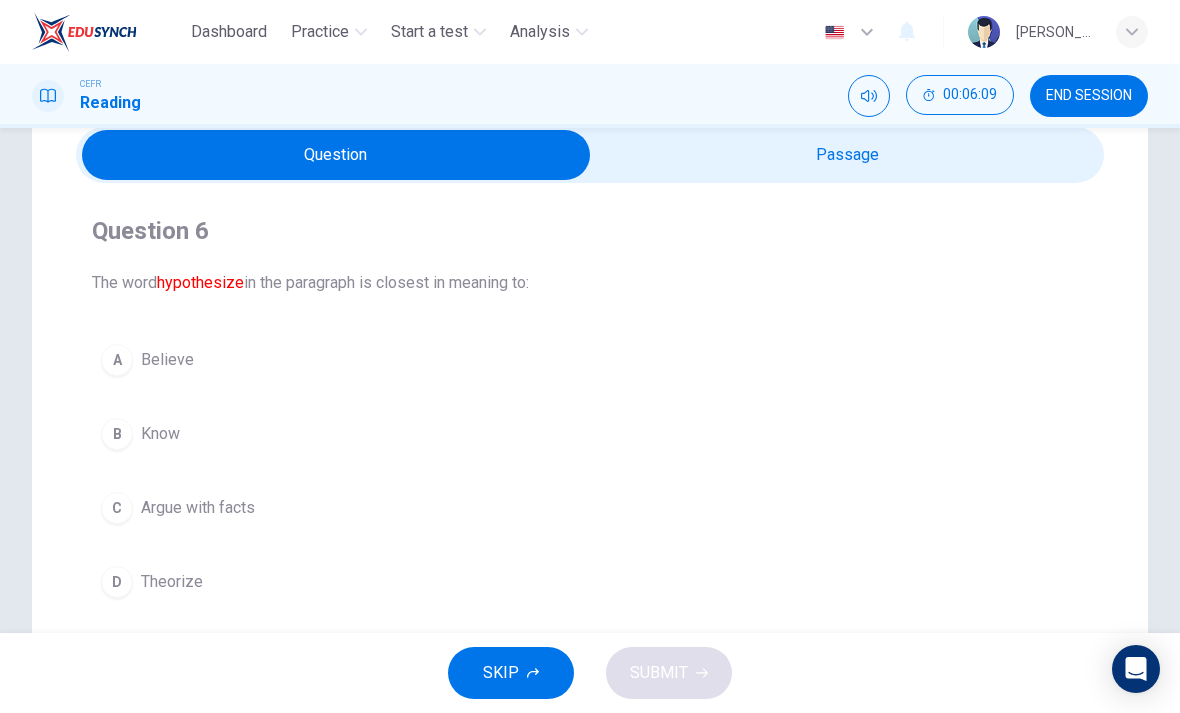 scroll, scrollTop: 80, scrollLeft: 0, axis: vertical 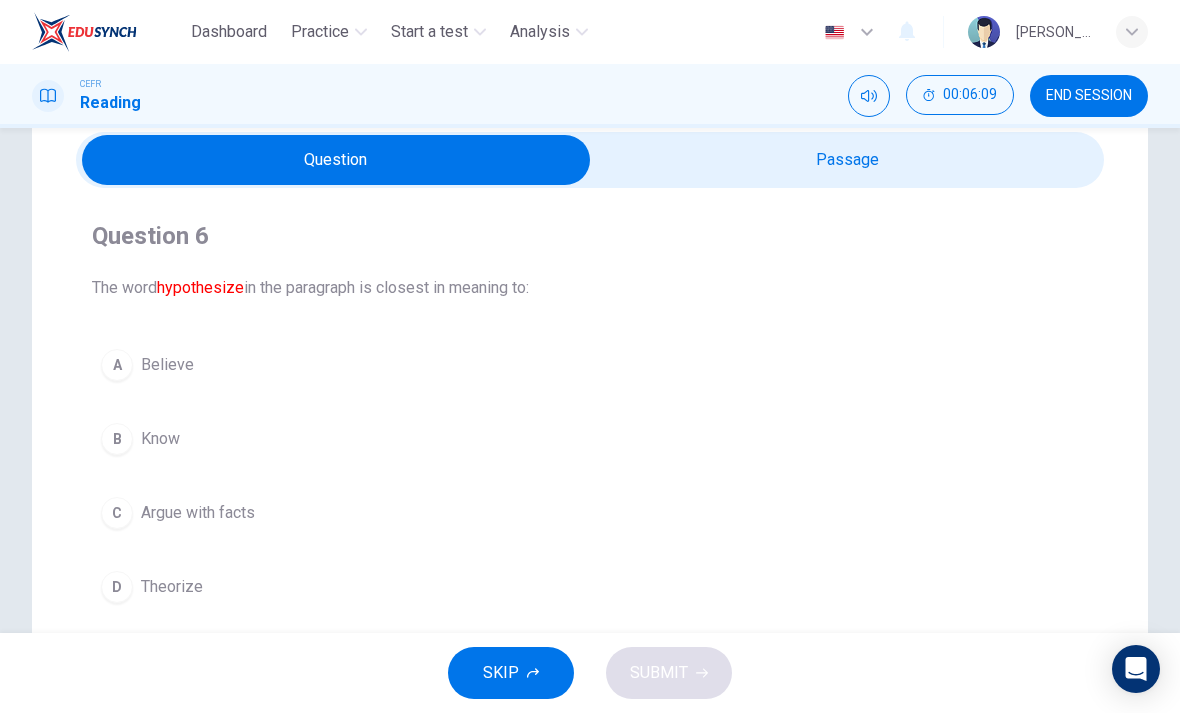 click at bounding box center (336, 160) 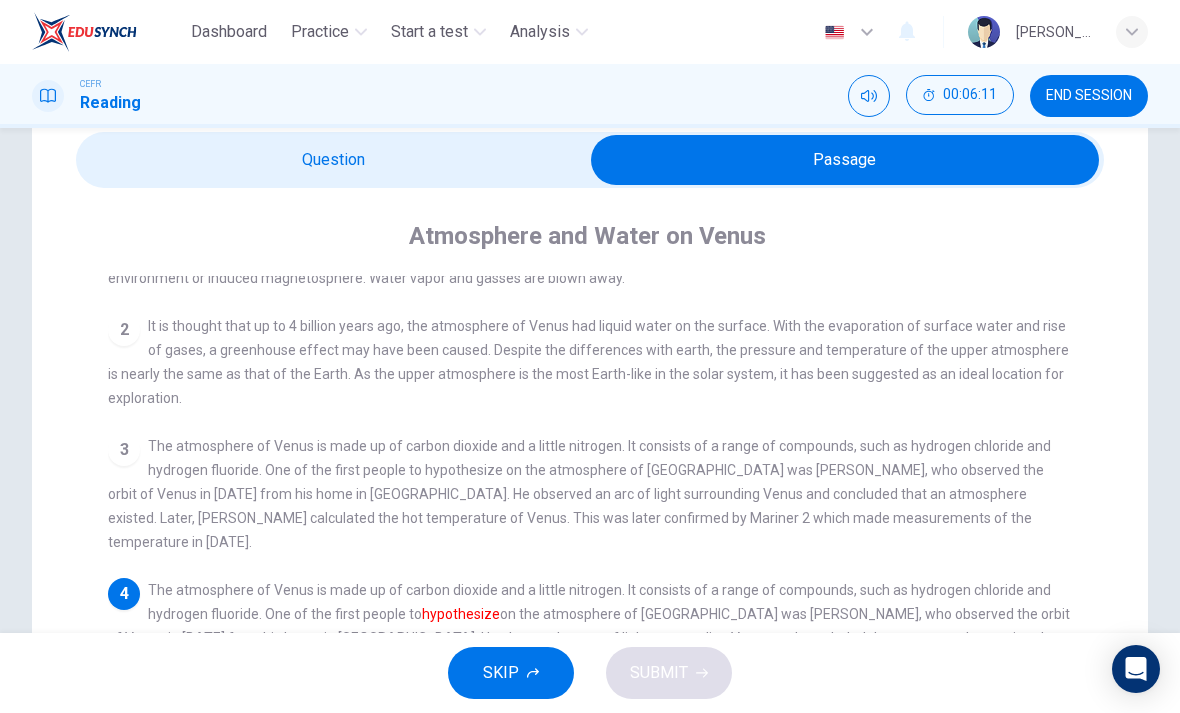 scroll, scrollTop: 78, scrollLeft: 0, axis: vertical 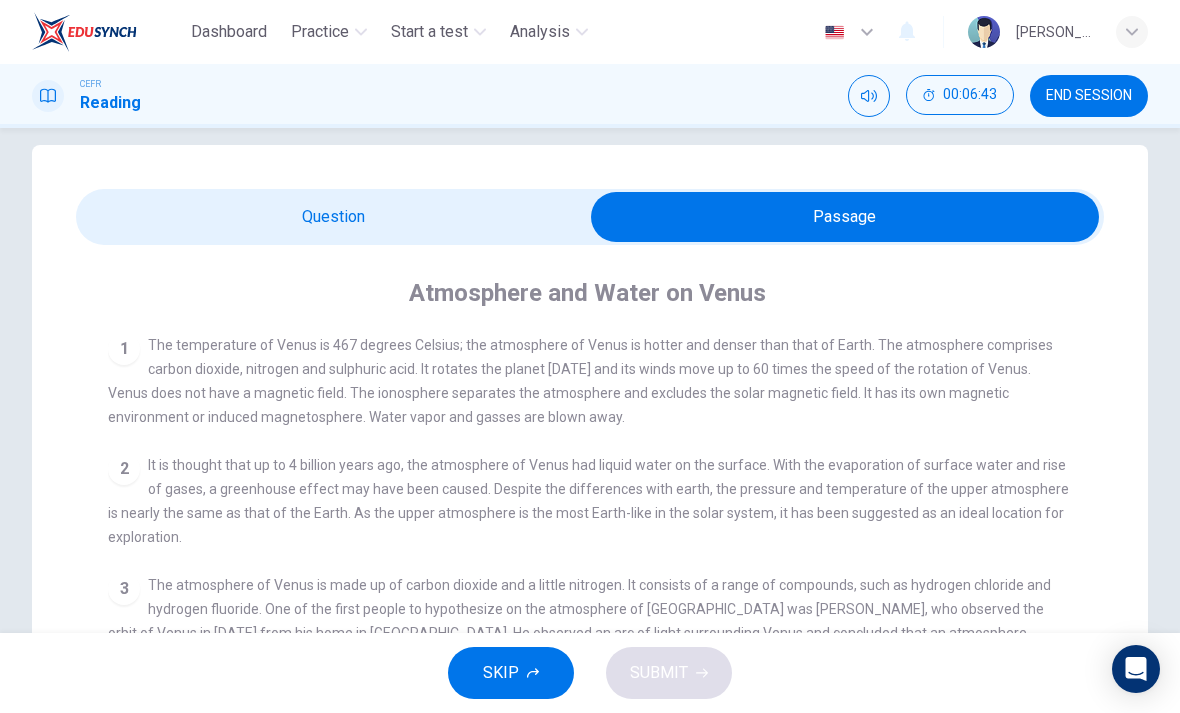 click at bounding box center [845, 217] 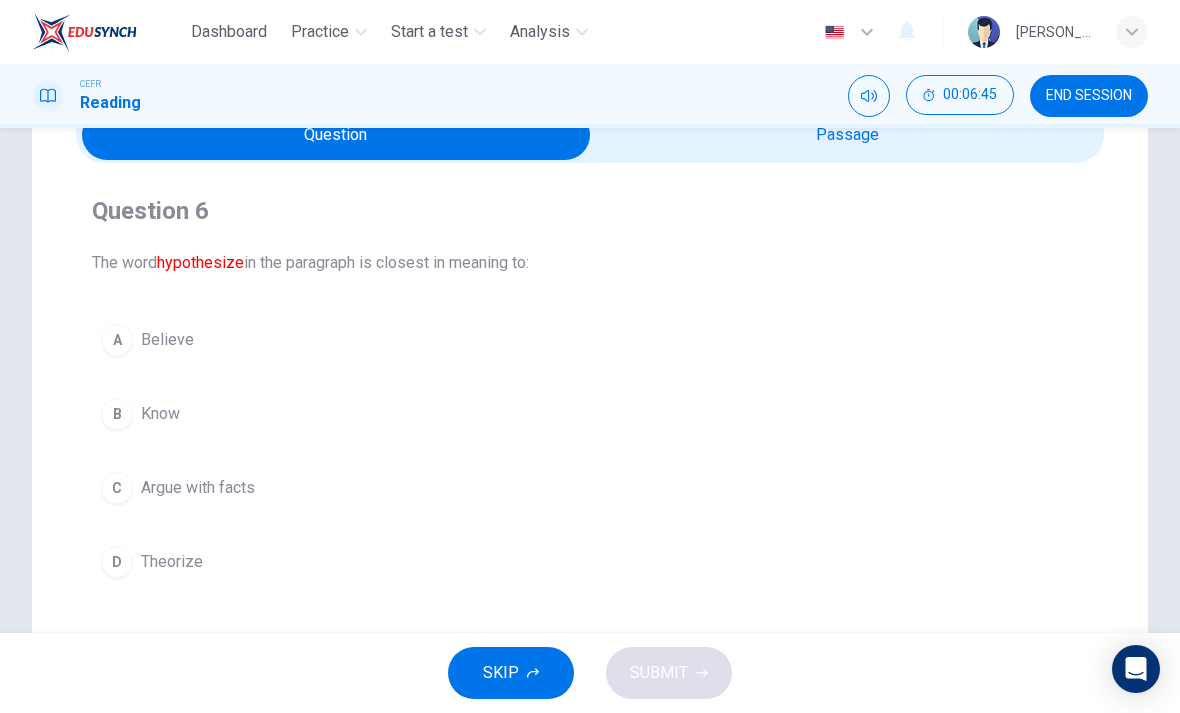 scroll, scrollTop: 106, scrollLeft: 0, axis: vertical 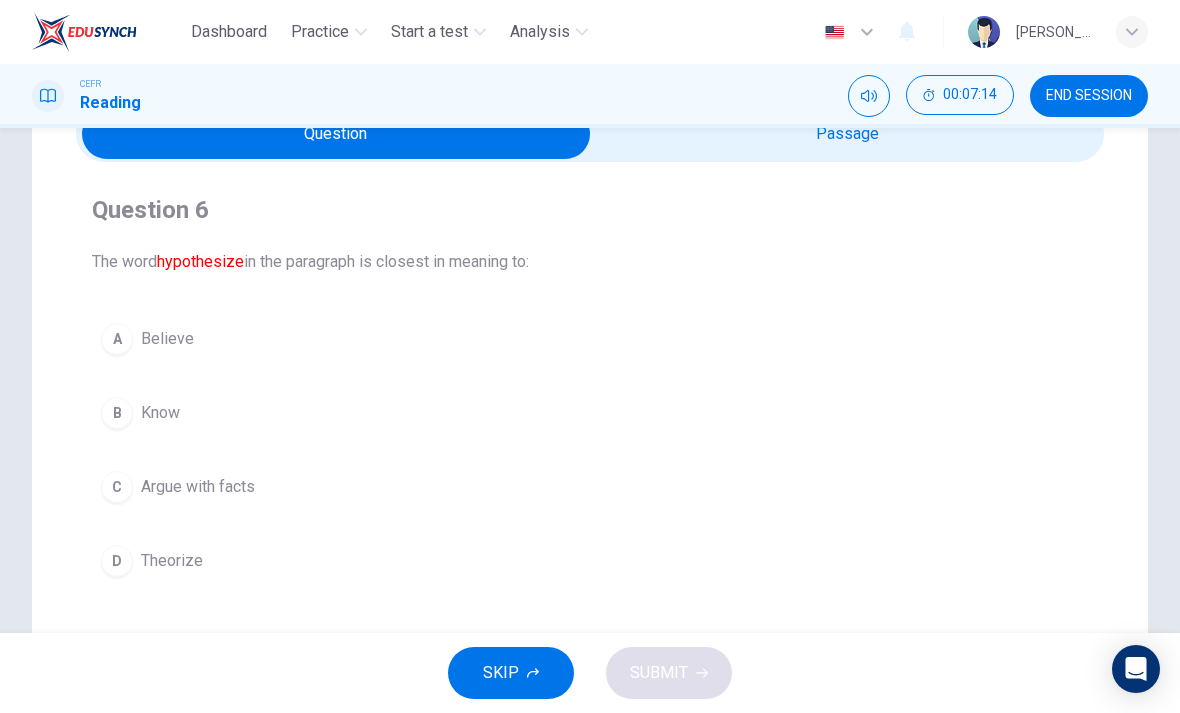 click on "A Believe" at bounding box center (590, 339) 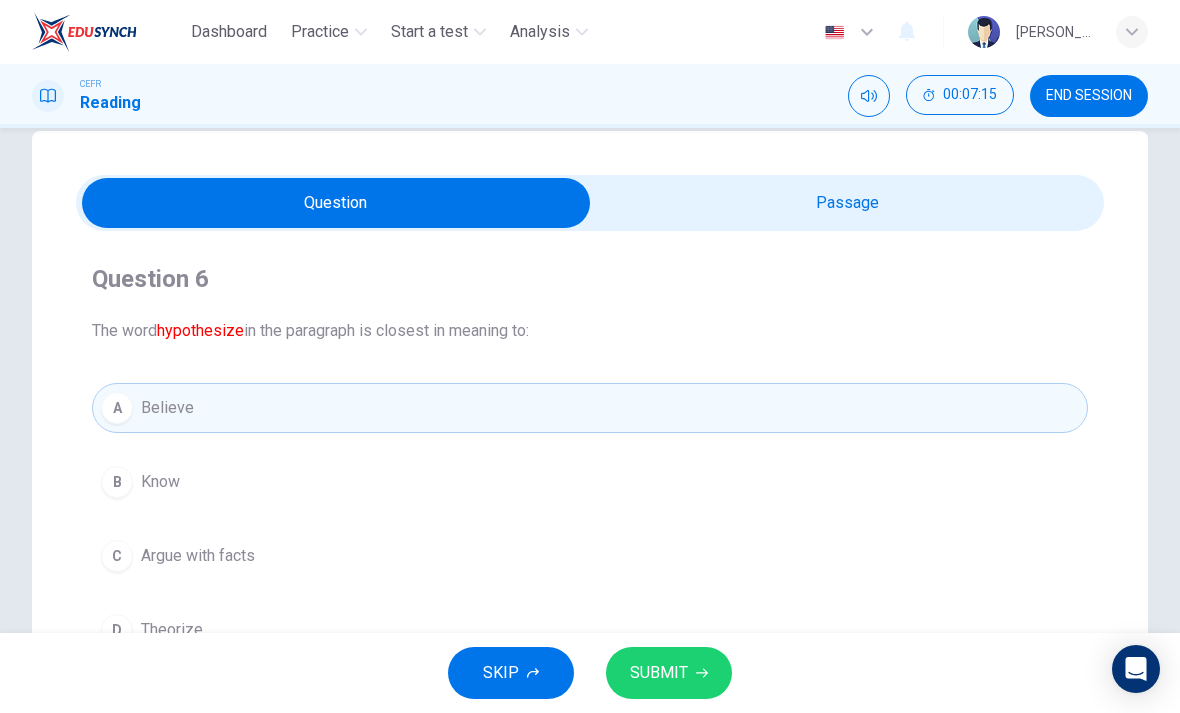 scroll, scrollTop: 31, scrollLeft: 0, axis: vertical 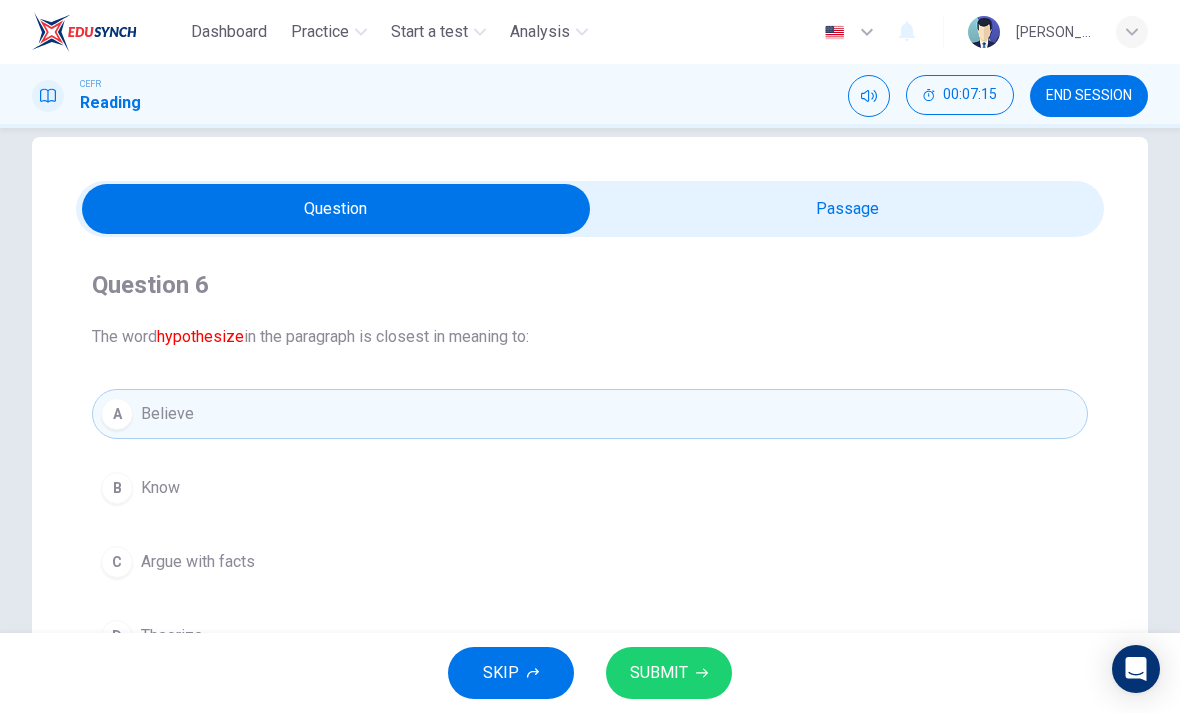 click at bounding box center (336, 209) 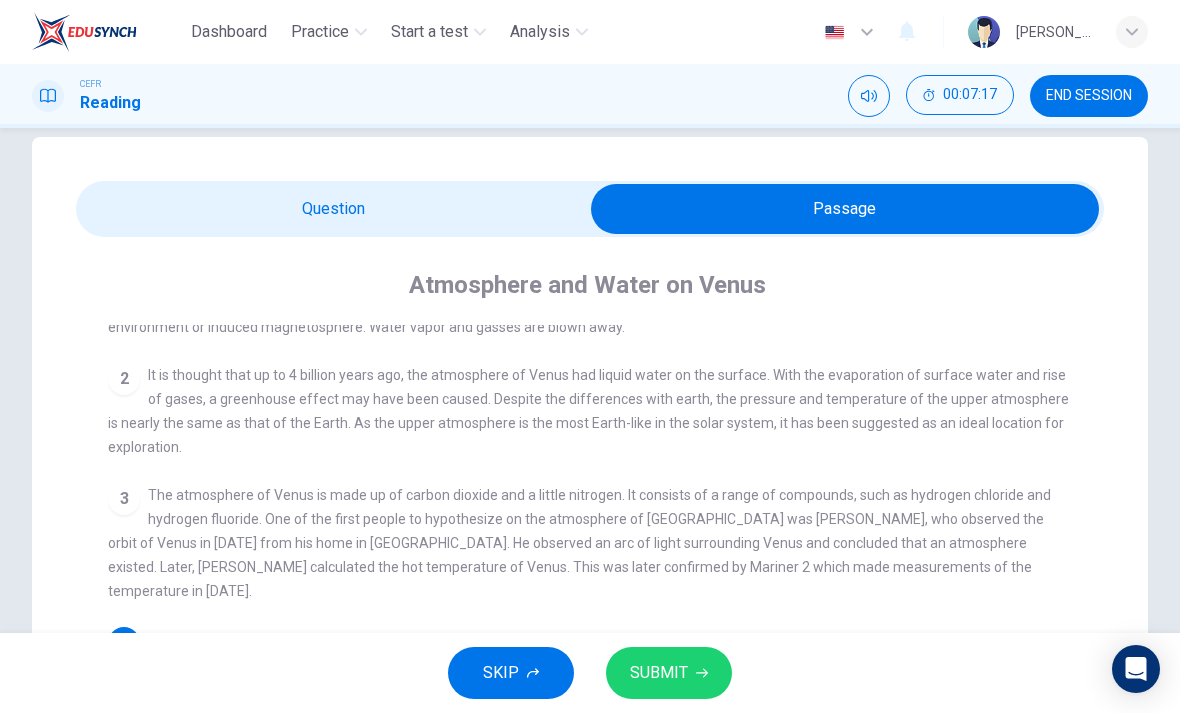 scroll, scrollTop: 78, scrollLeft: 0, axis: vertical 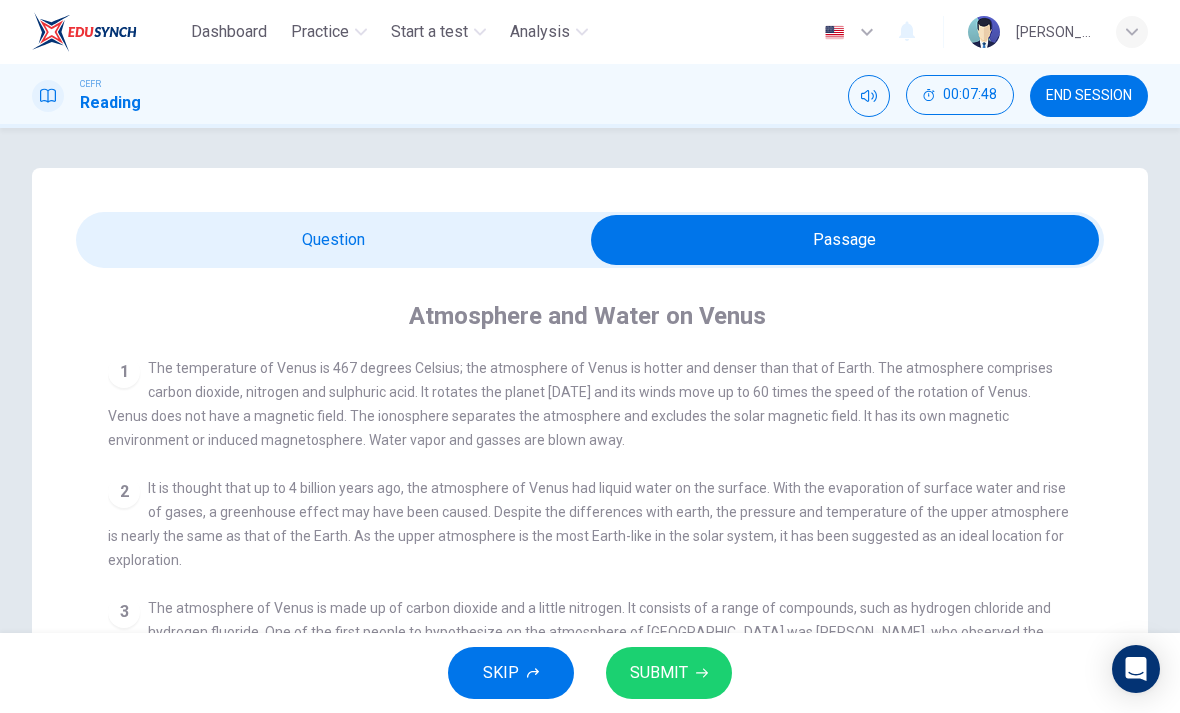 click at bounding box center [845, 240] 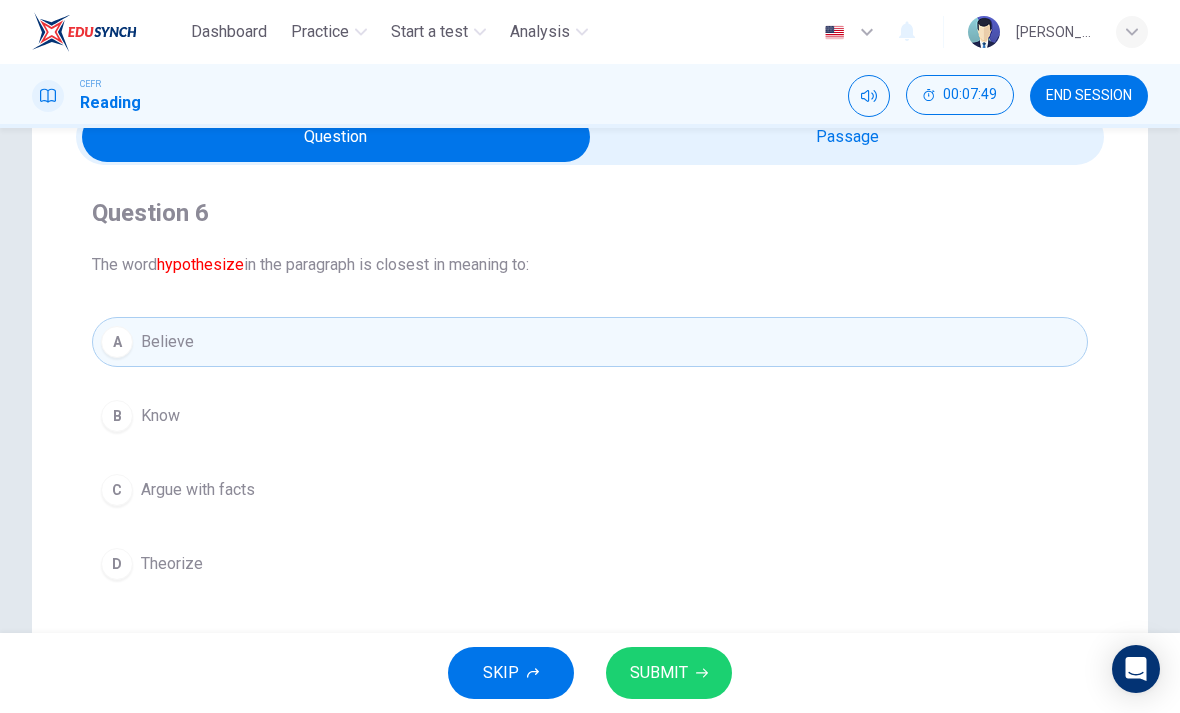 scroll, scrollTop: 116, scrollLeft: 0, axis: vertical 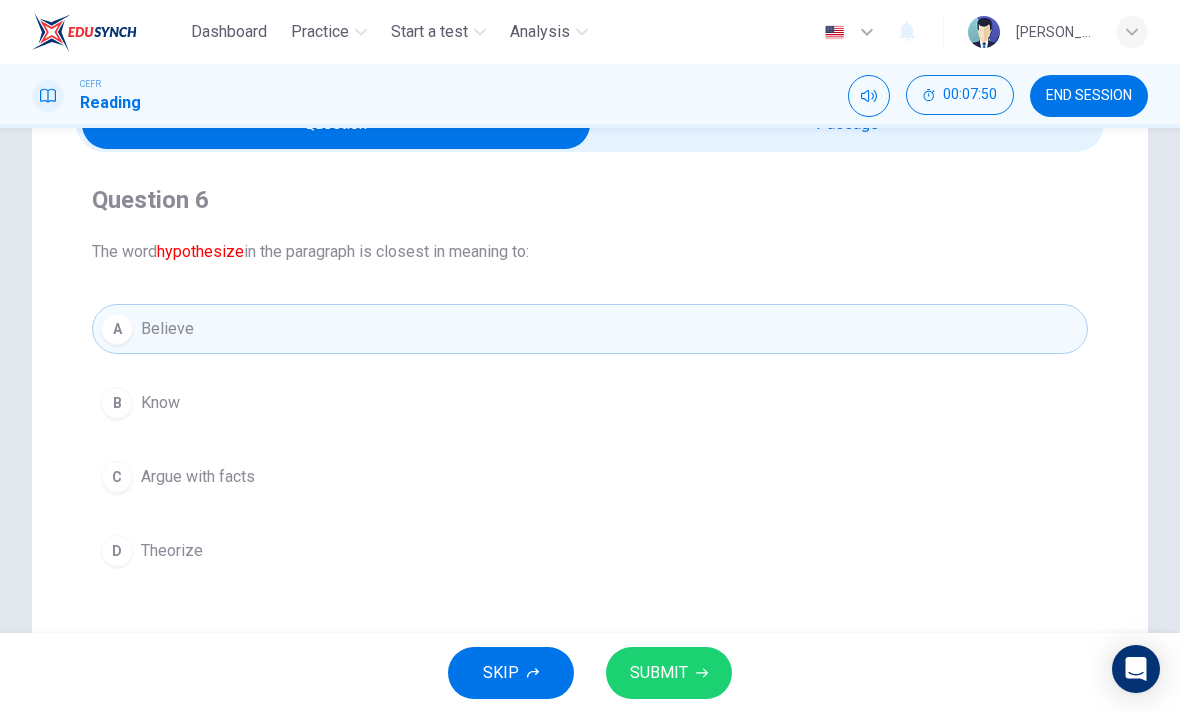 click on "D" at bounding box center (117, 551) 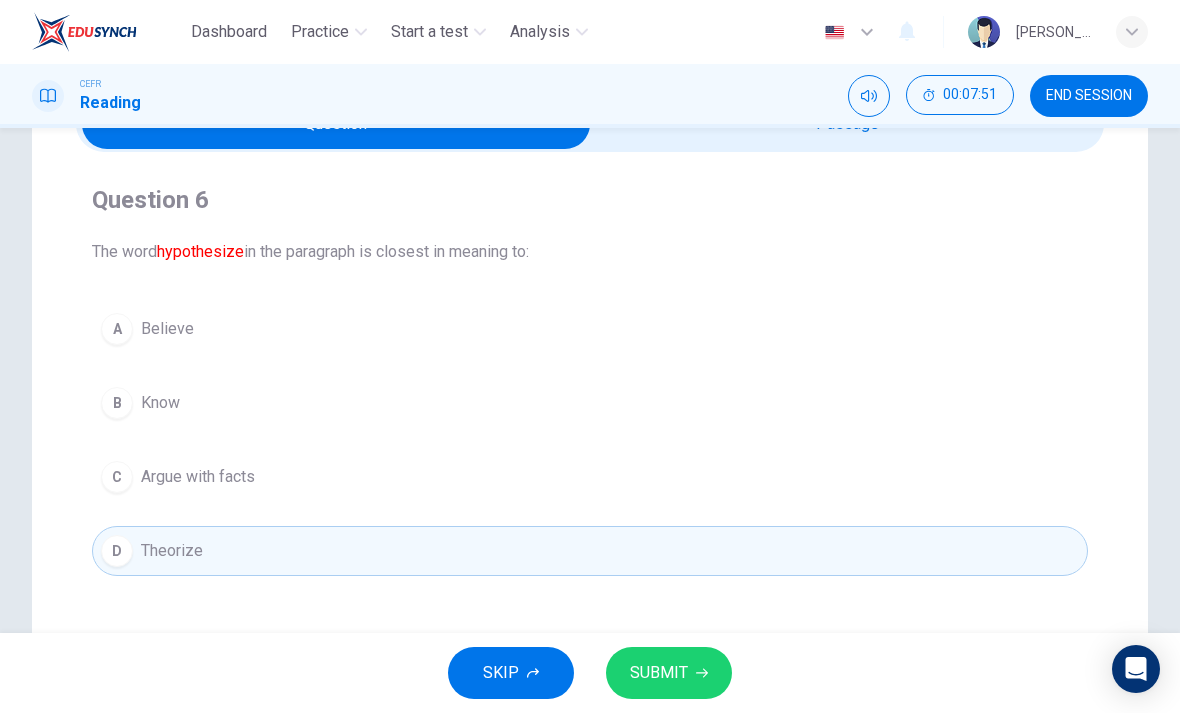 click on "SUBMIT" at bounding box center [659, 673] 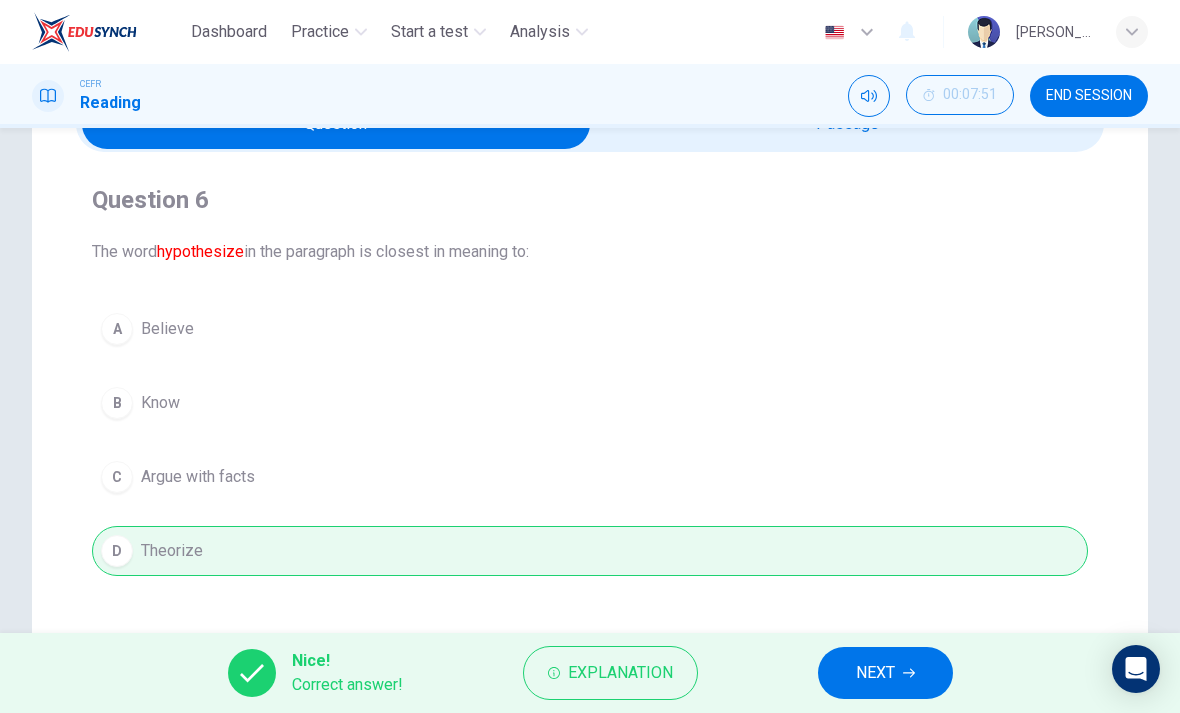 click on "NEXT" at bounding box center [885, 673] 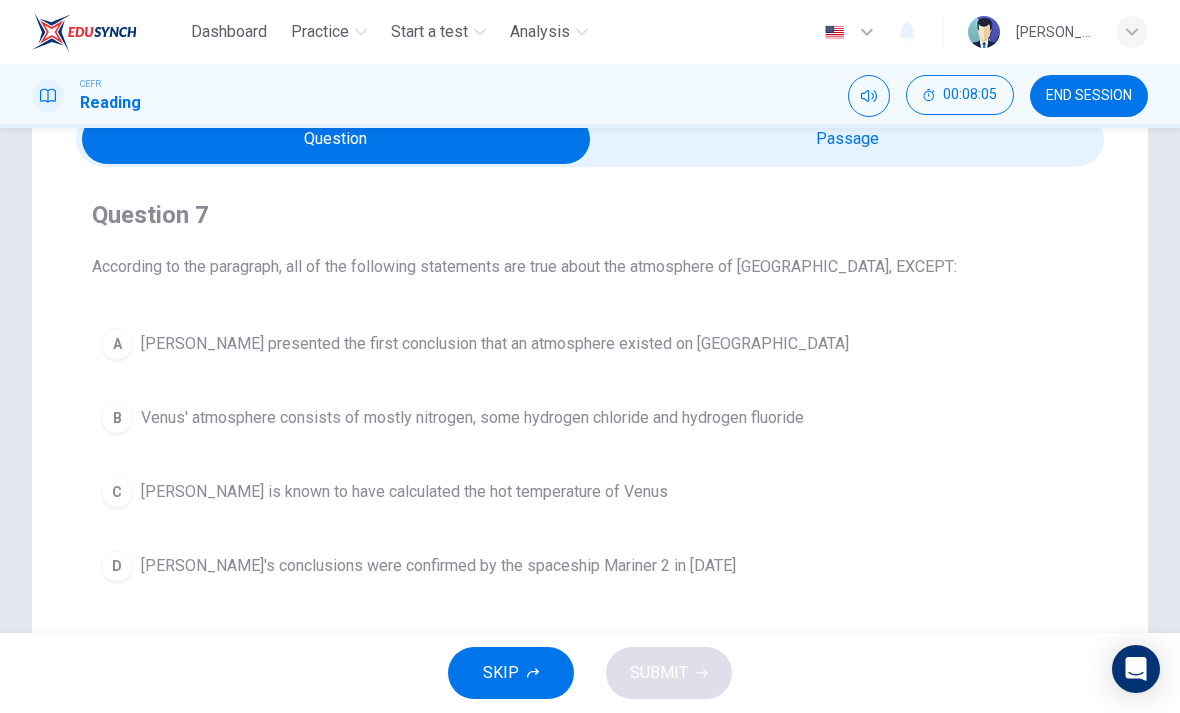 scroll, scrollTop: 102, scrollLeft: 0, axis: vertical 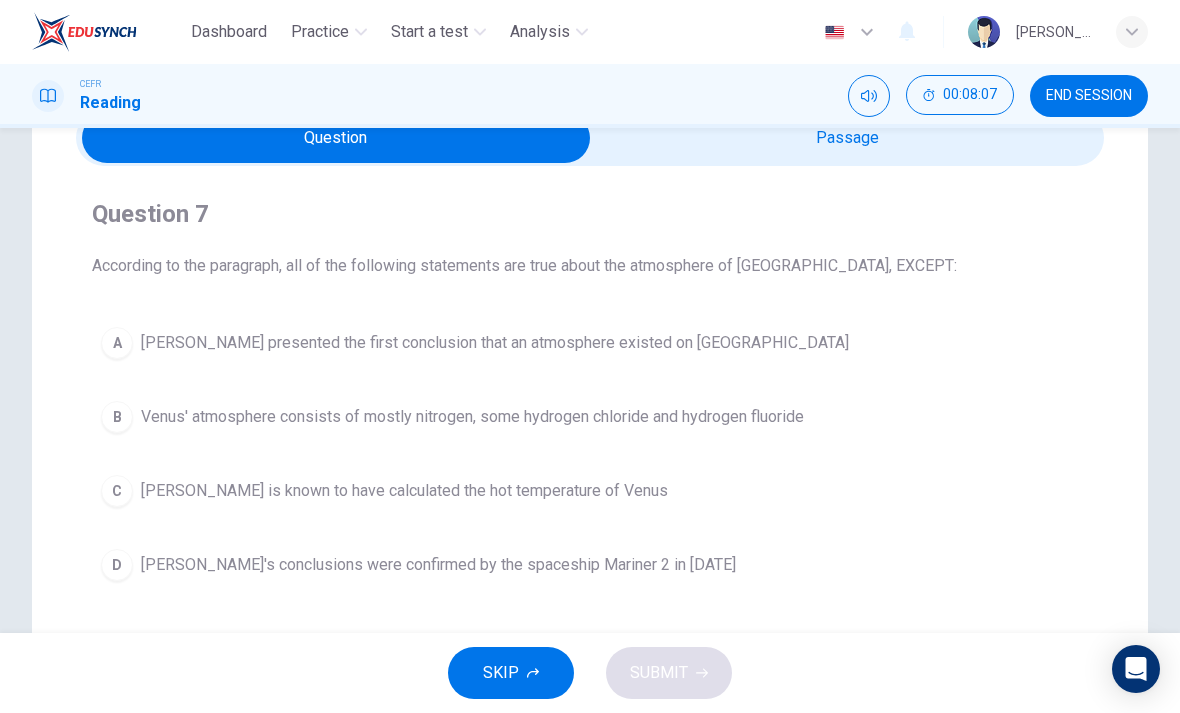 click at bounding box center (336, 138) 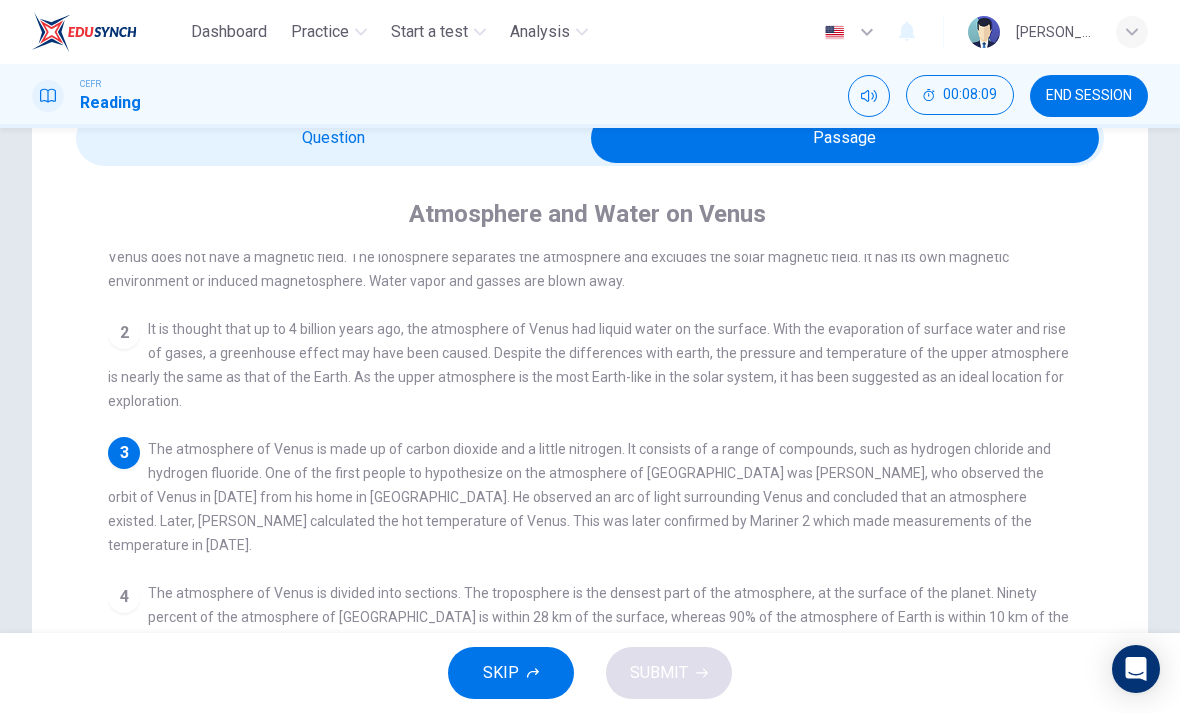 scroll, scrollTop: 58, scrollLeft: 0, axis: vertical 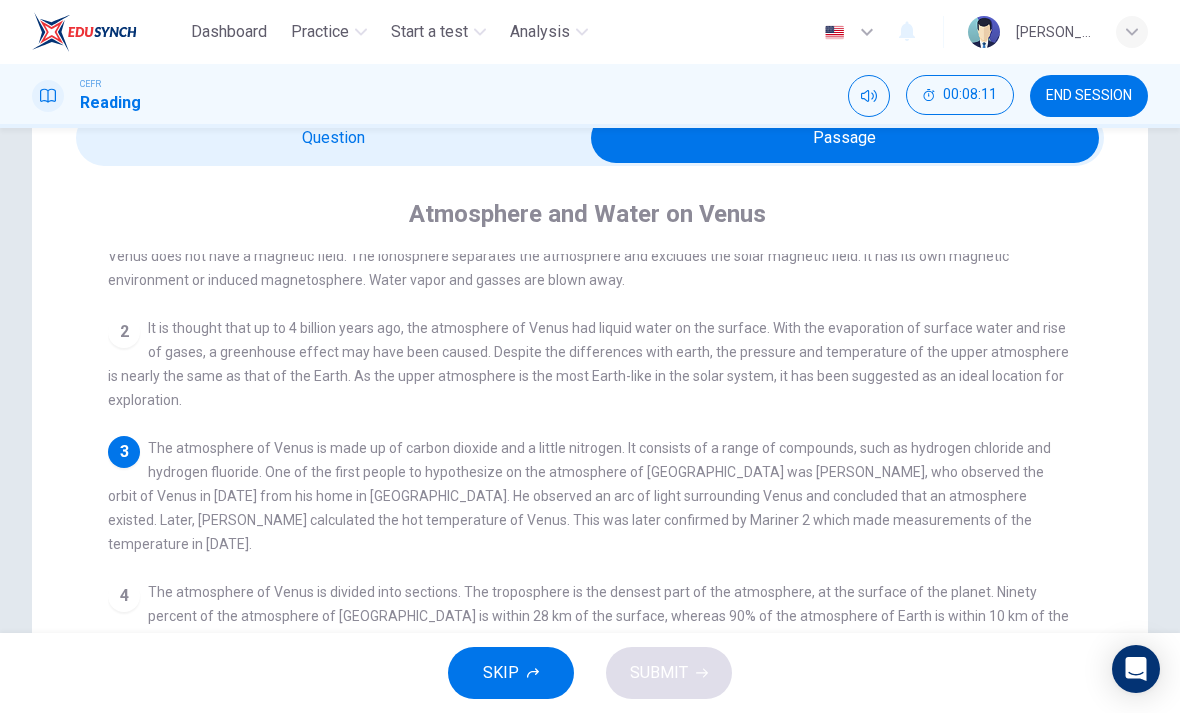 click at bounding box center [845, 138] 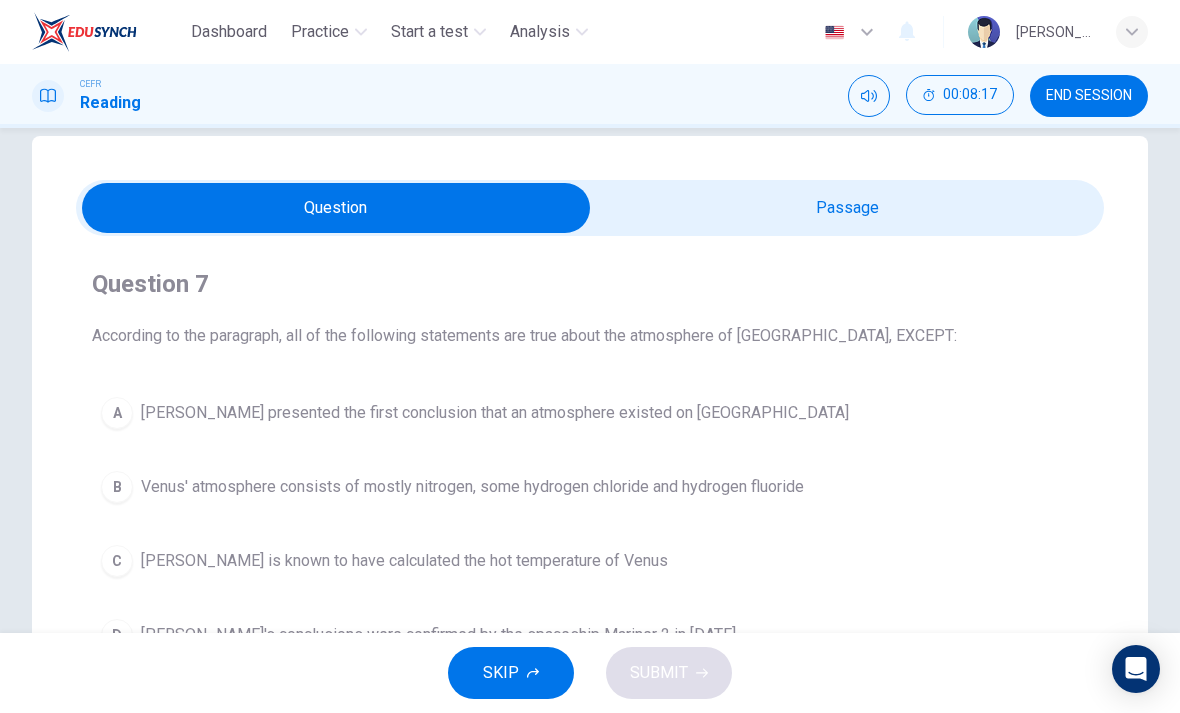 scroll, scrollTop: 38, scrollLeft: 0, axis: vertical 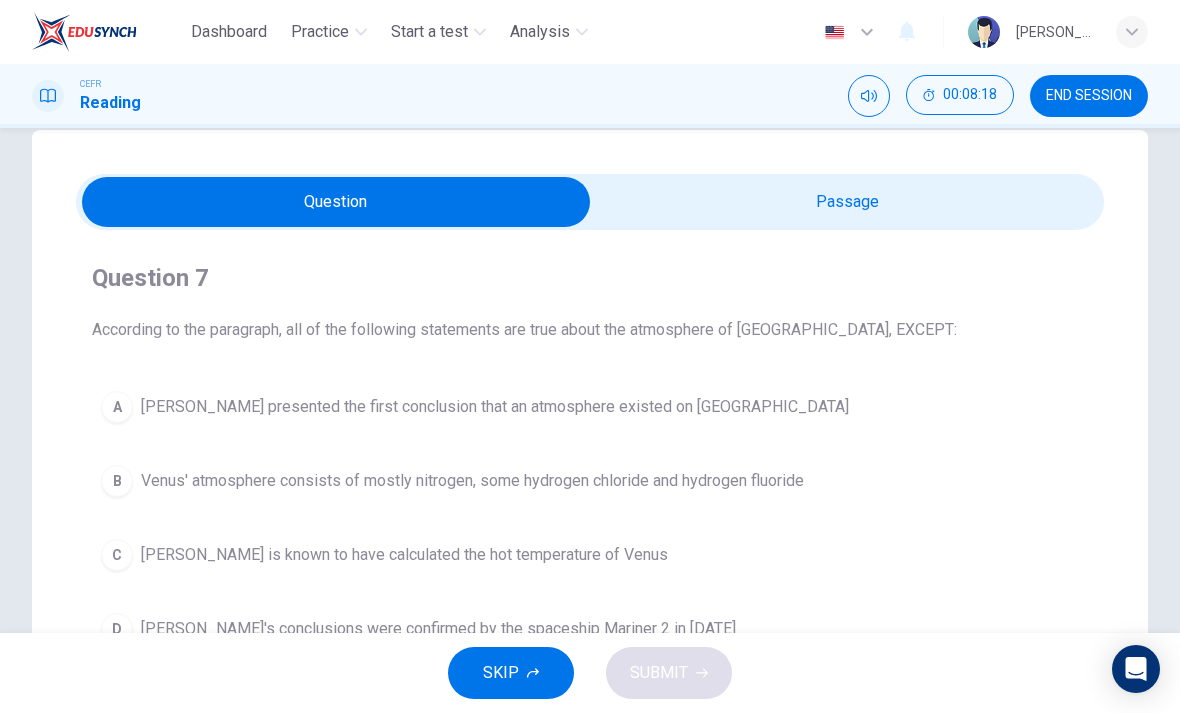 click at bounding box center (336, 202) 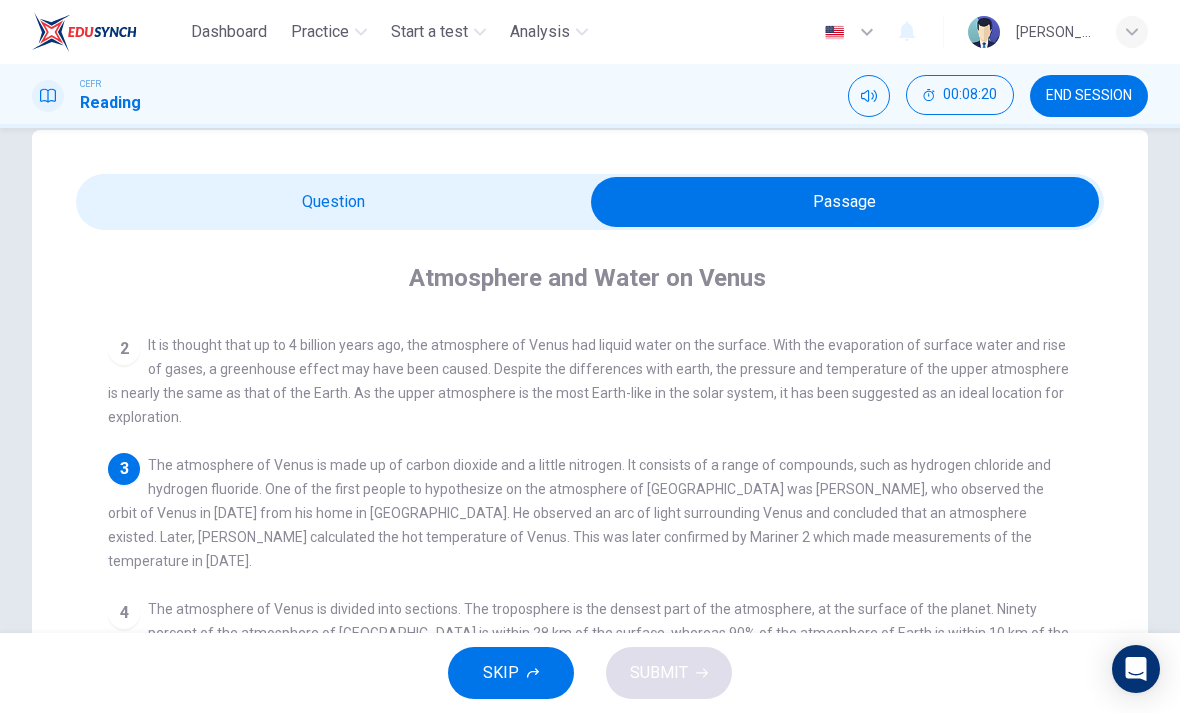 scroll, scrollTop: 103, scrollLeft: 0, axis: vertical 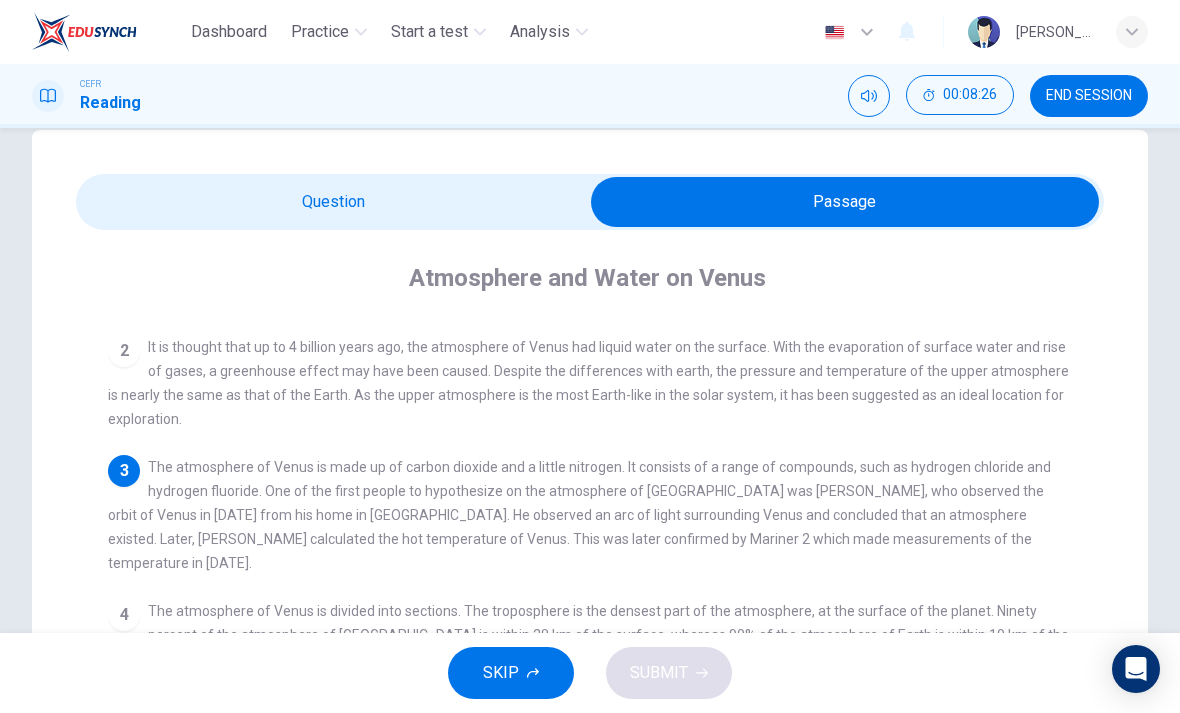 click at bounding box center (845, 202) 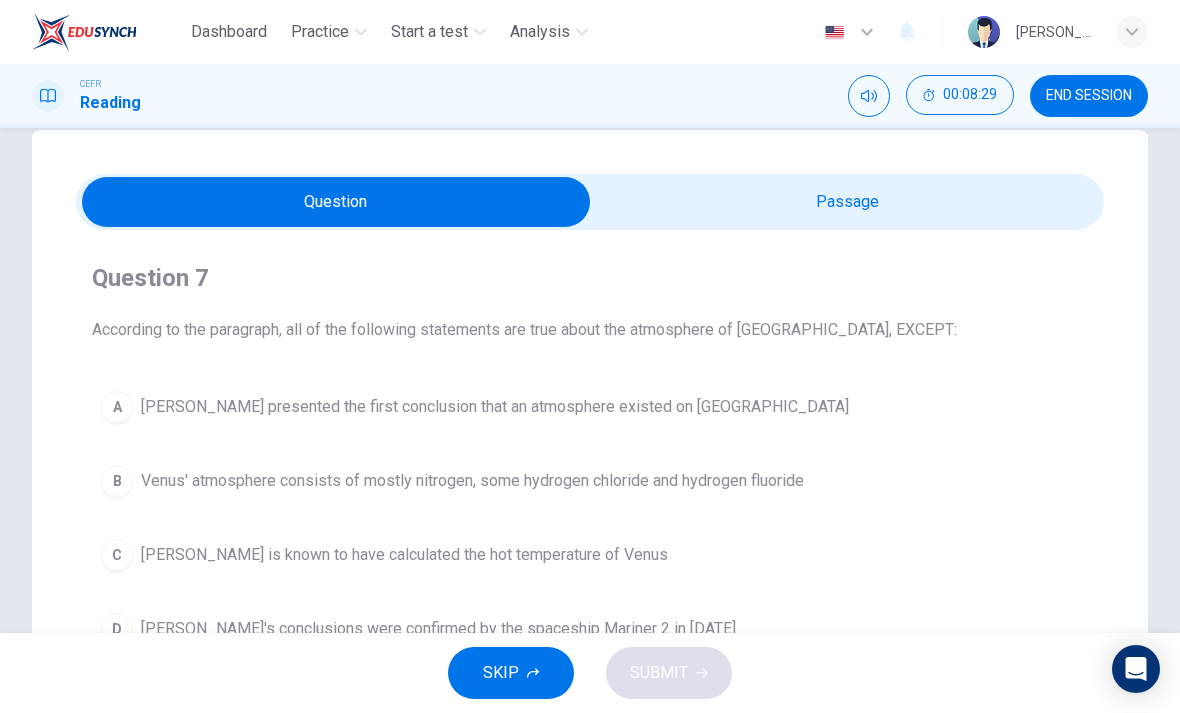 click on "Venus' atmosphere consists of mostly nitrogen, some hydrogen chloride and hydrogen fluoride" at bounding box center (472, 481) 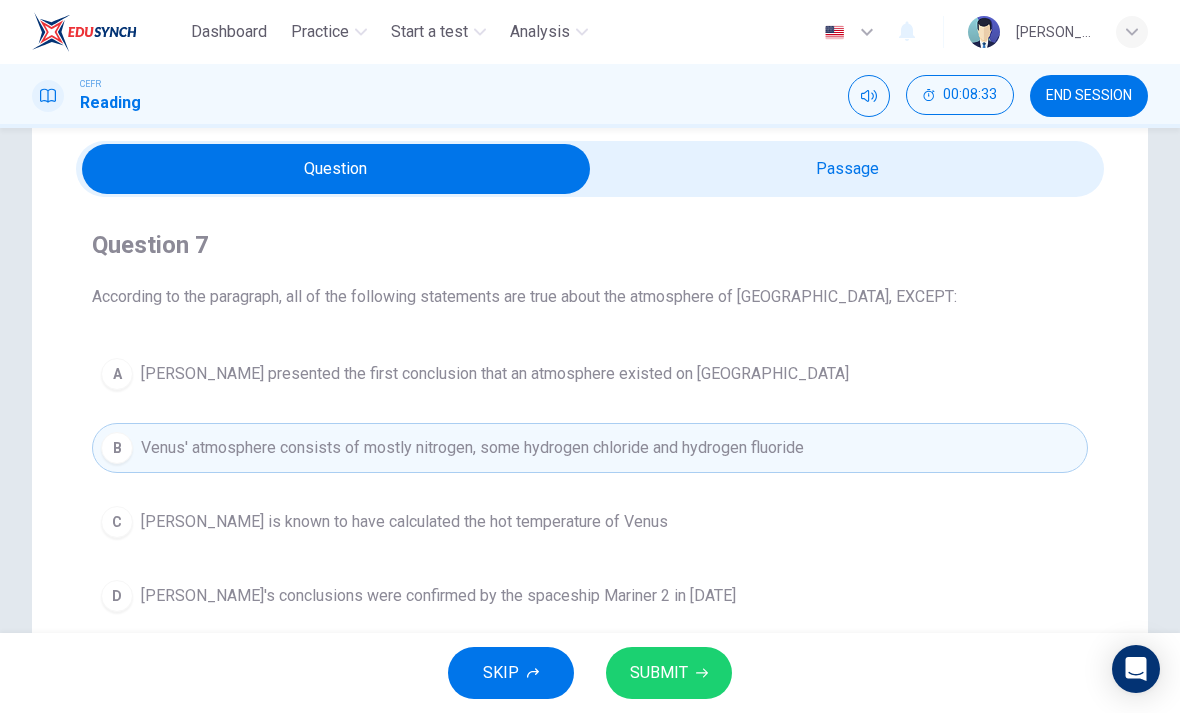 scroll, scrollTop: 70, scrollLeft: 0, axis: vertical 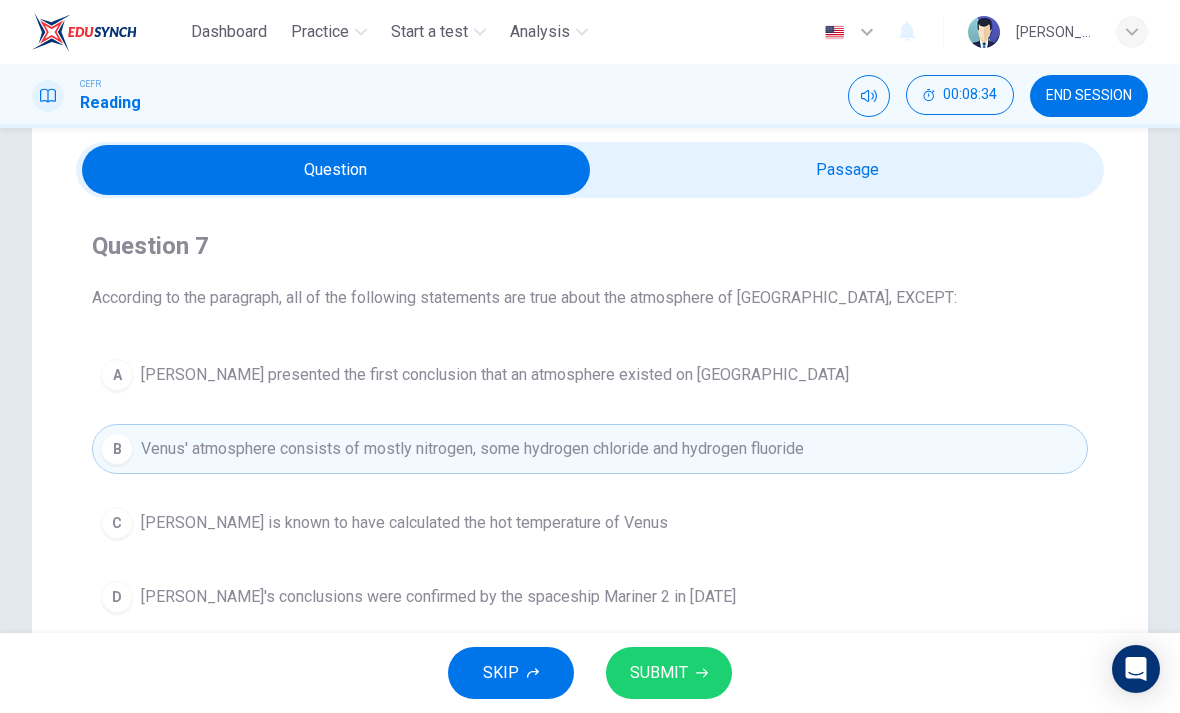 click at bounding box center [336, 170] 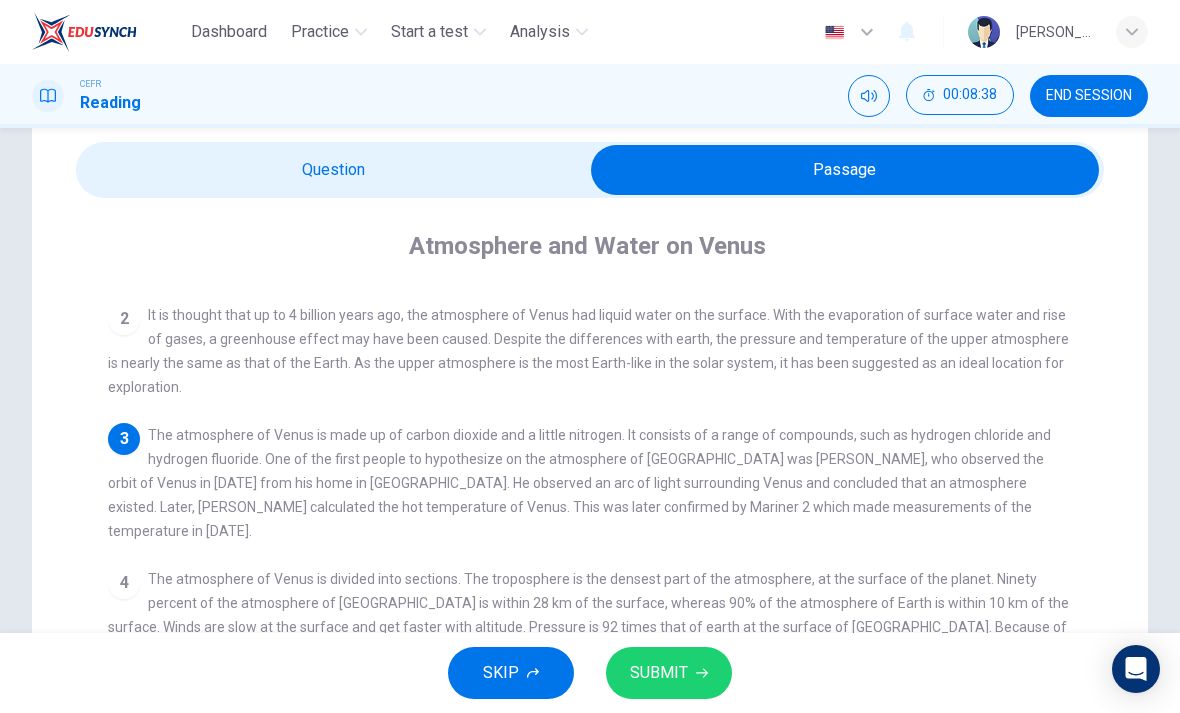 click at bounding box center (845, 170) 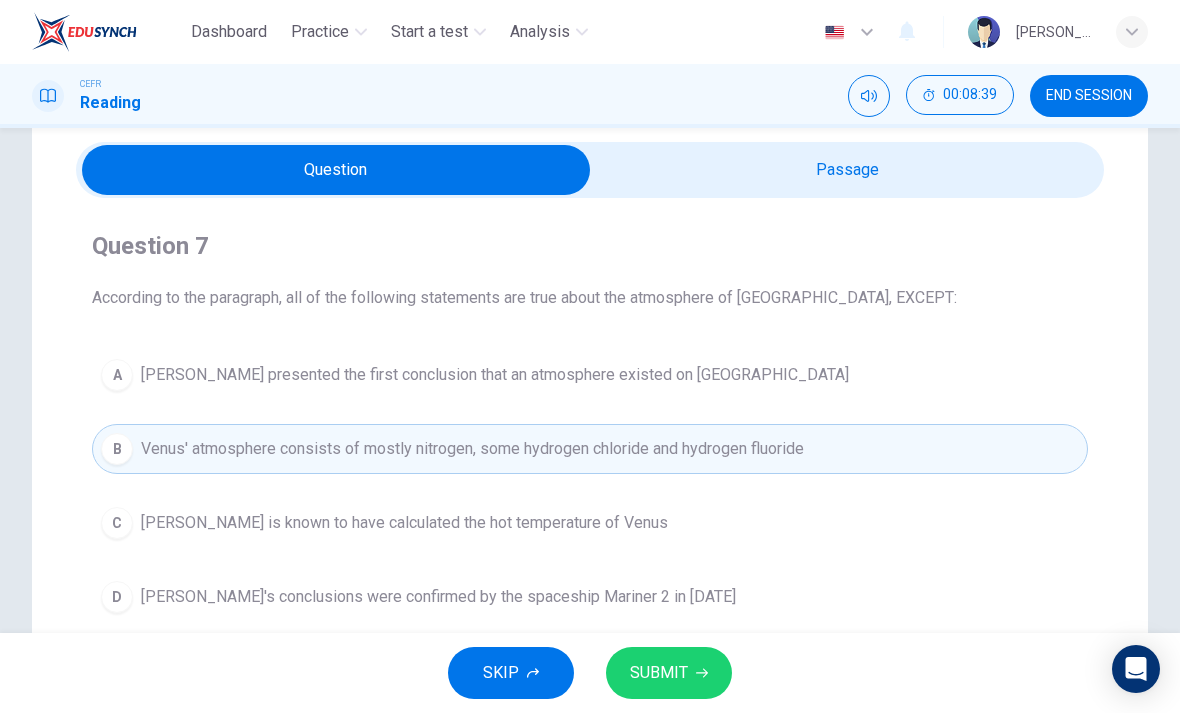 click 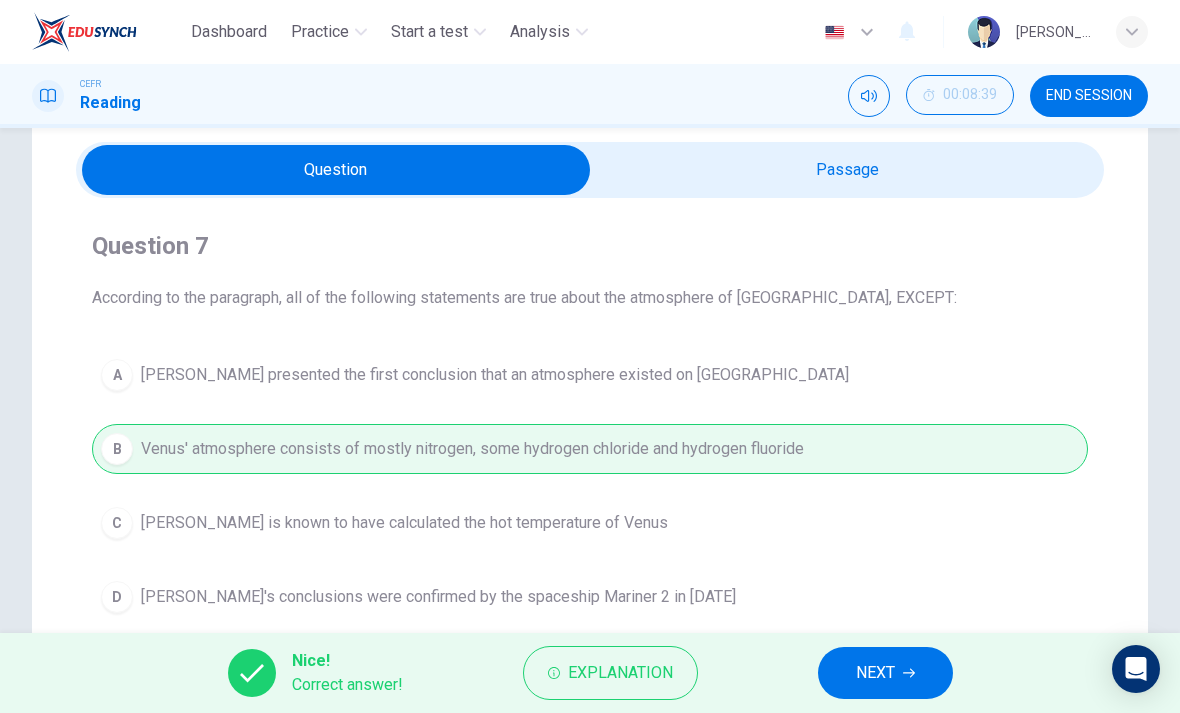 click on "NEXT" at bounding box center (875, 673) 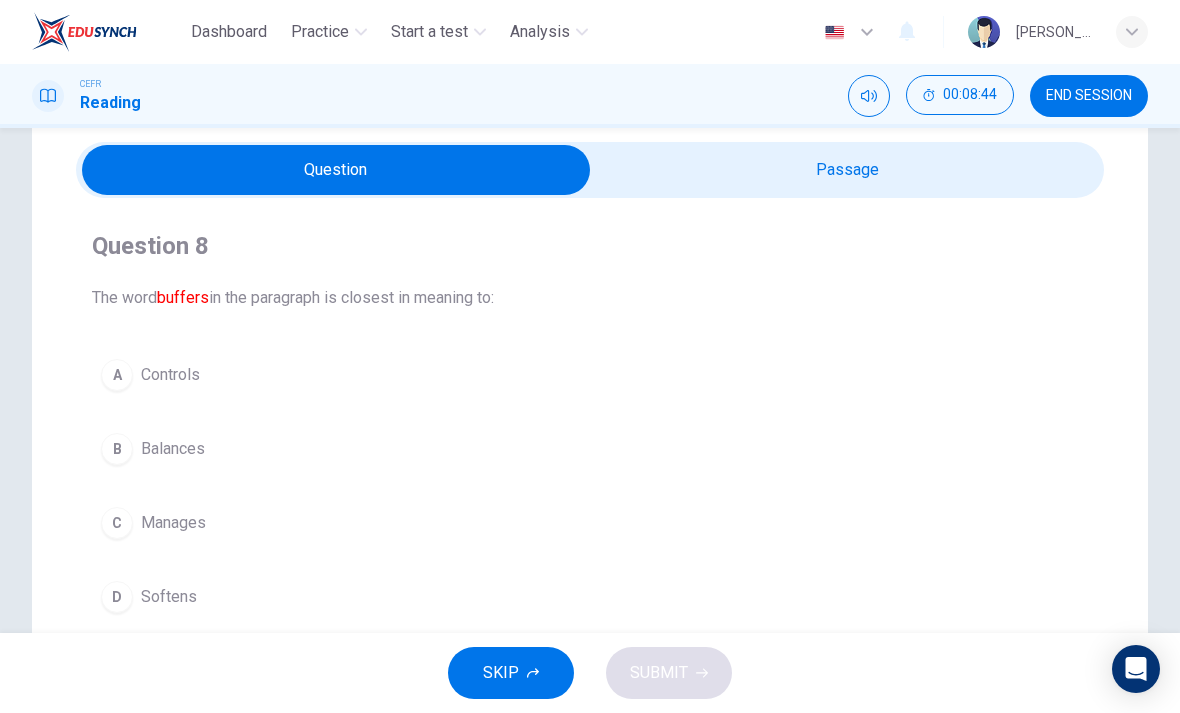 click at bounding box center (336, 170) 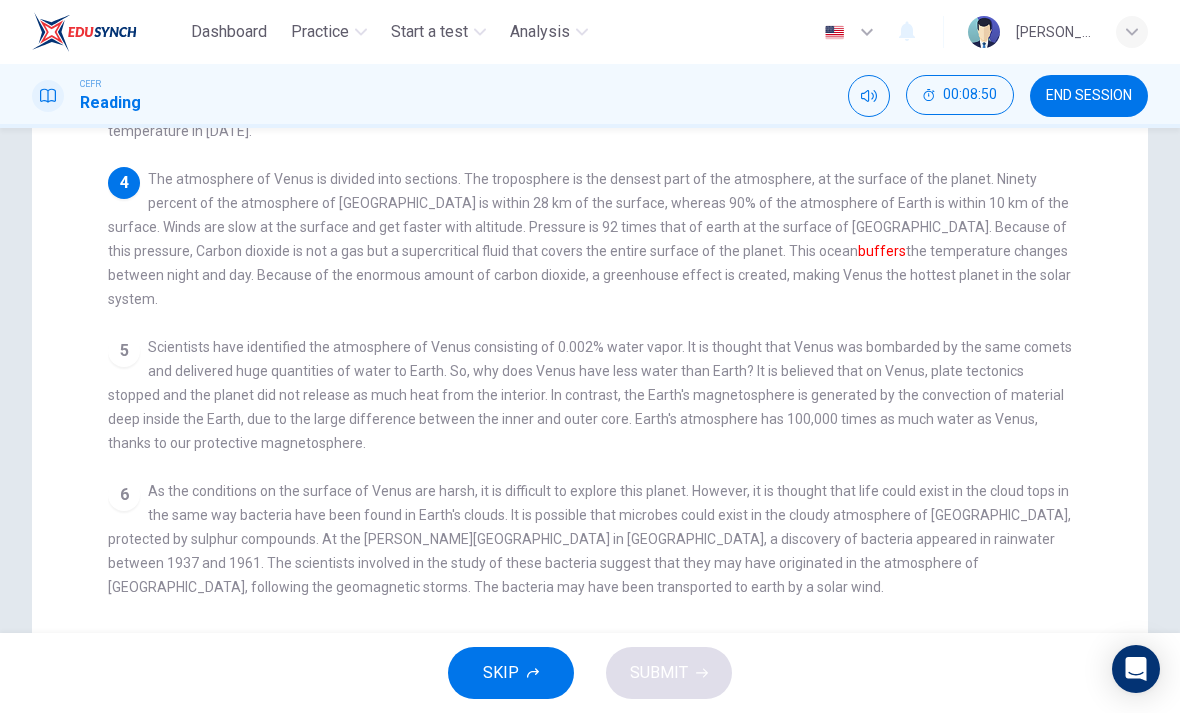 scroll, scrollTop: 469, scrollLeft: 0, axis: vertical 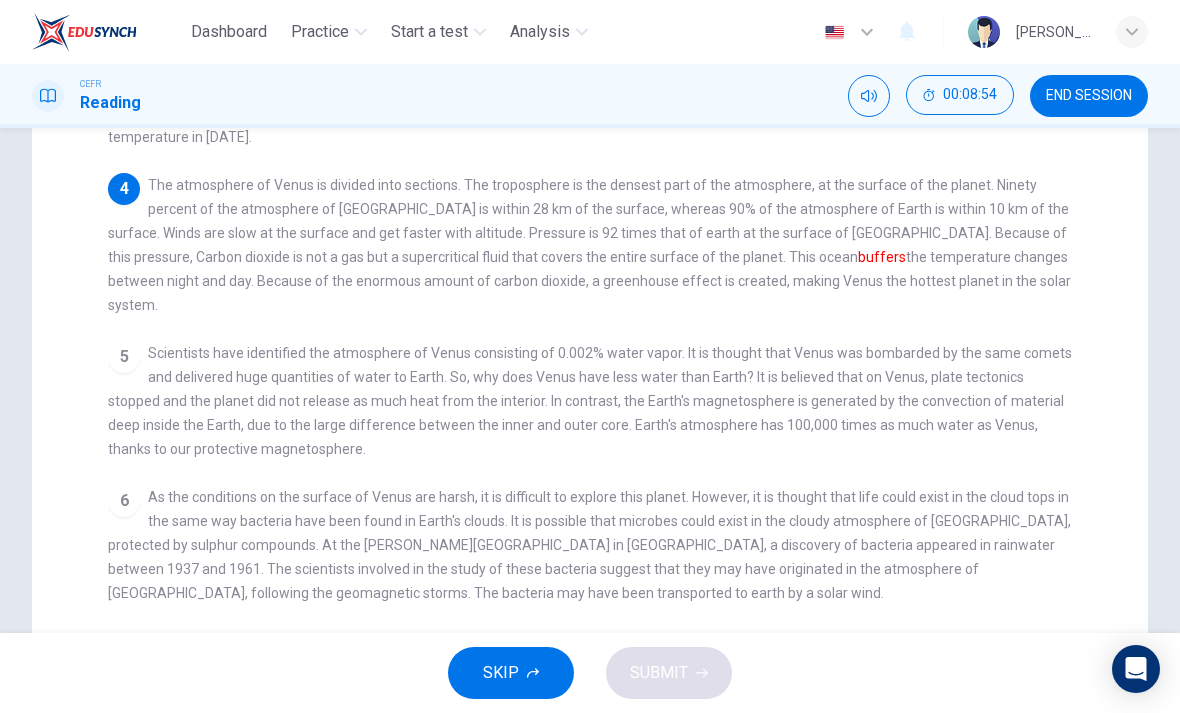 click on "As the conditions on the surface of Venus are harsh, it is difficult to explore this planet. However, it is thought that life could exist in the cloud tops in the same way bacteria have been found in Earth's clouds. It is possible that microbes could exist in the cloudy atmosphere of [GEOGRAPHIC_DATA], protected by sulphur compounds. At the [PERSON_NAME][GEOGRAPHIC_DATA] in [GEOGRAPHIC_DATA], a discovery of bacteria appeared in rainwater between 1937 and 1961. The scientists involved in the study of these bacteria suggest that they may have originated in the atmosphere of [GEOGRAPHIC_DATA], following the geomagnetic storms. The bacteria may have been transported to earth by a solar wind." at bounding box center (589, 545) 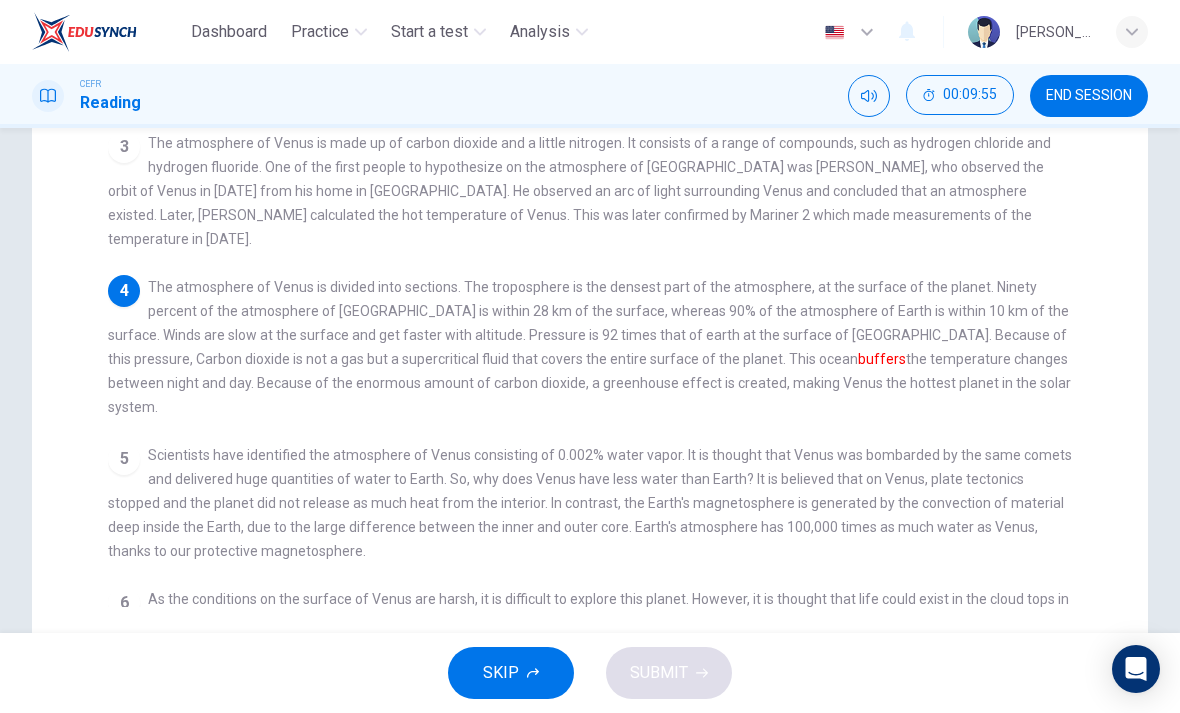 scroll, scrollTop: 0, scrollLeft: 0, axis: both 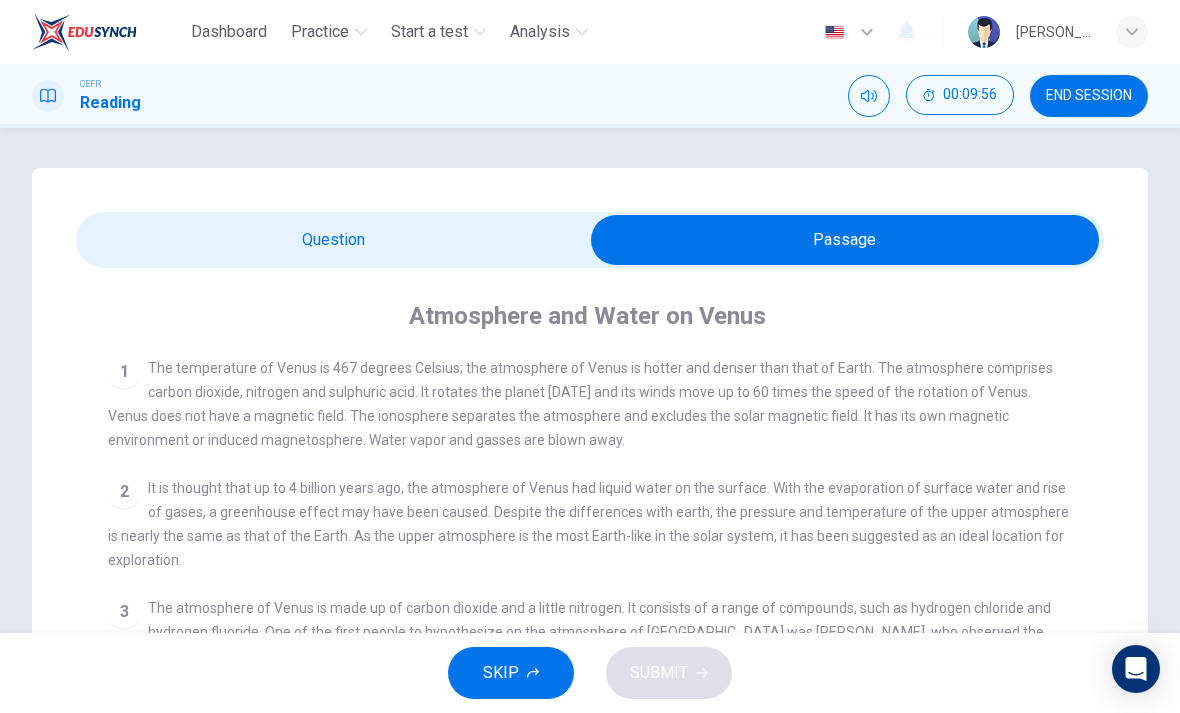 click at bounding box center (845, 240) 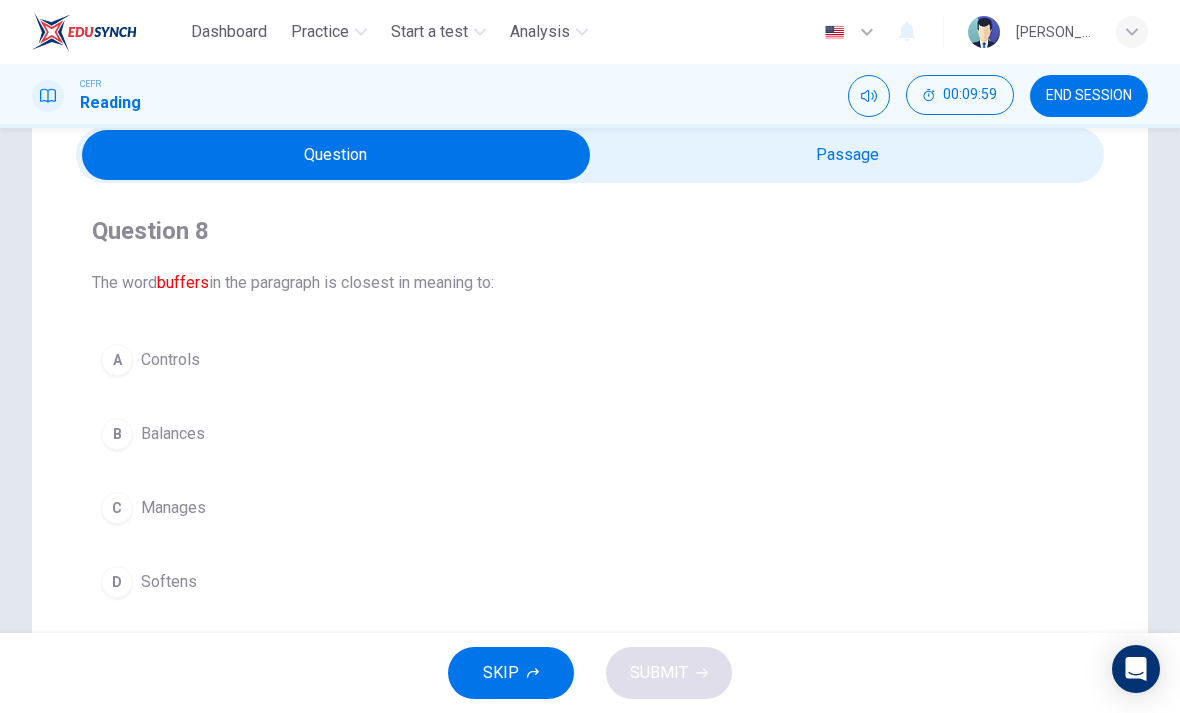 scroll, scrollTop: 12, scrollLeft: 0, axis: vertical 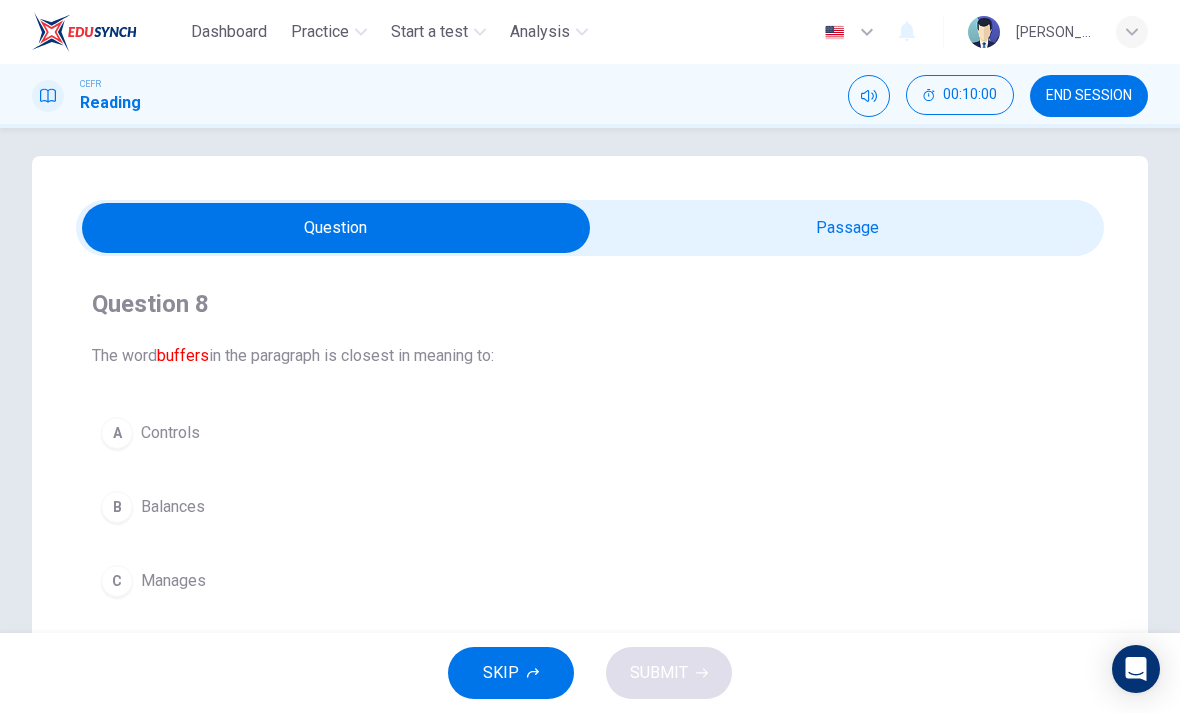 click at bounding box center (336, 228) 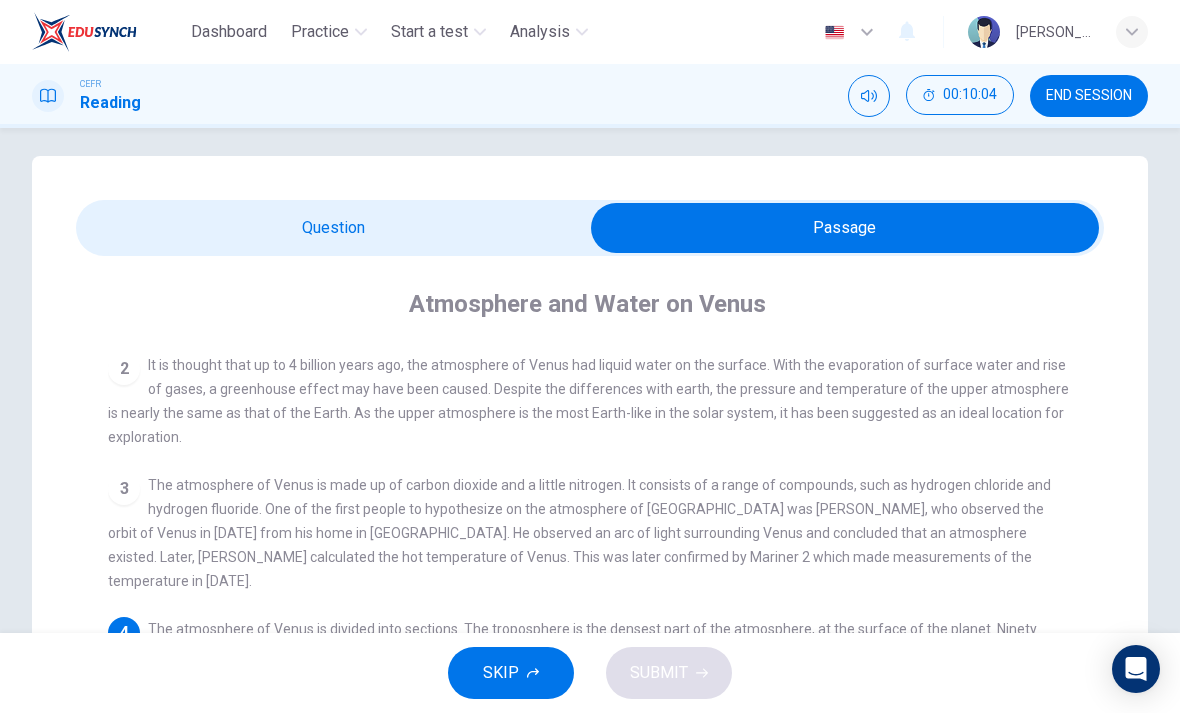 scroll, scrollTop: 105, scrollLeft: 0, axis: vertical 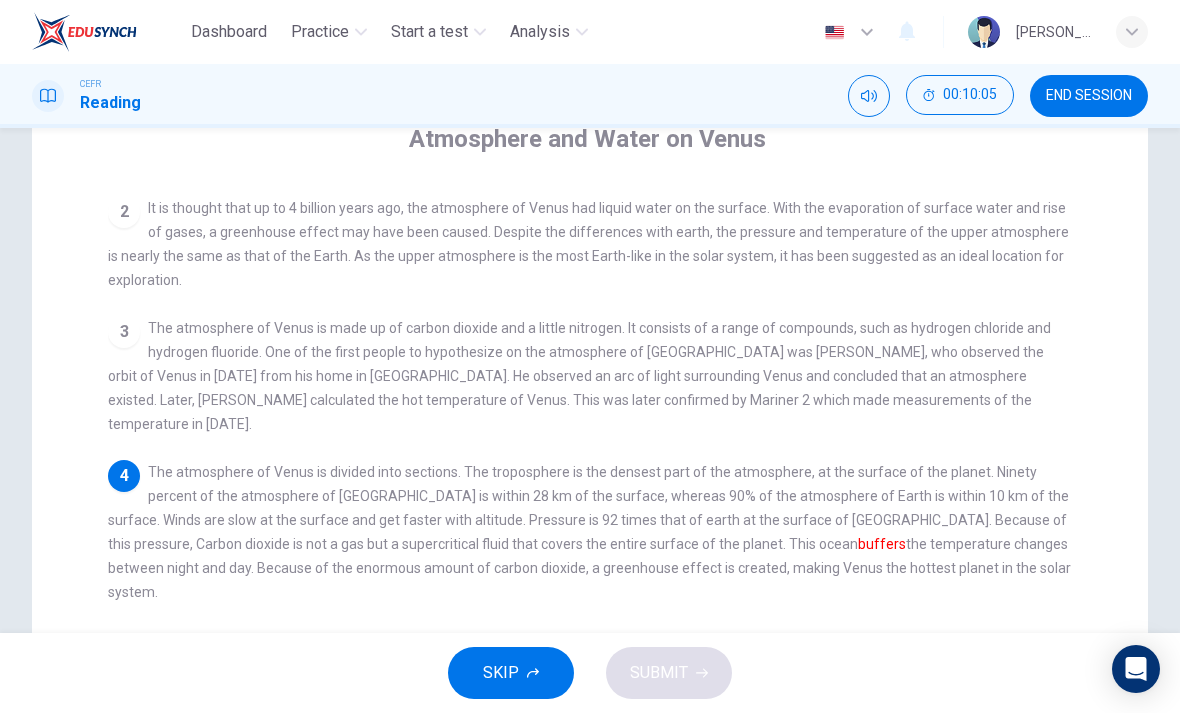 click on "3 The atmosphere of Venus is made up of carbon dioxide and a little nitrogen. It consists of a range of compounds, such as hydrogen chloride and hydrogen fluoride. One of the first people to hypothesize on the atmosphere of [GEOGRAPHIC_DATA] was [PERSON_NAME], who observed the orbit of Venus in [DATE] from his home in [GEOGRAPHIC_DATA]. He observed an arc of light surrounding Venus and concluded that an atmosphere existed. Later, [PERSON_NAME] calculated the hot temperature of Venus. This was later confirmed by Mariner 2 which made measurements of the temperature in [DATE]." at bounding box center [590, 376] 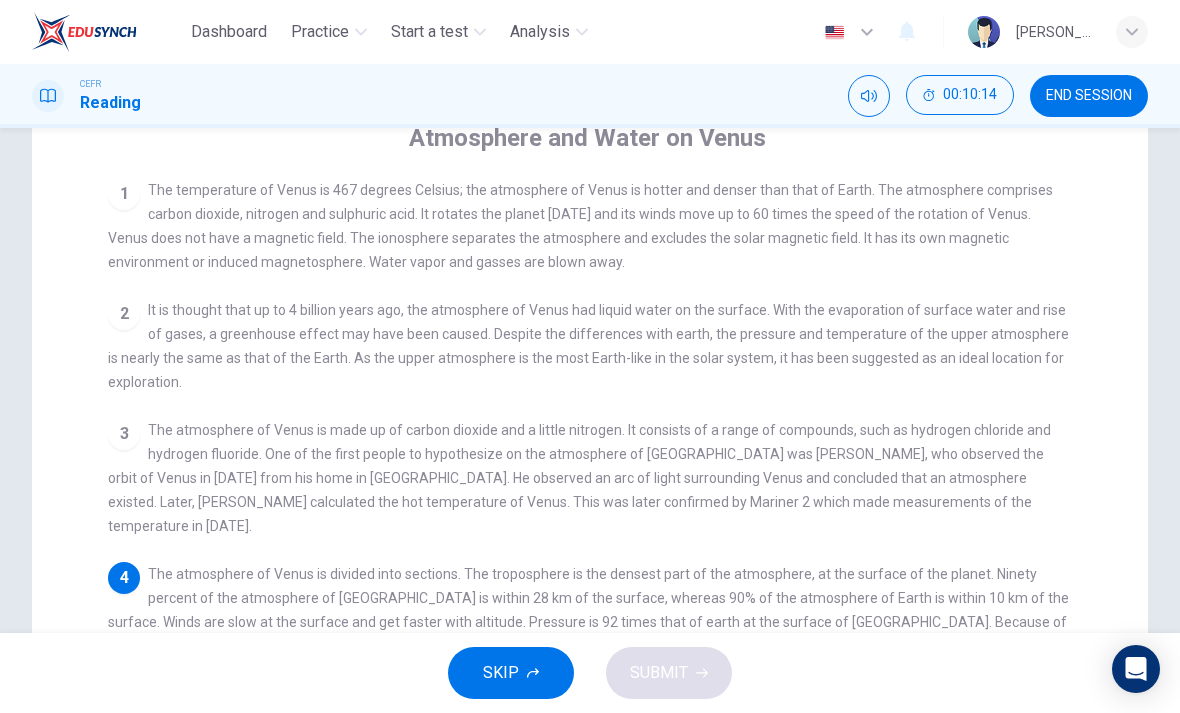 scroll, scrollTop: 0, scrollLeft: 0, axis: both 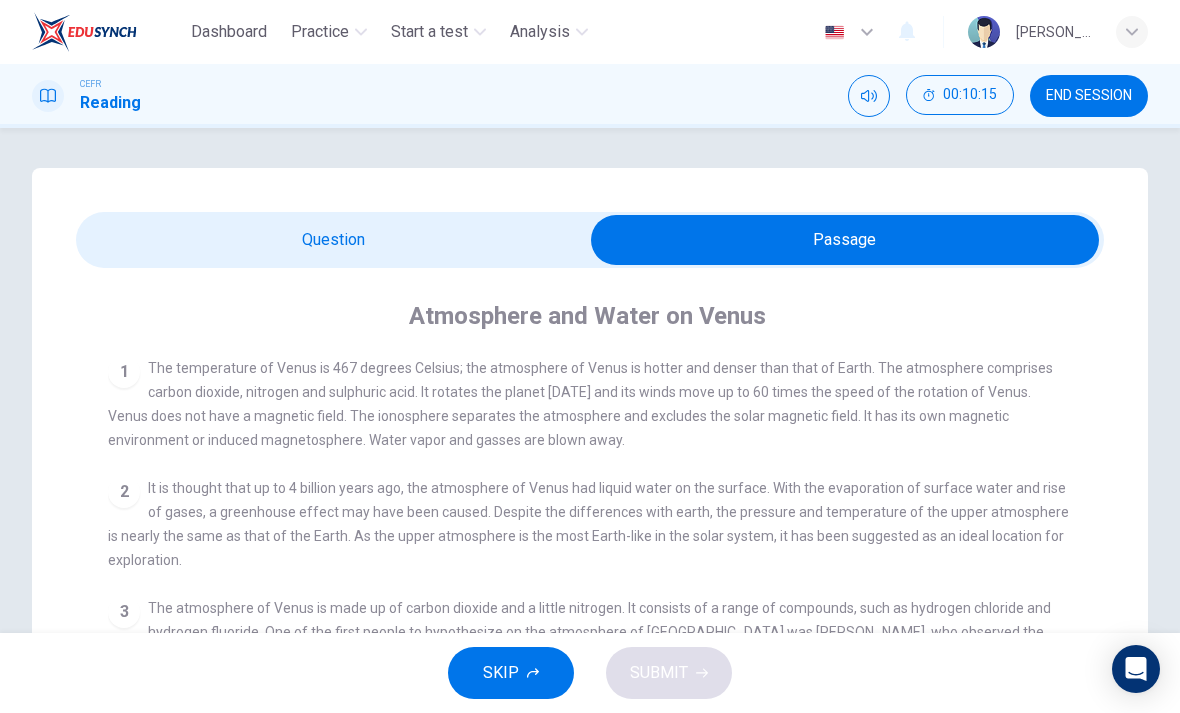 click at bounding box center [845, 240] 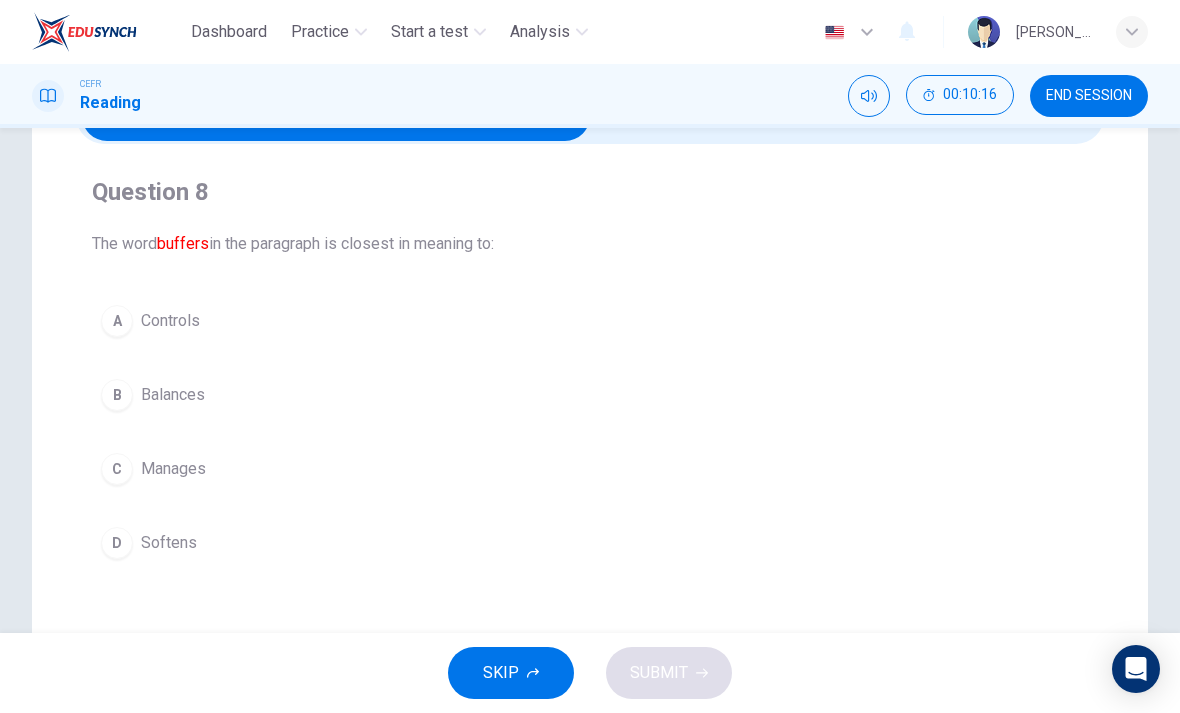 scroll, scrollTop: 128, scrollLeft: 0, axis: vertical 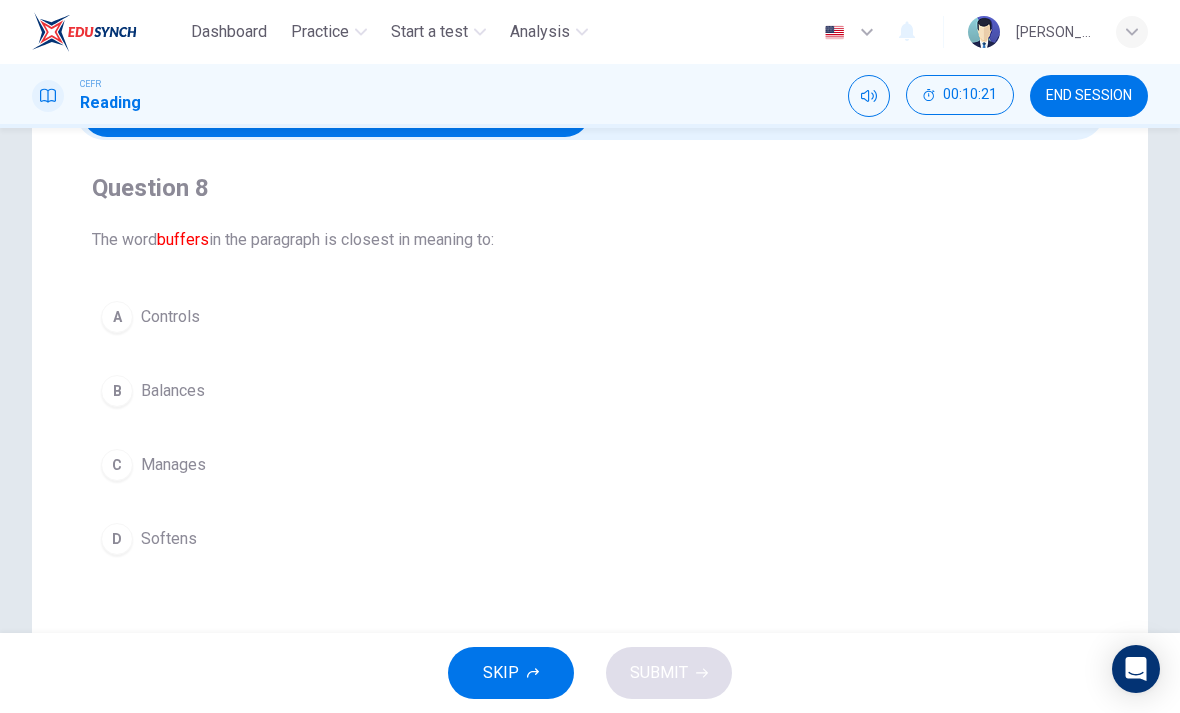 click on "B Balances" at bounding box center [590, 391] 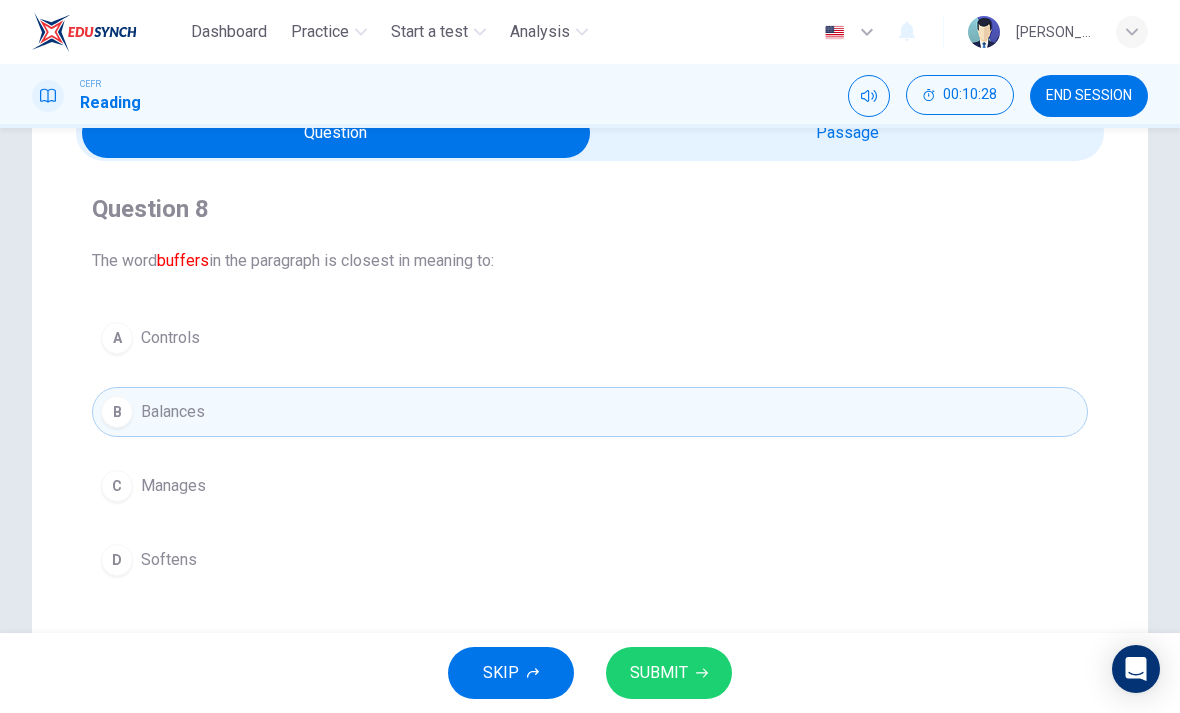 scroll, scrollTop: 111, scrollLeft: 0, axis: vertical 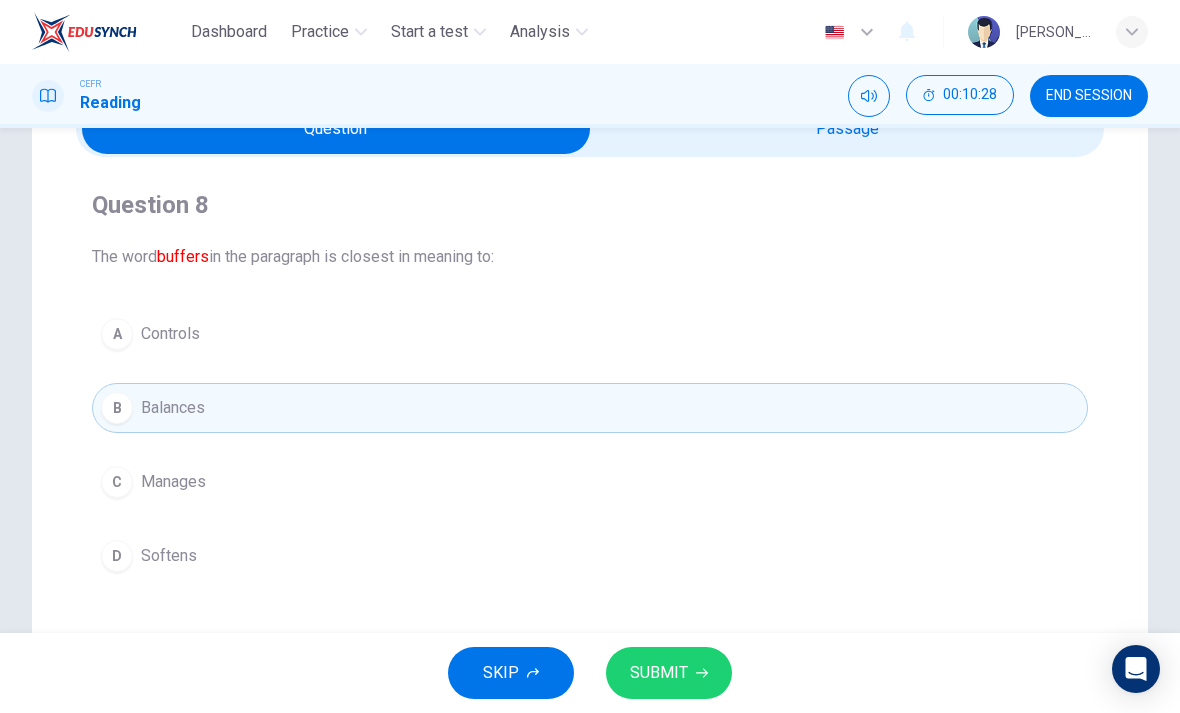 click at bounding box center [336, 129] 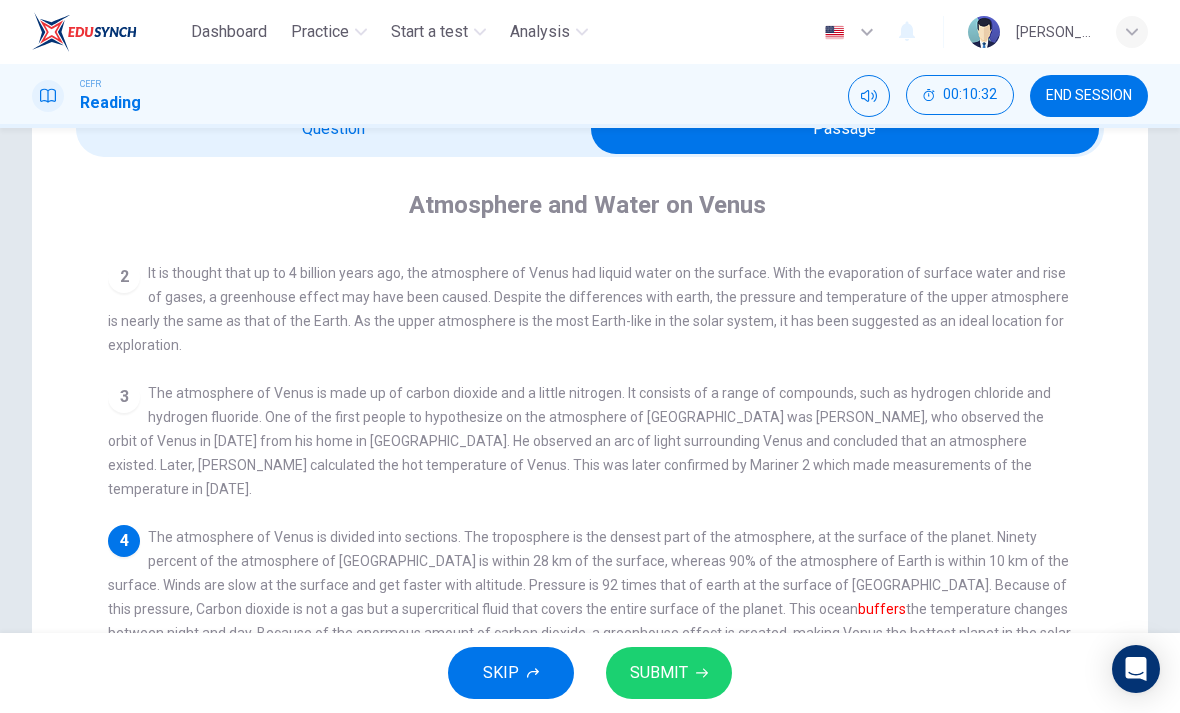 scroll, scrollTop: 103, scrollLeft: 0, axis: vertical 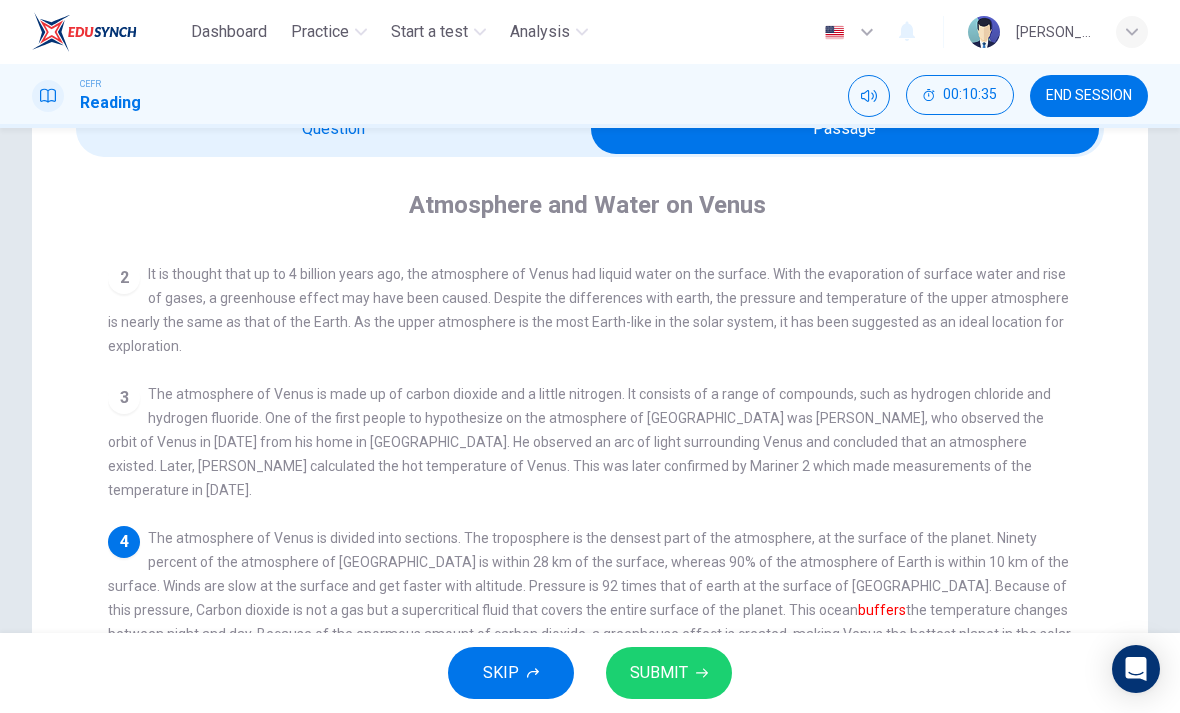 click at bounding box center (845, 129) 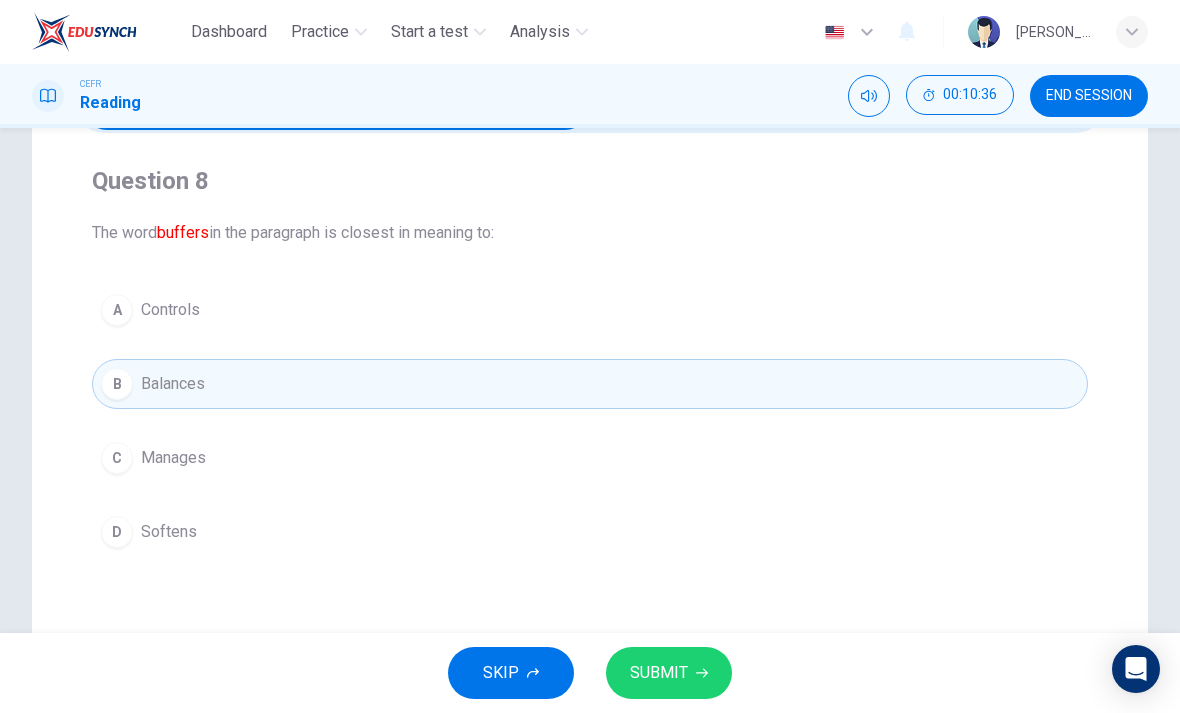 scroll, scrollTop: 164, scrollLeft: 0, axis: vertical 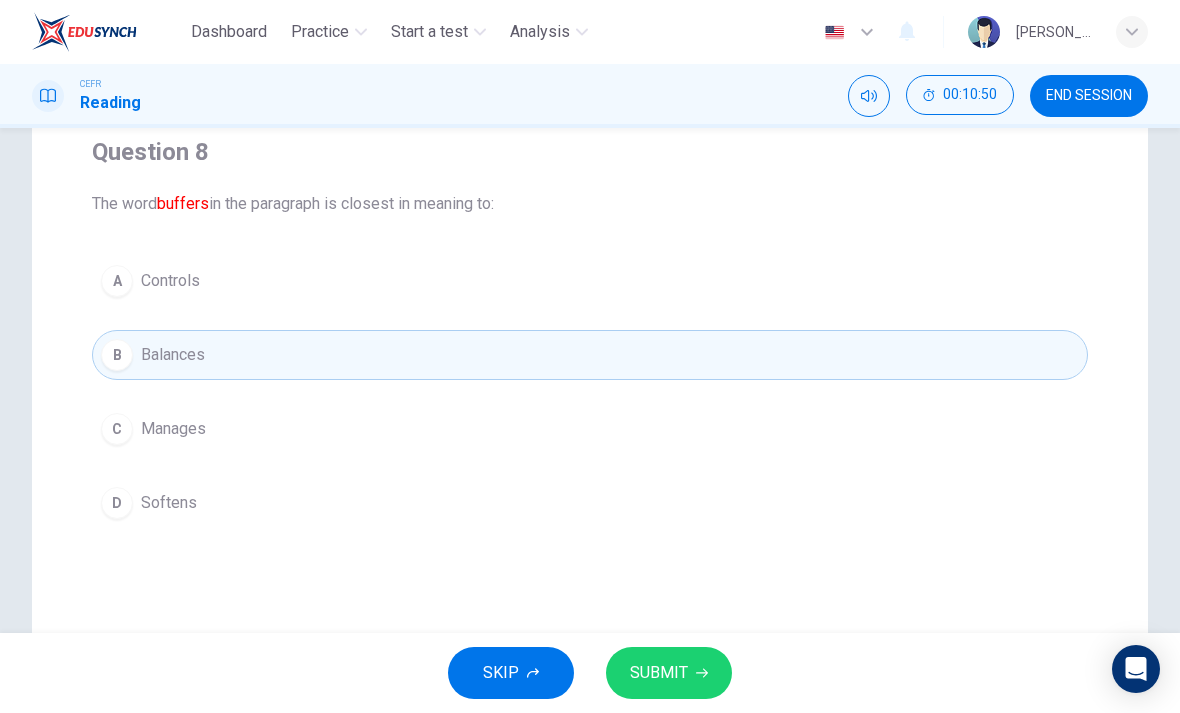 click on "SUBMIT" at bounding box center (669, 673) 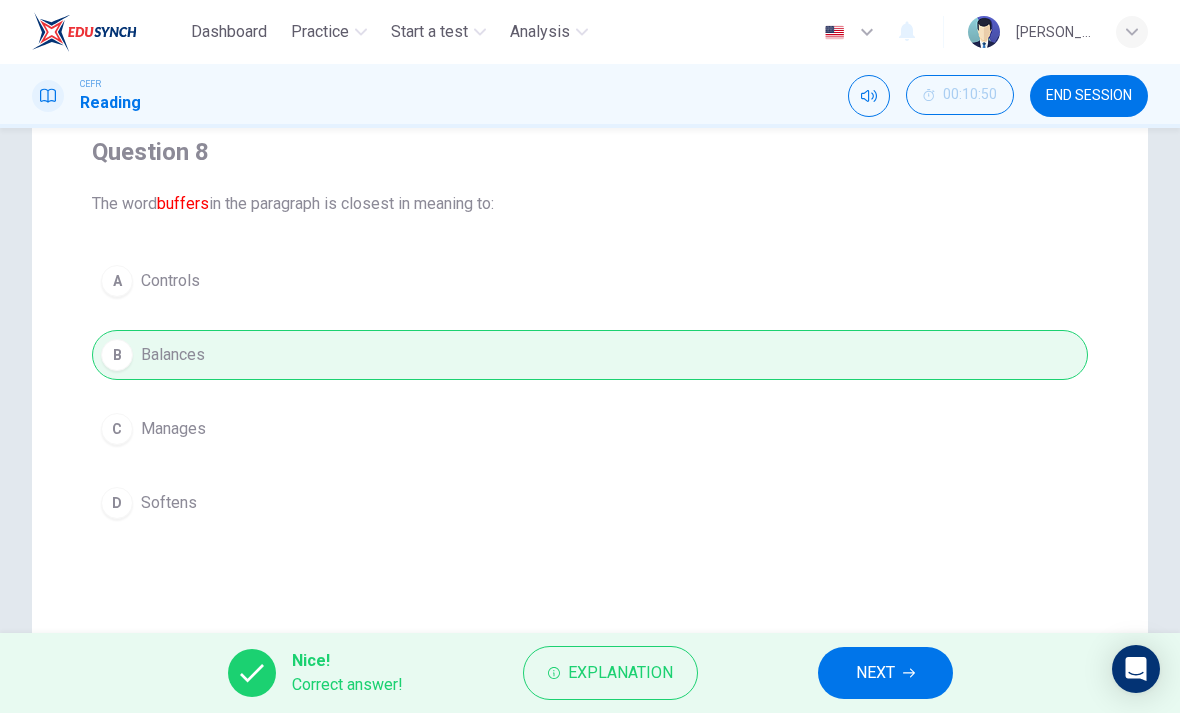 click on "NEXT" at bounding box center [885, 673] 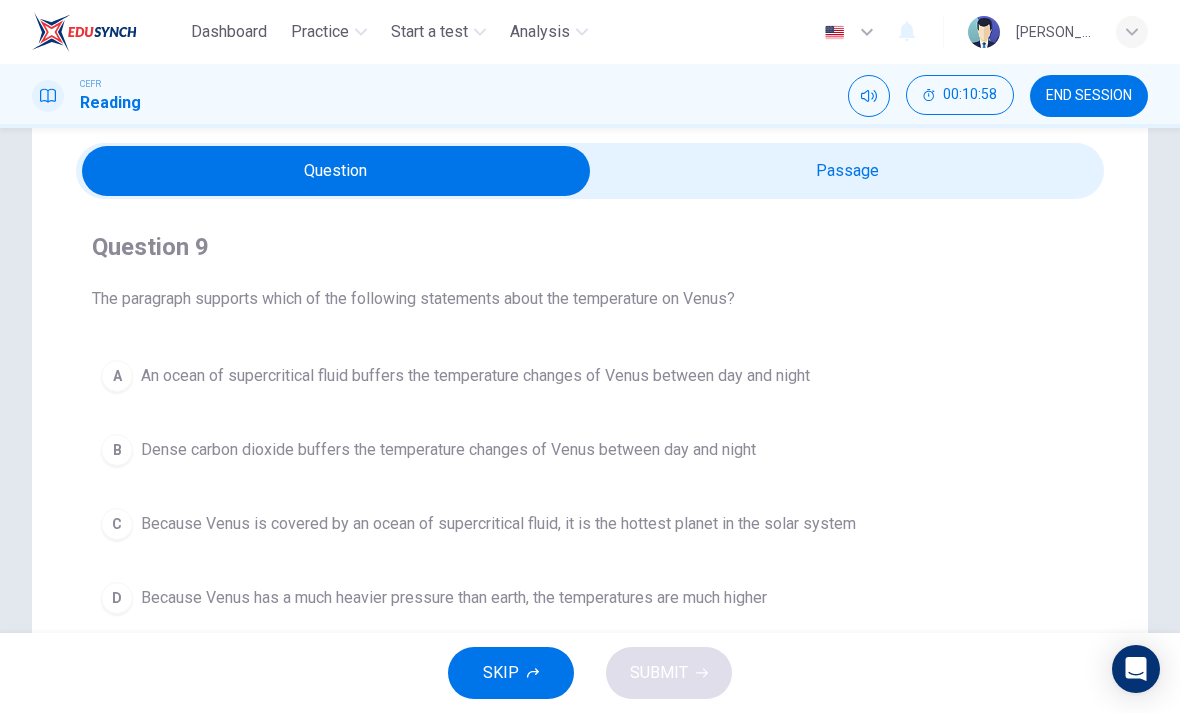 scroll, scrollTop: 48, scrollLeft: 0, axis: vertical 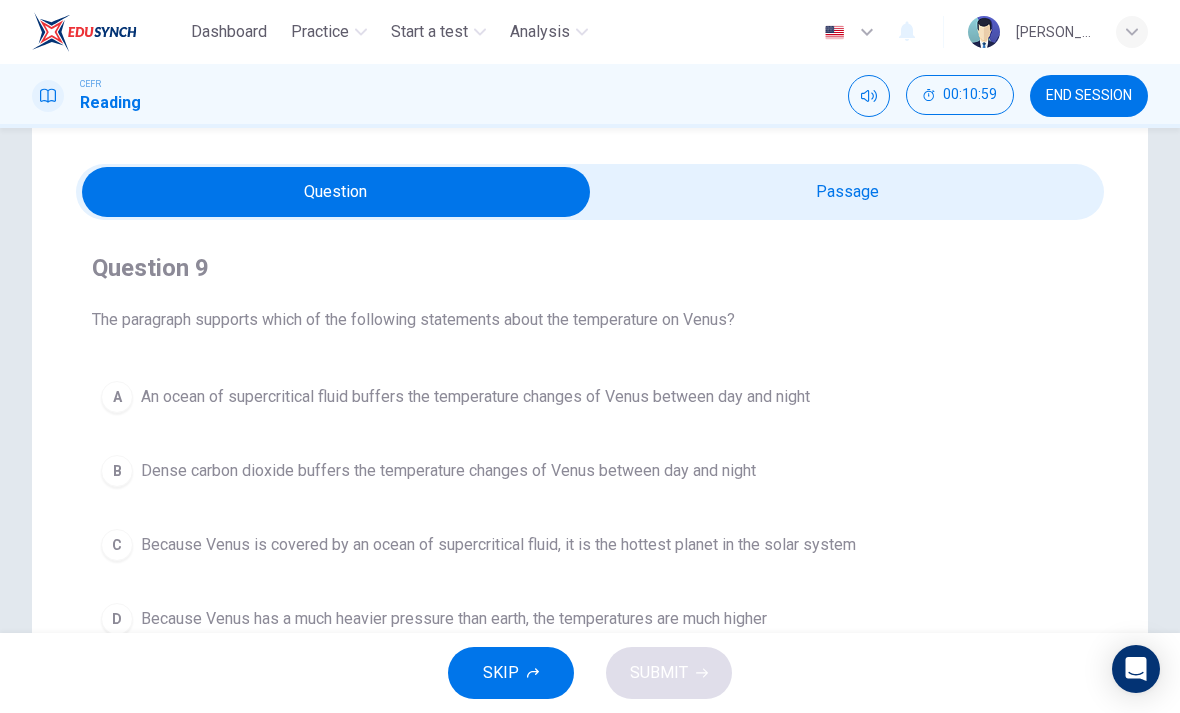click at bounding box center [336, 192] 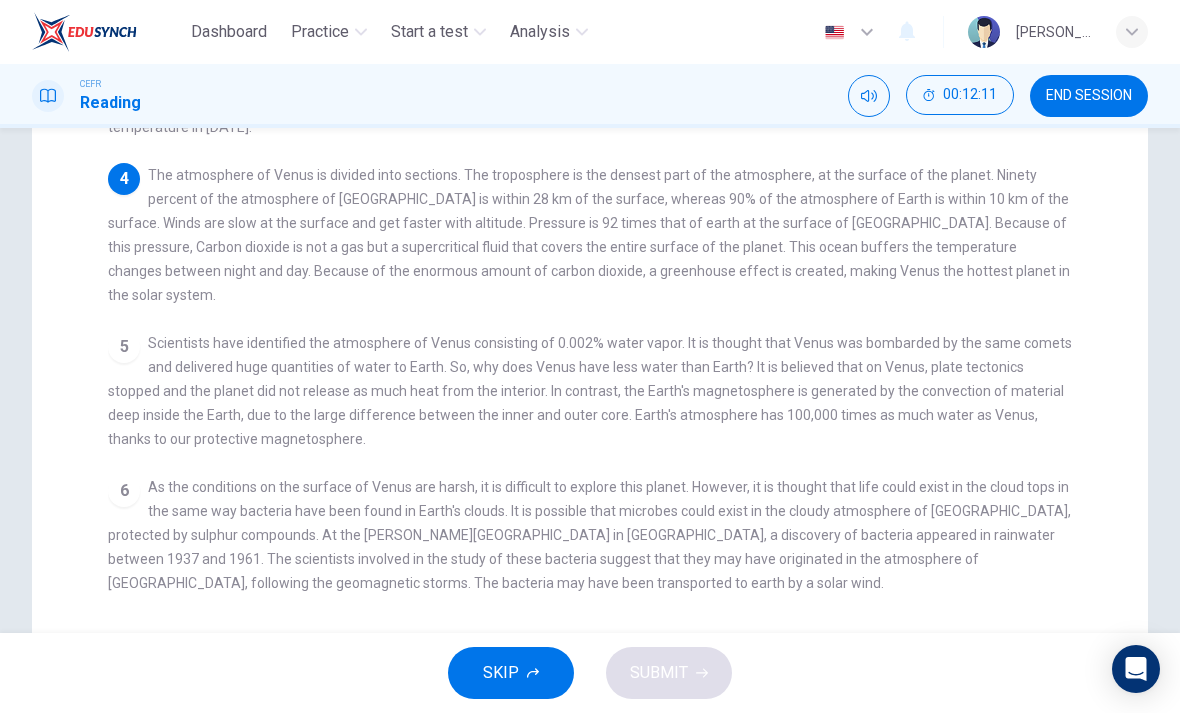 scroll, scrollTop: 477, scrollLeft: 0, axis: vertical 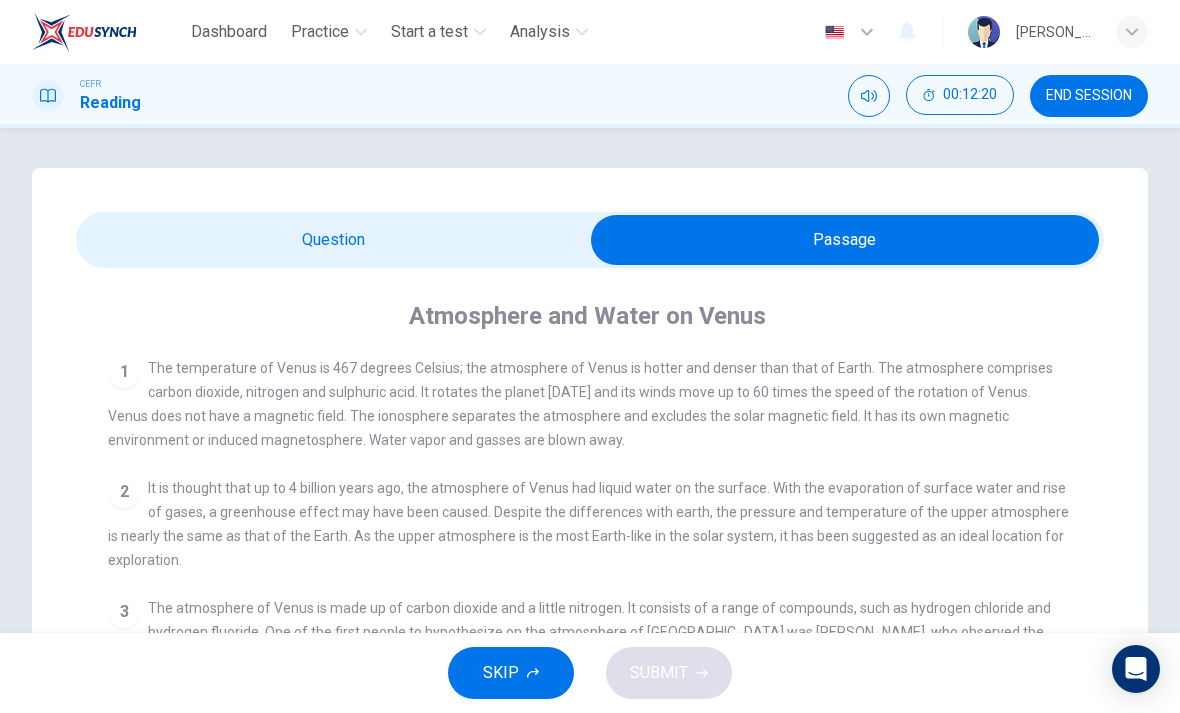 click at bounding box center [845, 240] 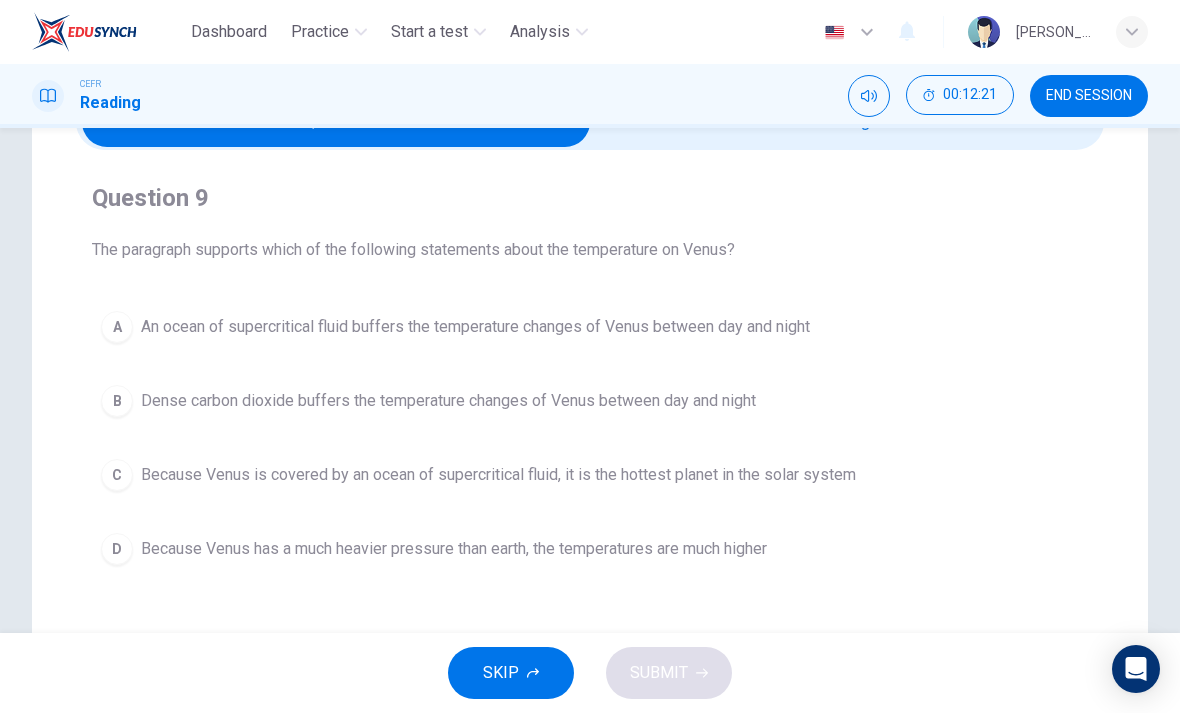 scroll, scrollTop: 123, scrollLeft: 0, axis: vertical 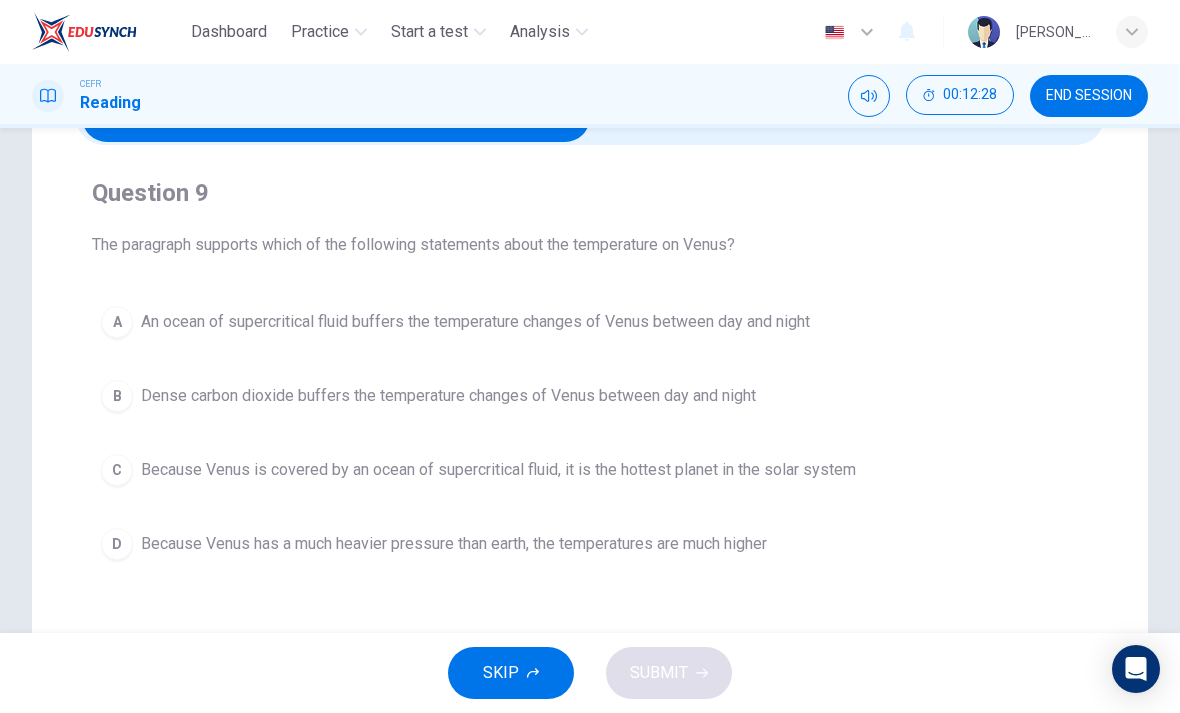 click on "An ocean of supercritical fluid buffers the temperature changes of Venus between day and night" at bounding box center (475, 322) 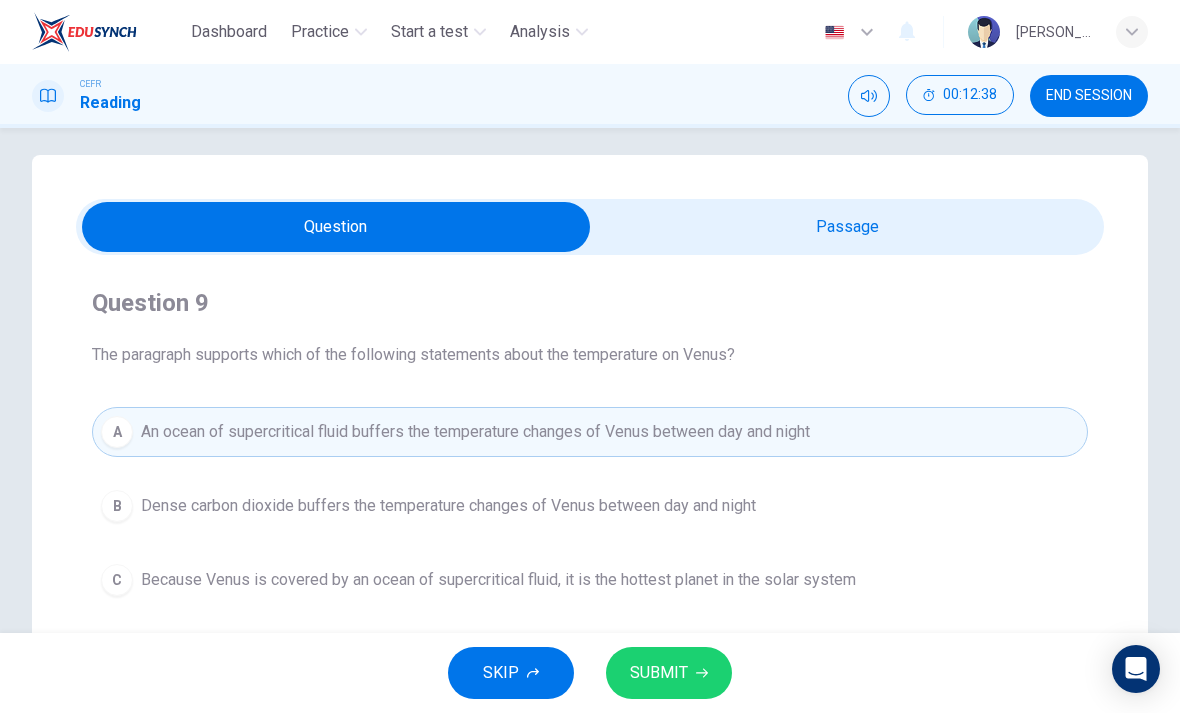 scroll, scrollTop: 4, scrollLeft: 0, axis: vertical 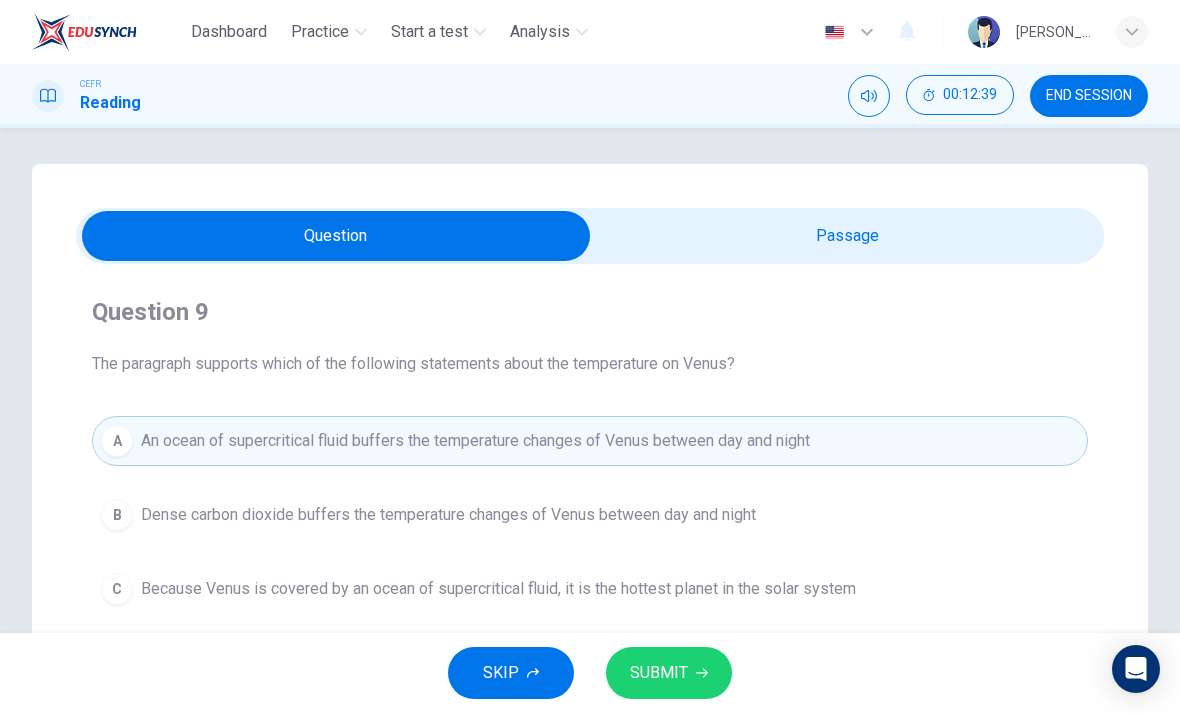 click at bounding box center (336, 236) 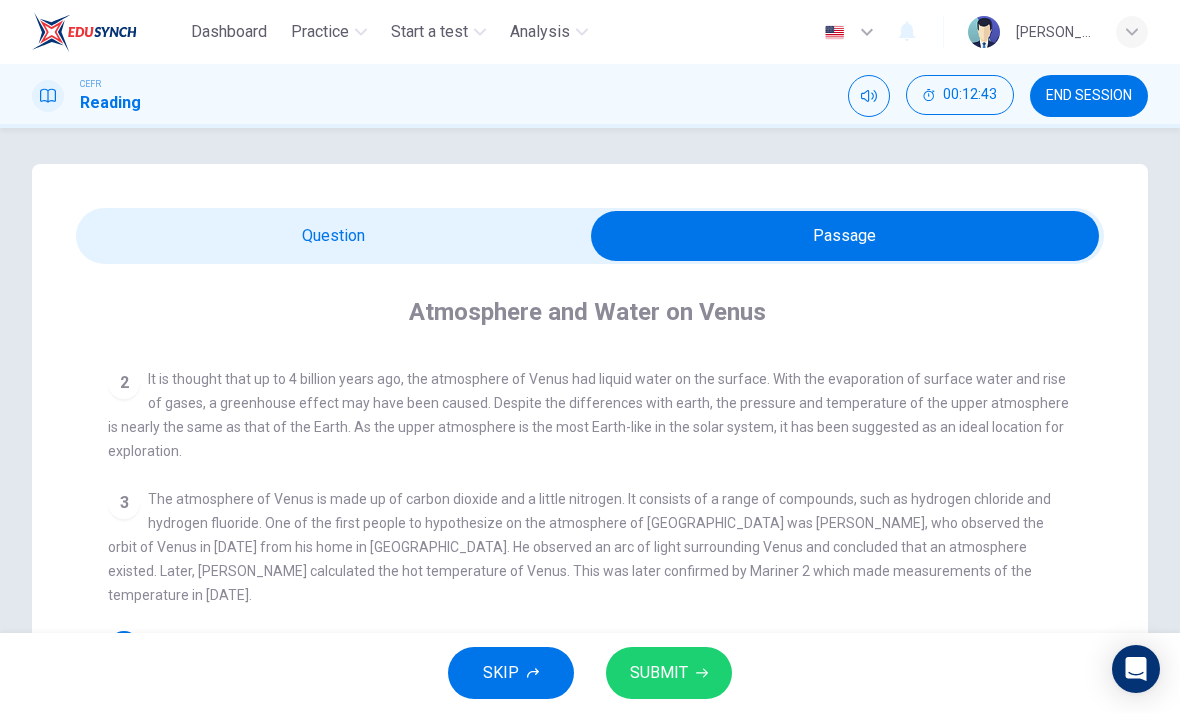 scroll, scrollTop: 103, scrollLeft: 0, axis: vertical 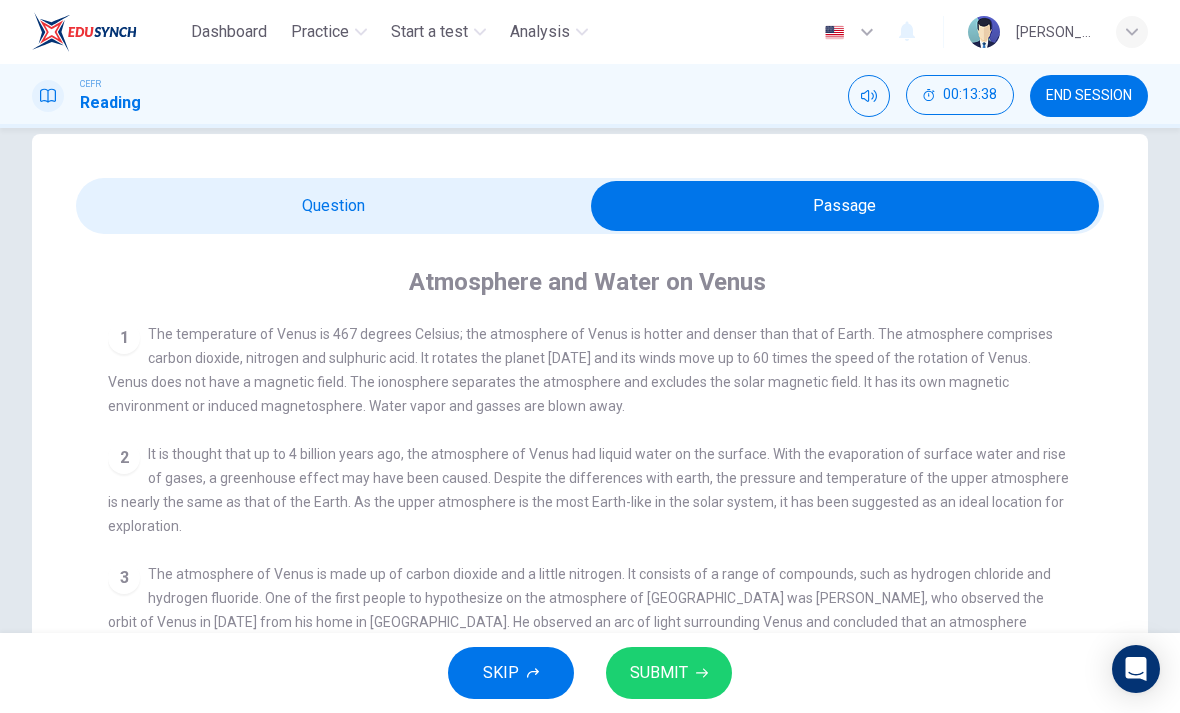 click at bounding box center (845, 206) 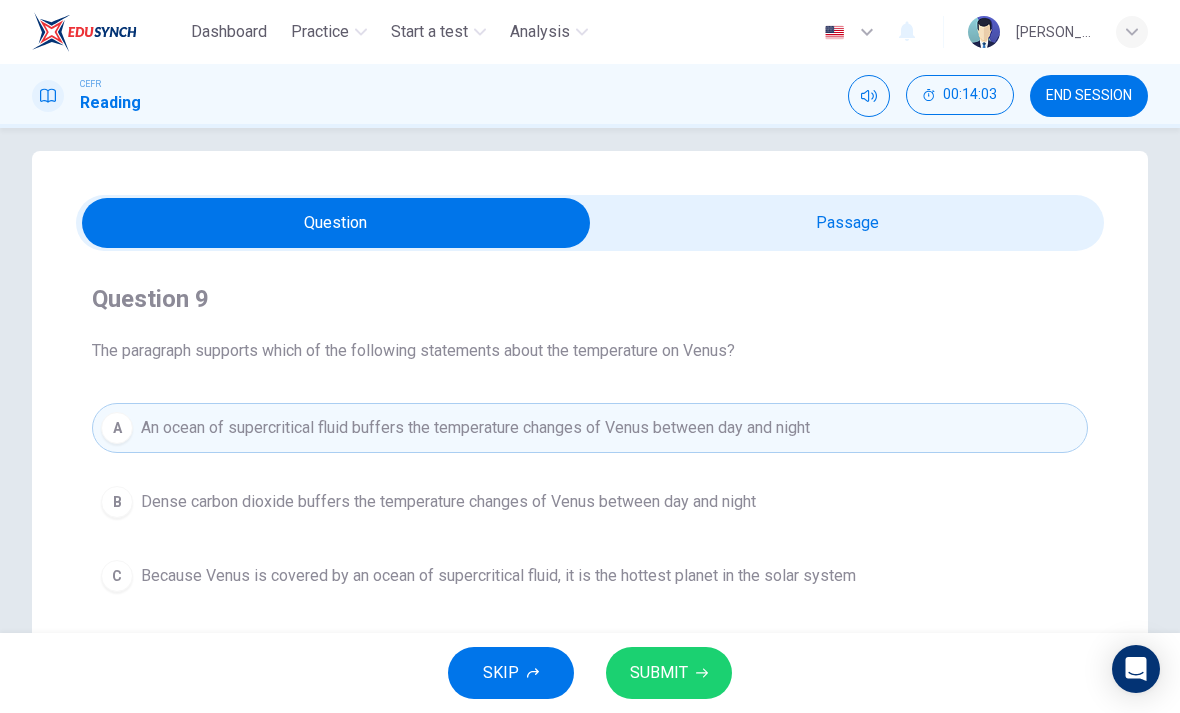 scroll, scrollTop: 14, scrollLeft: 0, axis: vertical 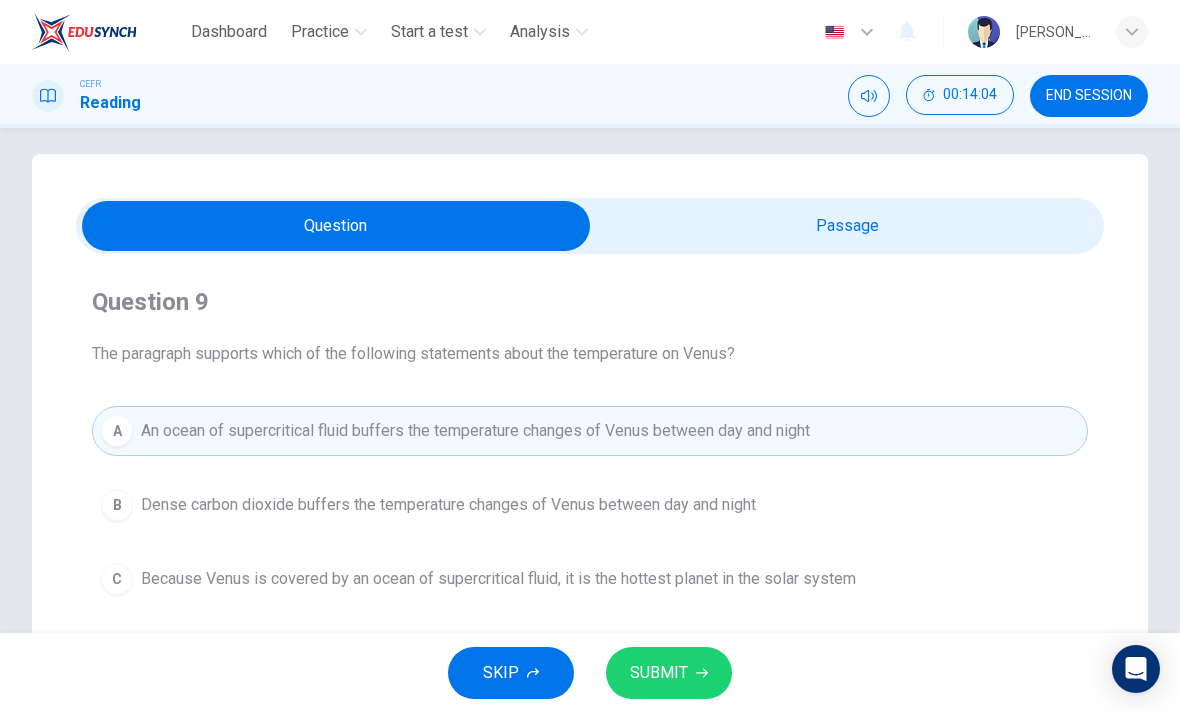 click at bounding box center (336, 226) 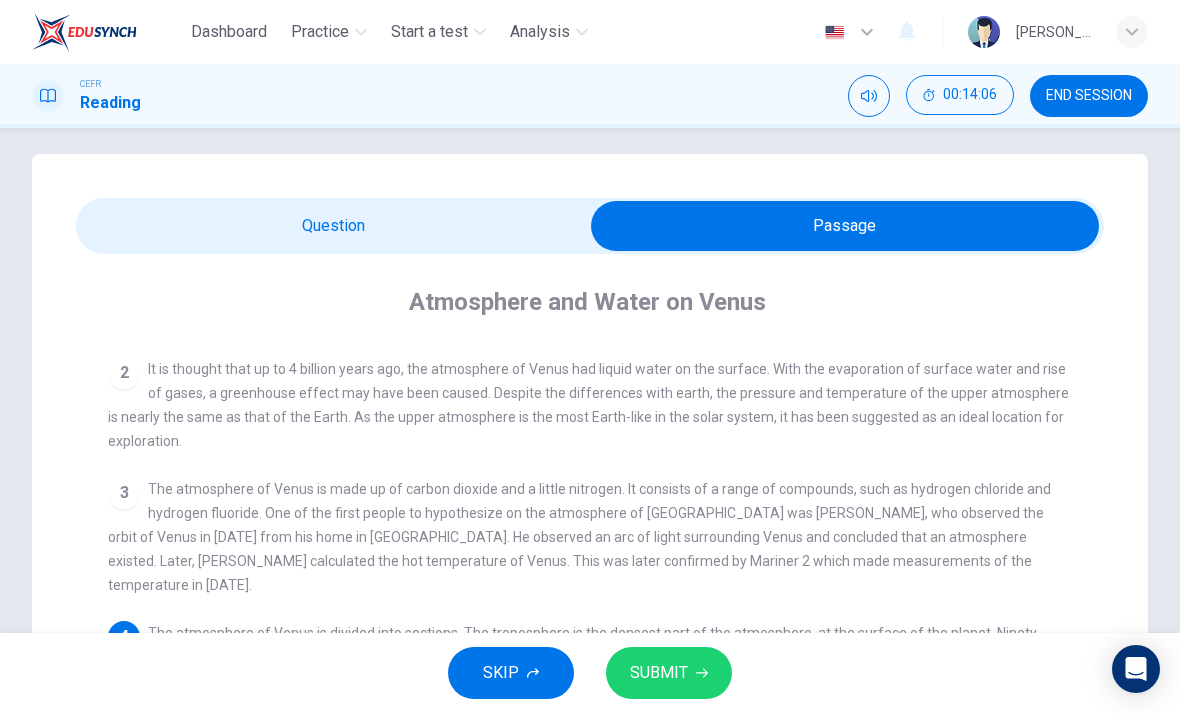 scroll, scrollTop: 103, scrollLeft: 0, axis: vertical 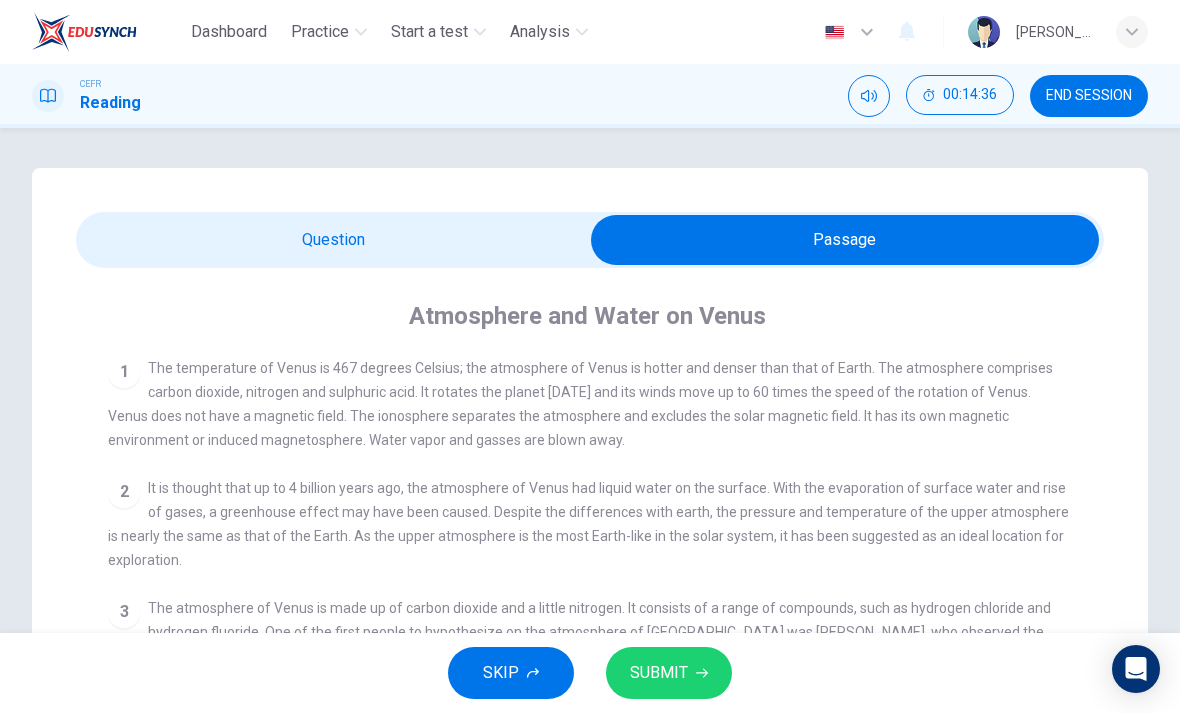click at bounding box center [845, 240] 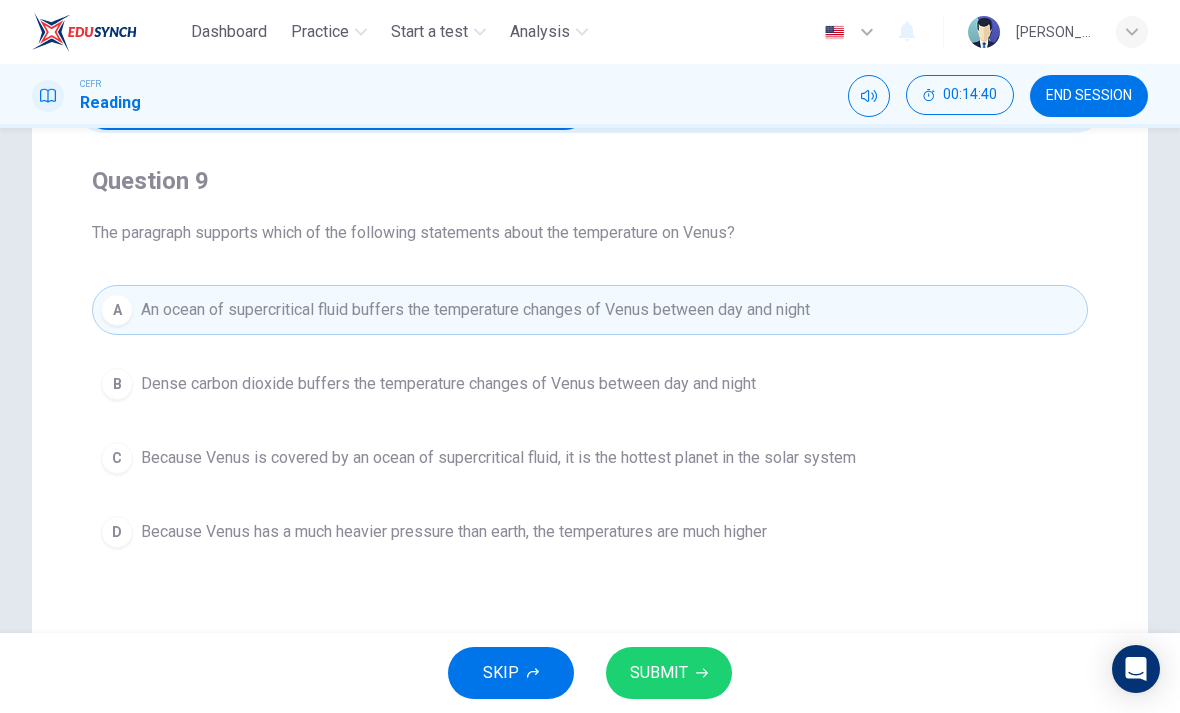 scroll, scrollTop: 137, scrollLeft: 0, axis: vertical 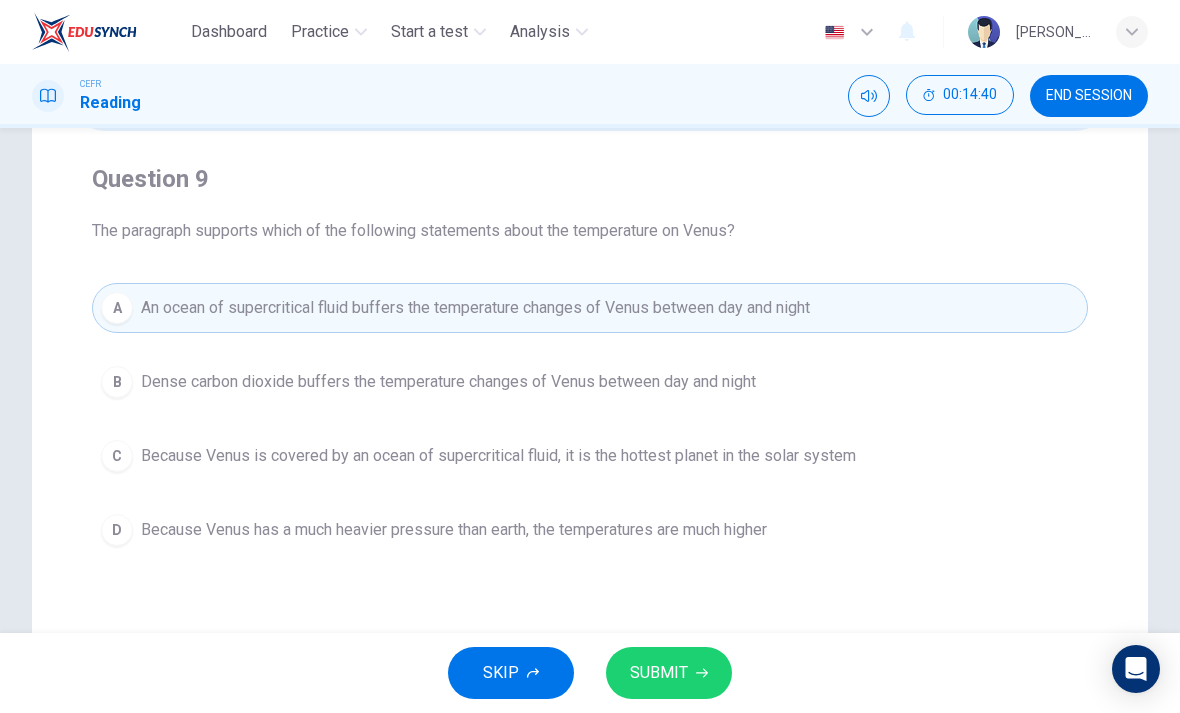 click 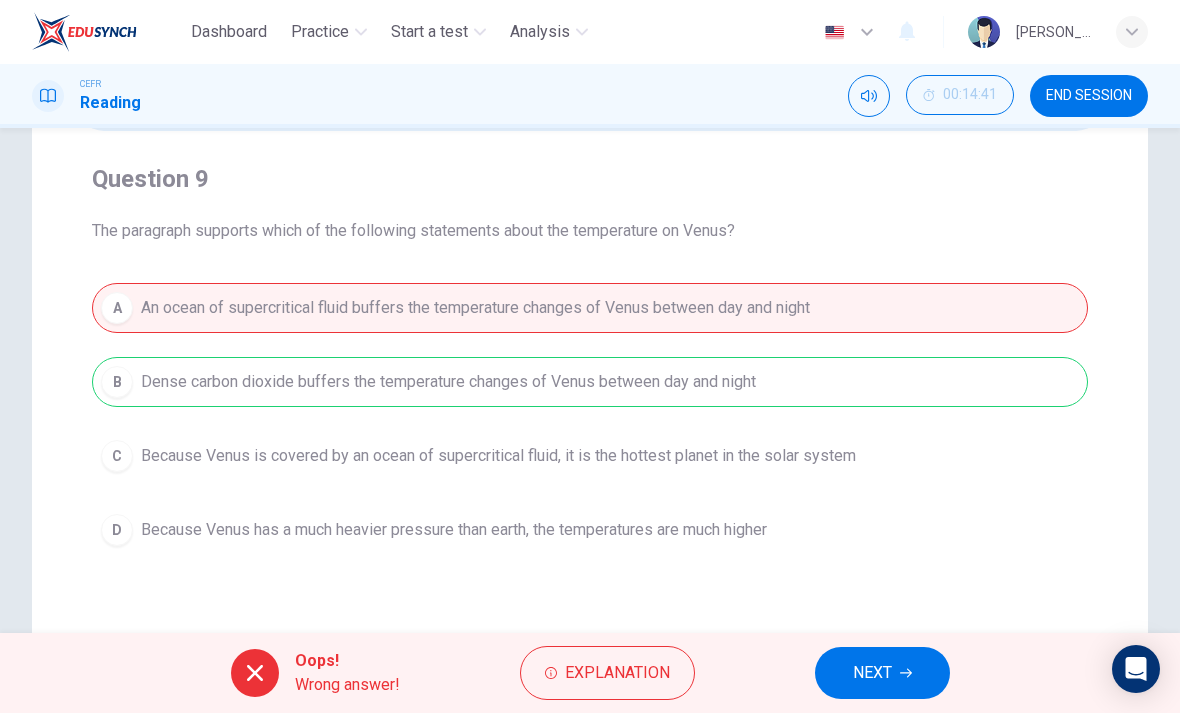 click on "NEXT" at bounding box center [882, 673] 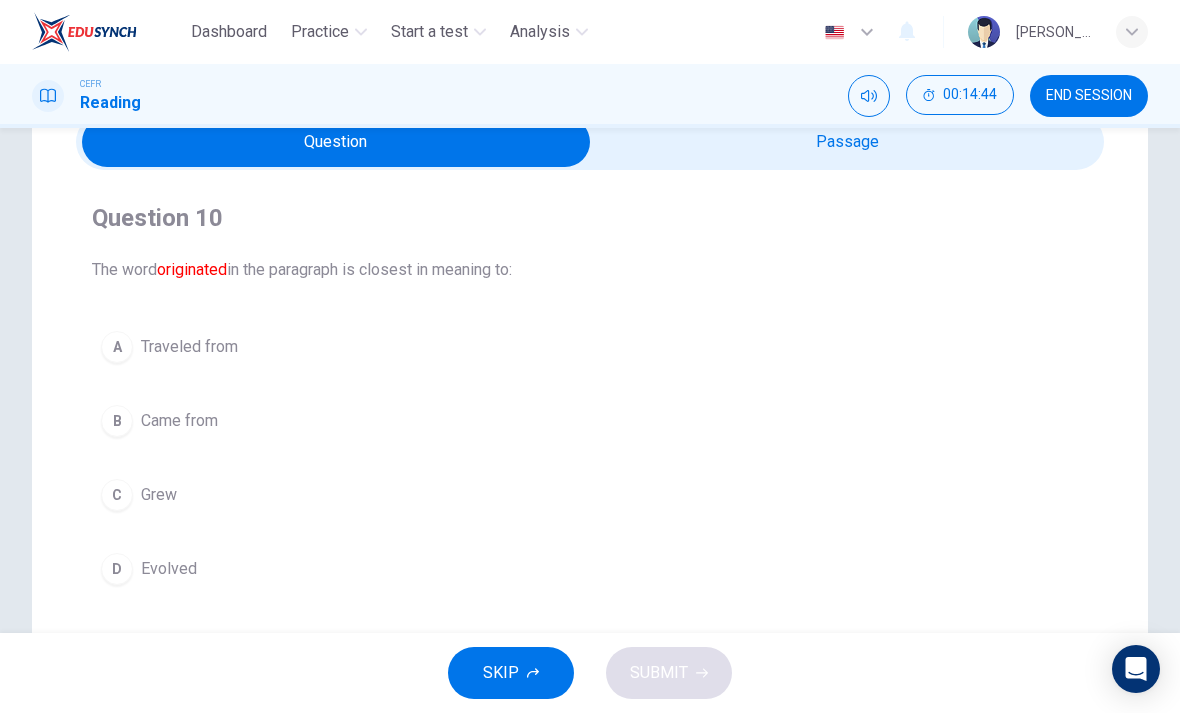 scroll, scrollTop: 78, scrollLeft: 0, axis: vertical 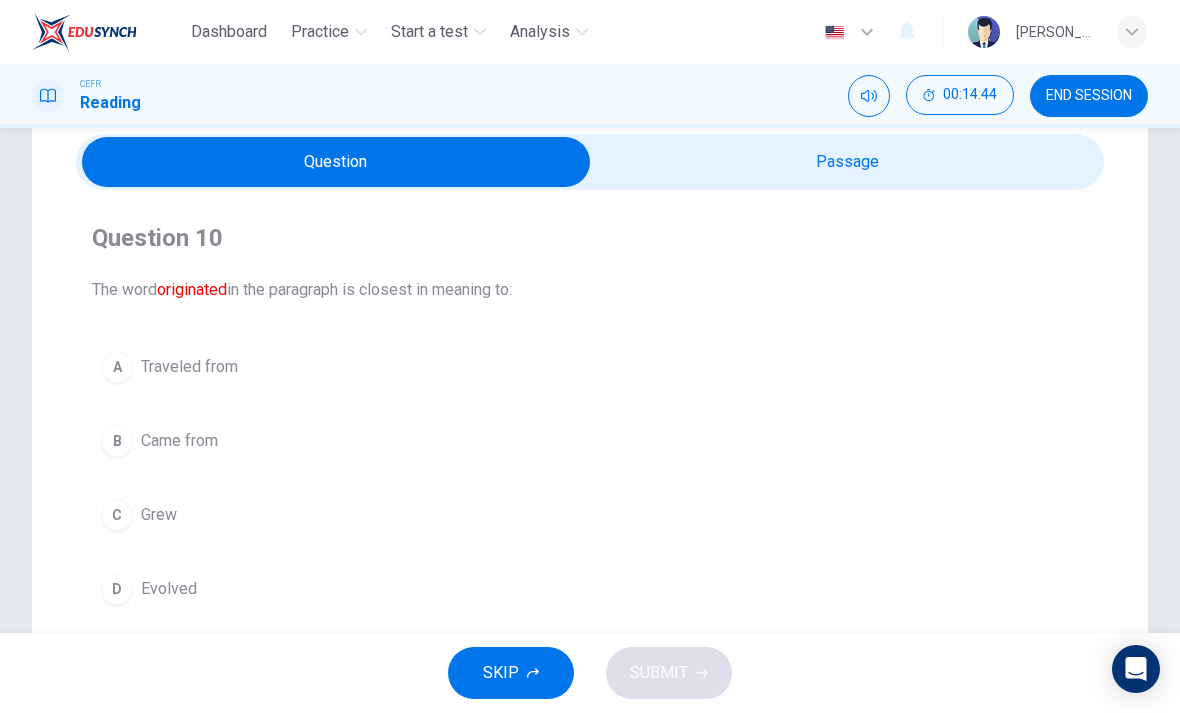 click at bounding box center [336, 162] 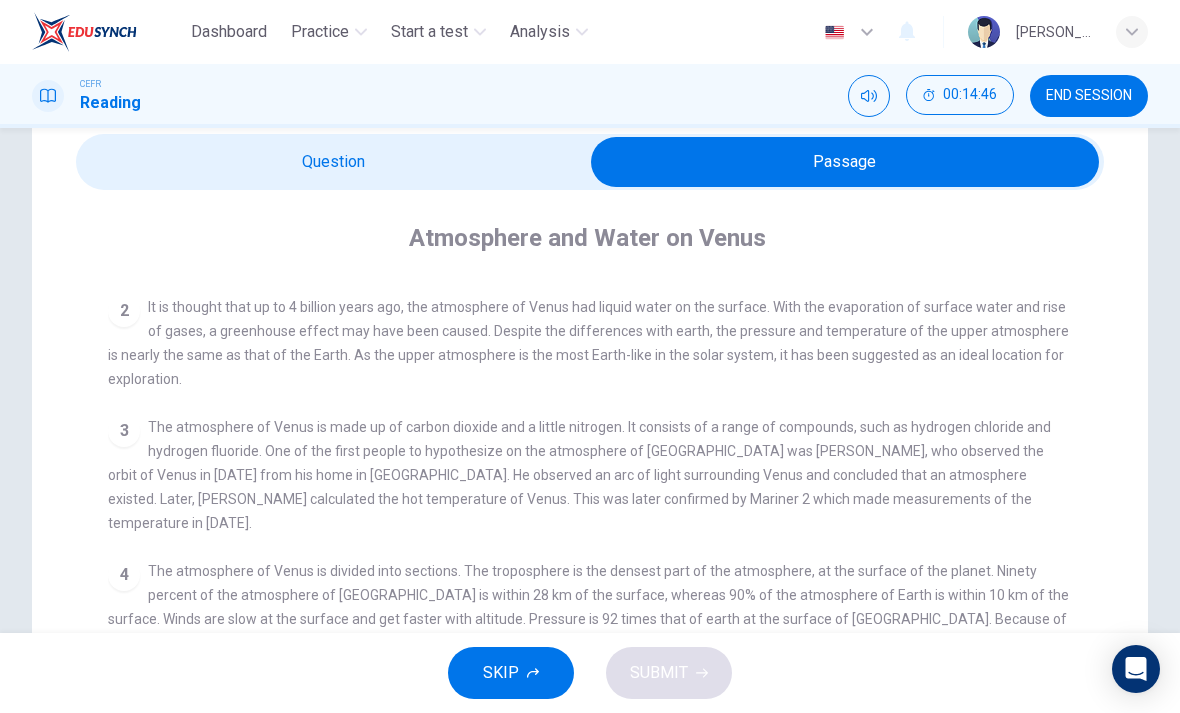 scroll, scrollTop: 103, scrollLeft: 0, axis: vertical 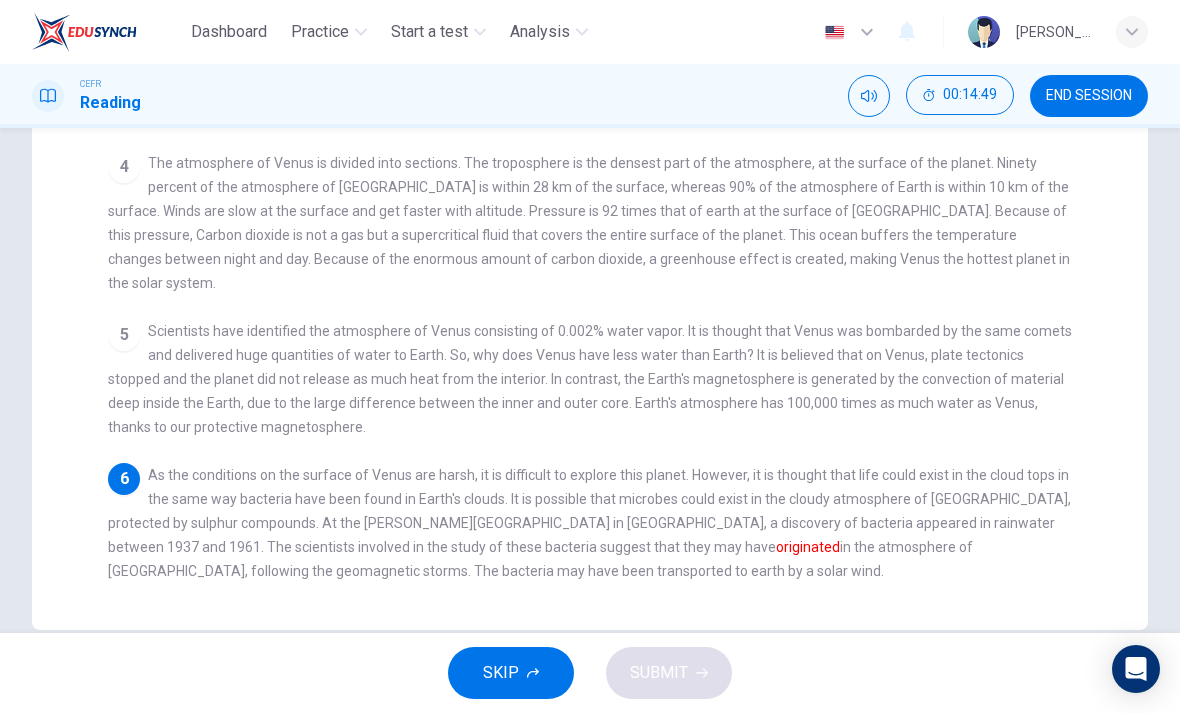 click on "Scientists have identified the atmosphere of Venus consisting of 0.002% water vapor. It is thought that Venus was bombarded by the same comets and delivered huge quantities of water to Earth. So, why does Venus have less water than Earth? It is believed that on Venus, plate tectonics stopped and the planet did not release as much heat from the interior. In contrast, the Earth's magnetosphere is generated by the convection of material deep inside the Earth, due to the large difference between the inner and outer core. Earth's atmosphere has 100,000 times as much water as Venus, thanks to our protective magnetosphere." at bounding box center (590, 379) 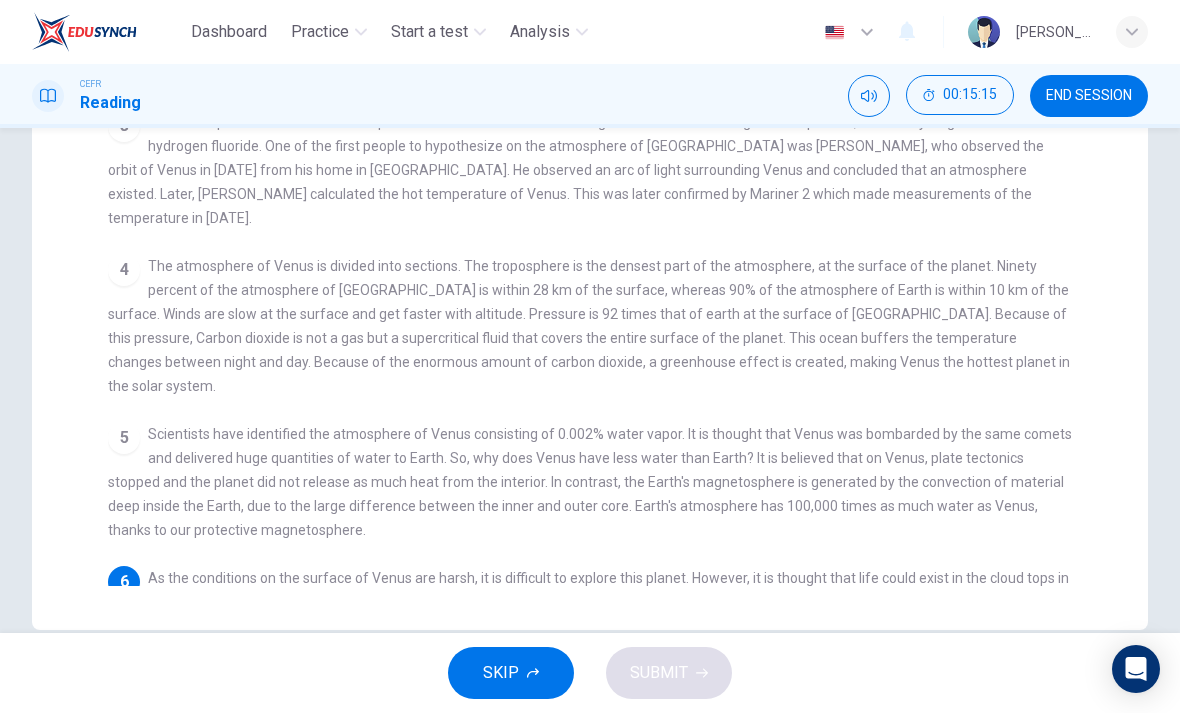 scroll, scrollTop: 0, scrollLeft: 0, axis: both 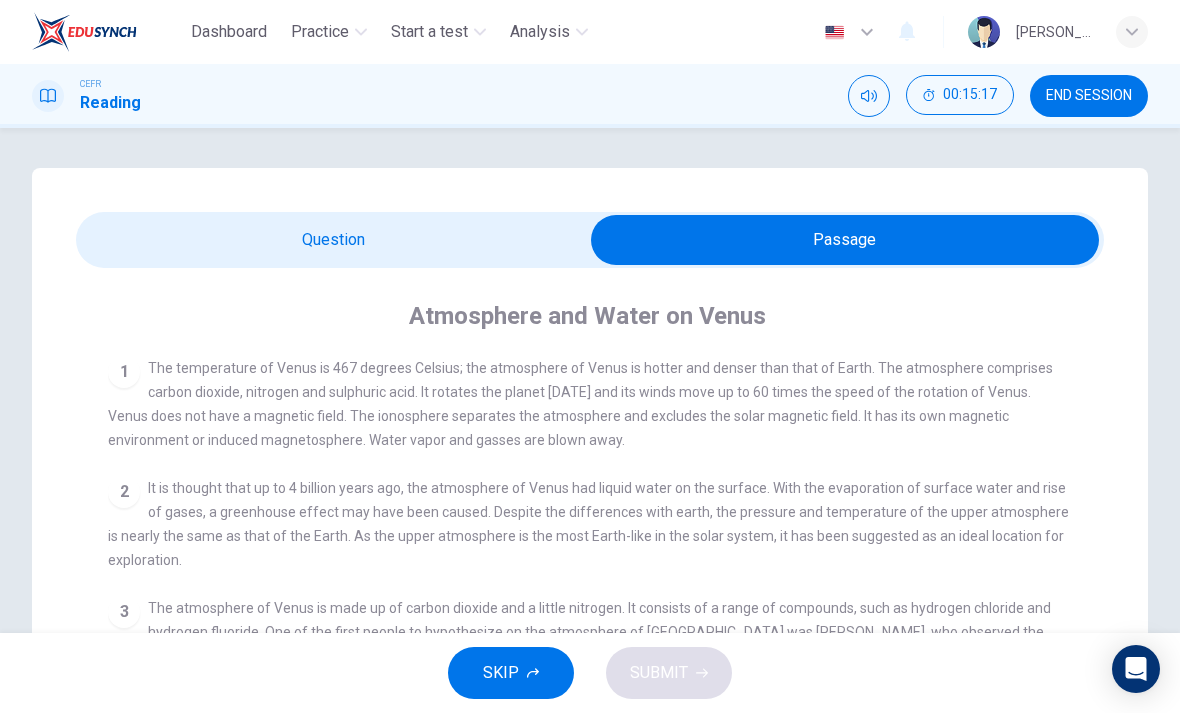 click at bounding box center (845, 240) 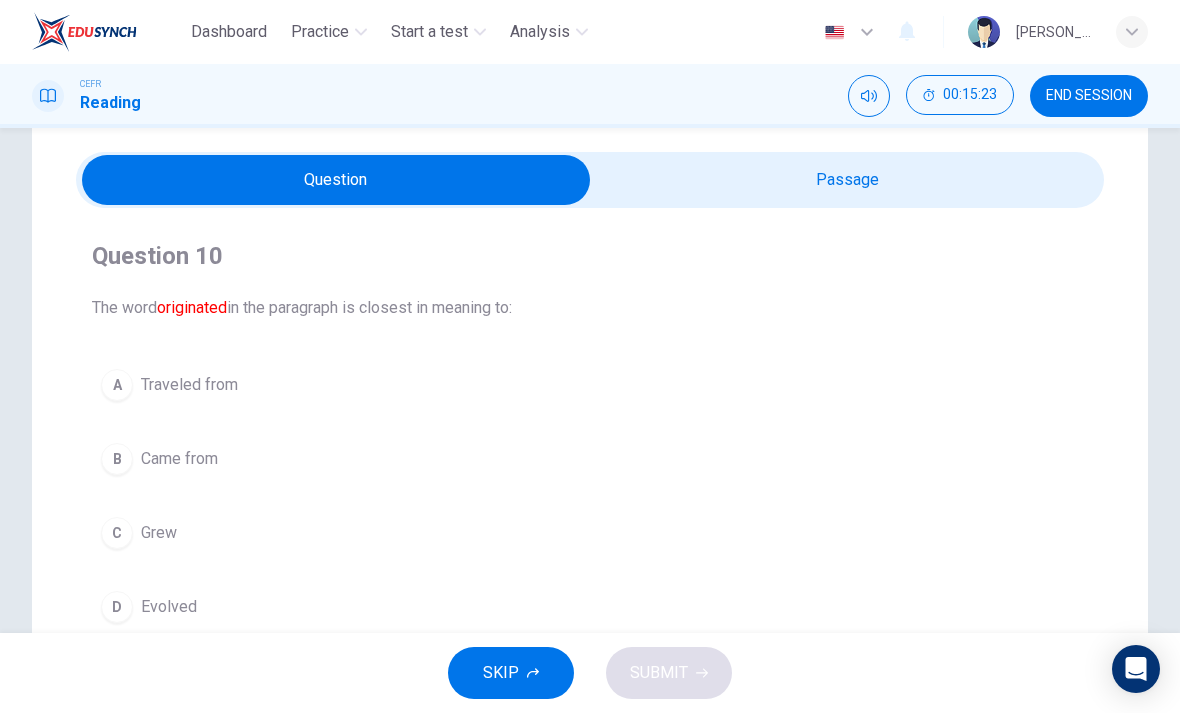 scroll, scrollTop: 58, scrollLeft: 0, axis: vertical 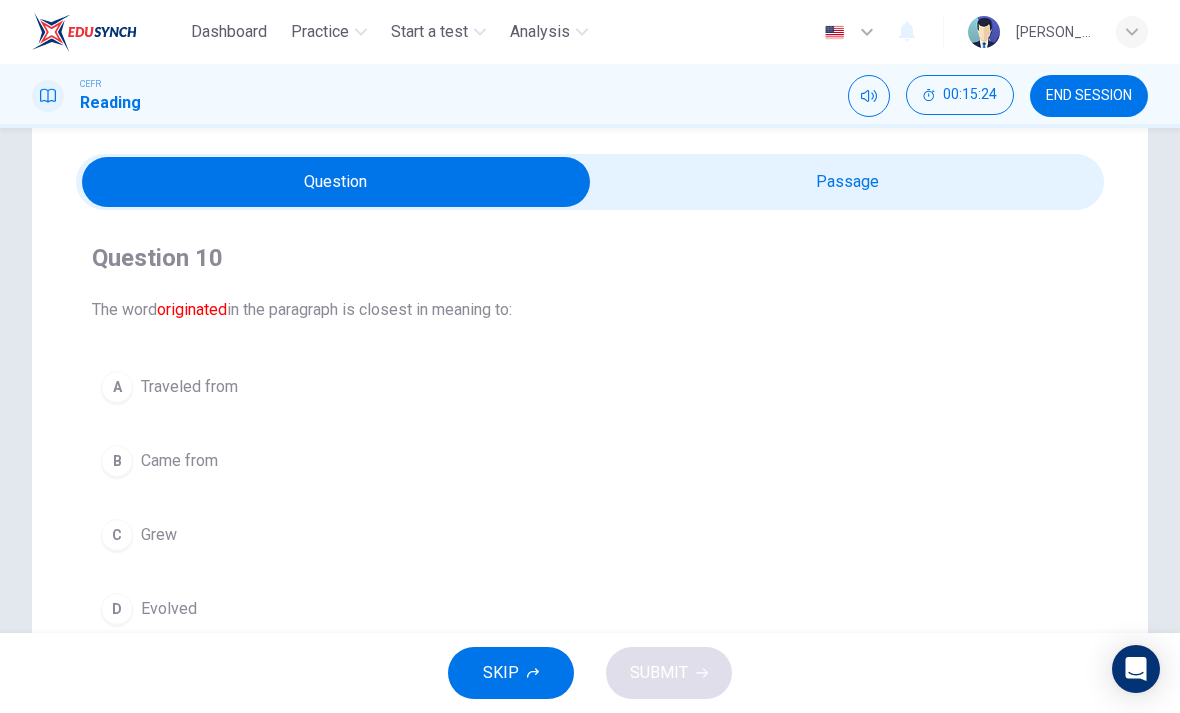 click at bounding box center (336, 182) 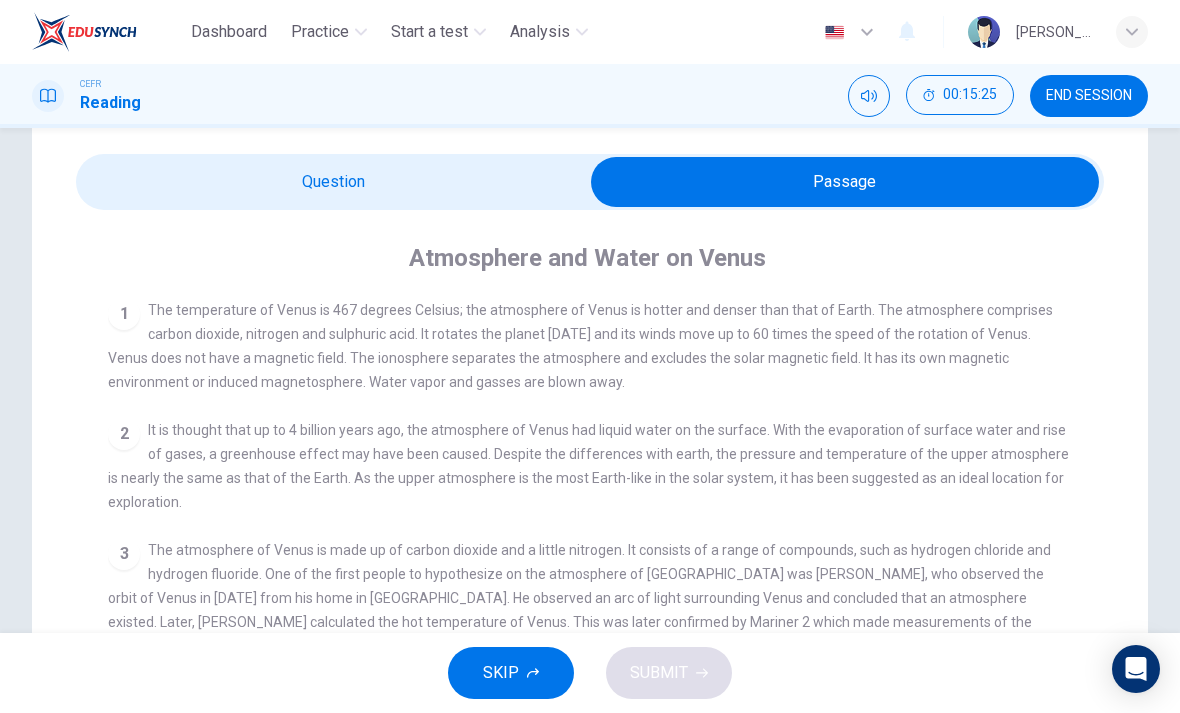 scroll, scrollTop: 88, scrollLeft: 0, axis: vertical 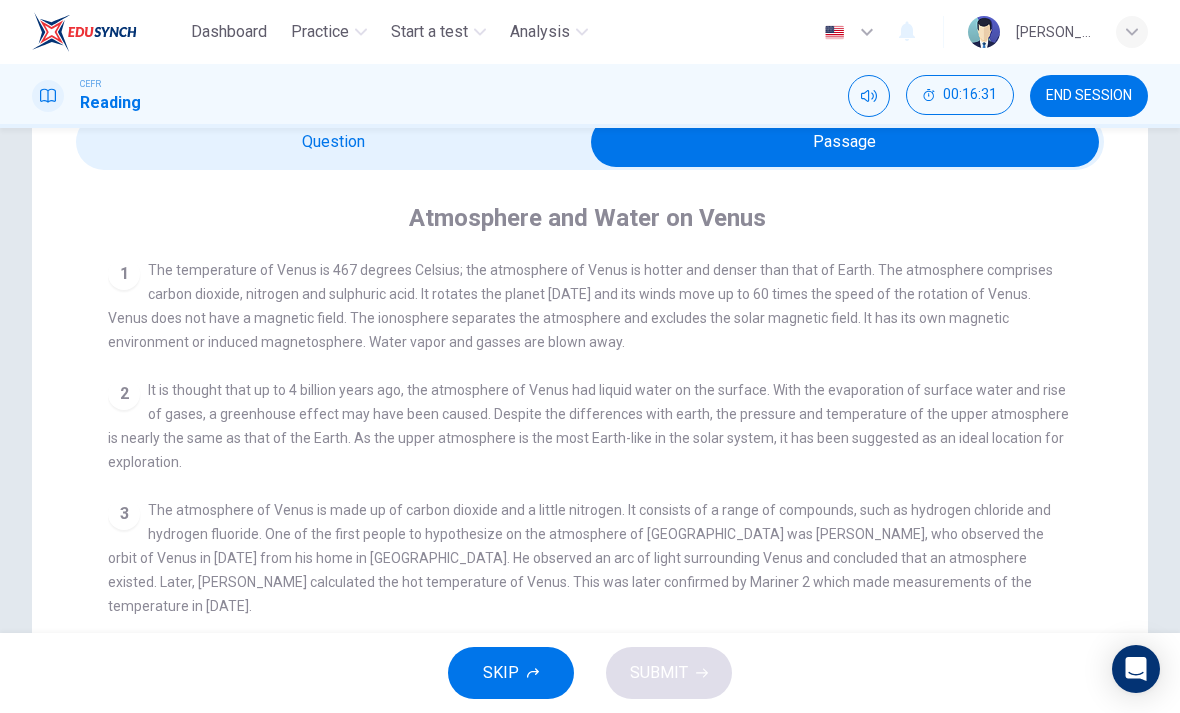 click on "The temperature of Venus is 467 degrees Celsius; the atmosphere of Venus is hotter and denser than that of Earth. The atmosphere comprises carbon dioxide, nitrogen and sulphuric acid. It rotates the planet [DATE] and its winds move up to 60 times the speed of the rotation of Venus. Venus does not have a magnetic field. The ionosphere separates the atmosphere and excludes the solar magnetic field. It has its own magnetic environment or induced magnetosphere. Water vapor and gasses are blown away." at bounding box center (580, 306) 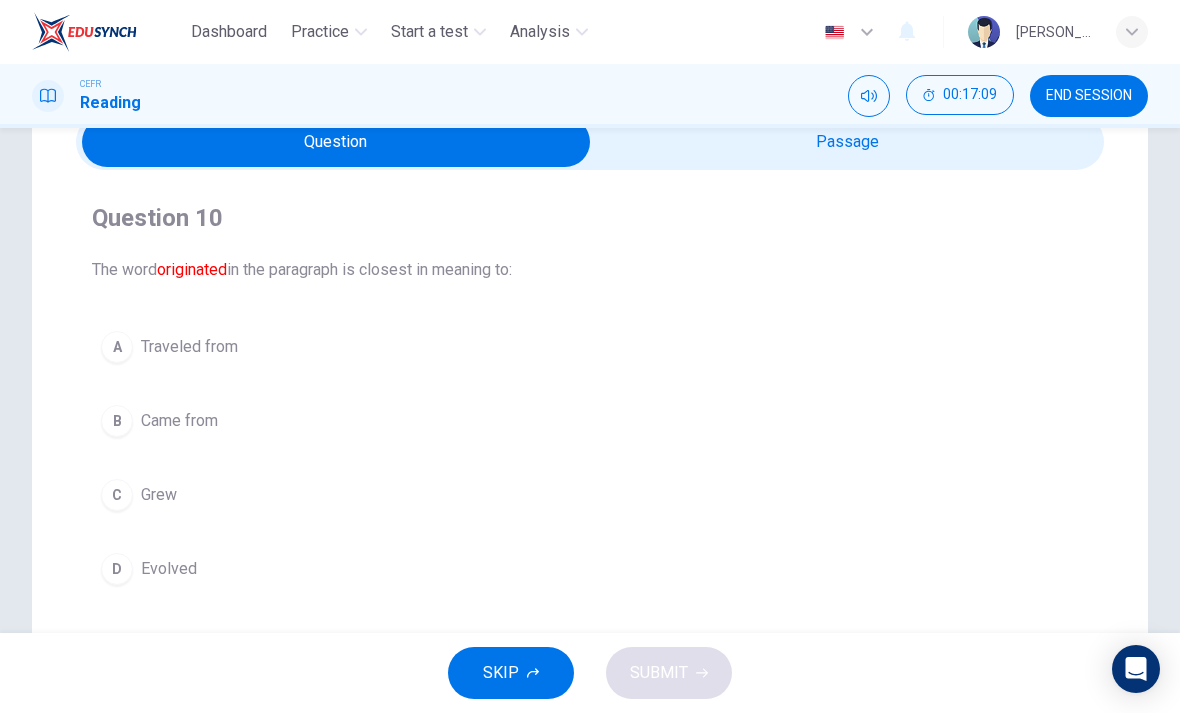 click on "A Traveled from" at bounding box center [590, 347] 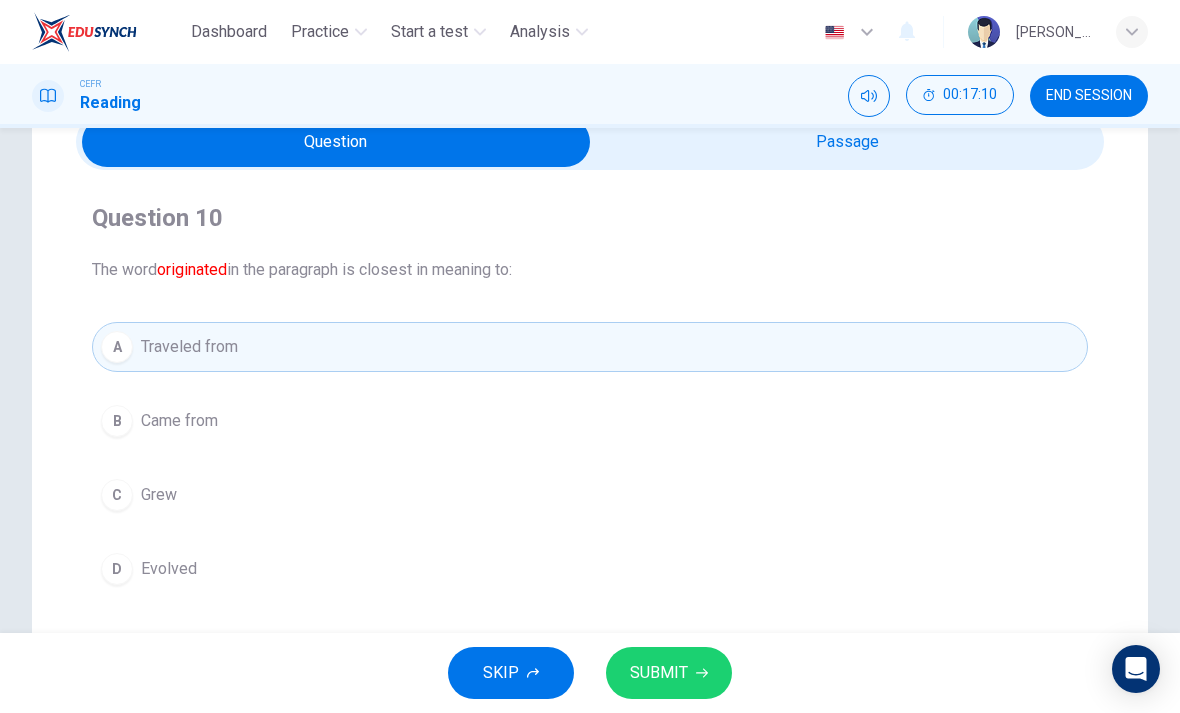 click 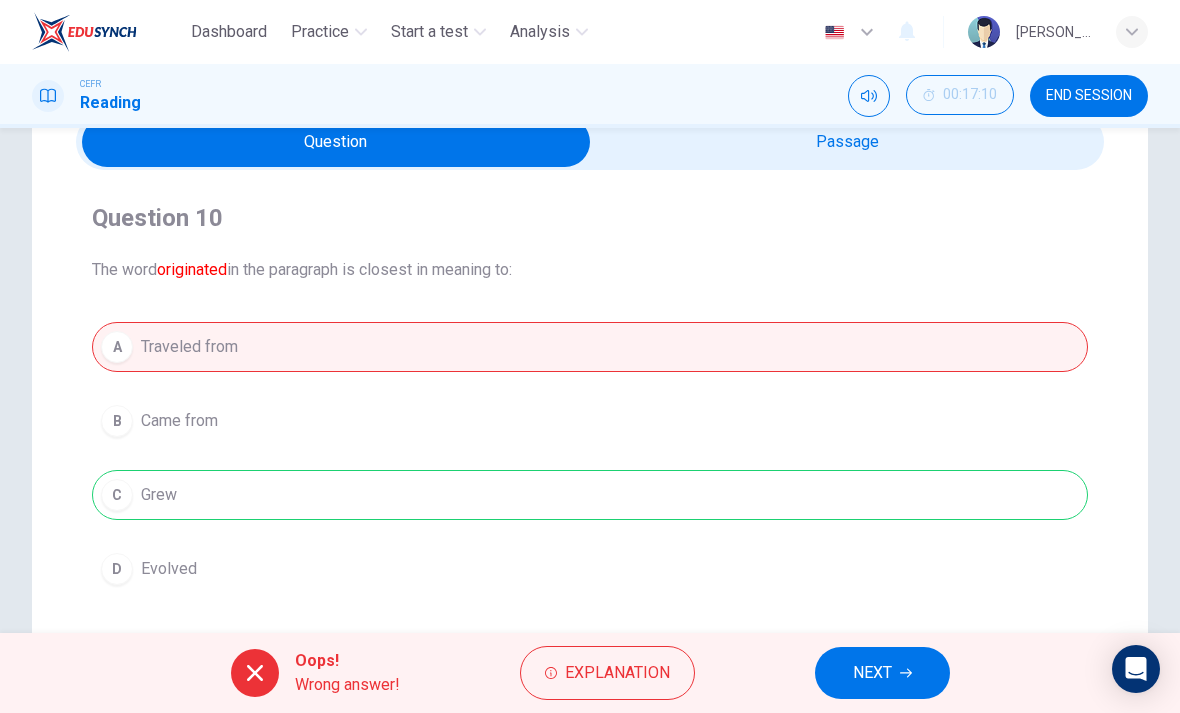 click on "NEXT" at bounding box center [882, 673] 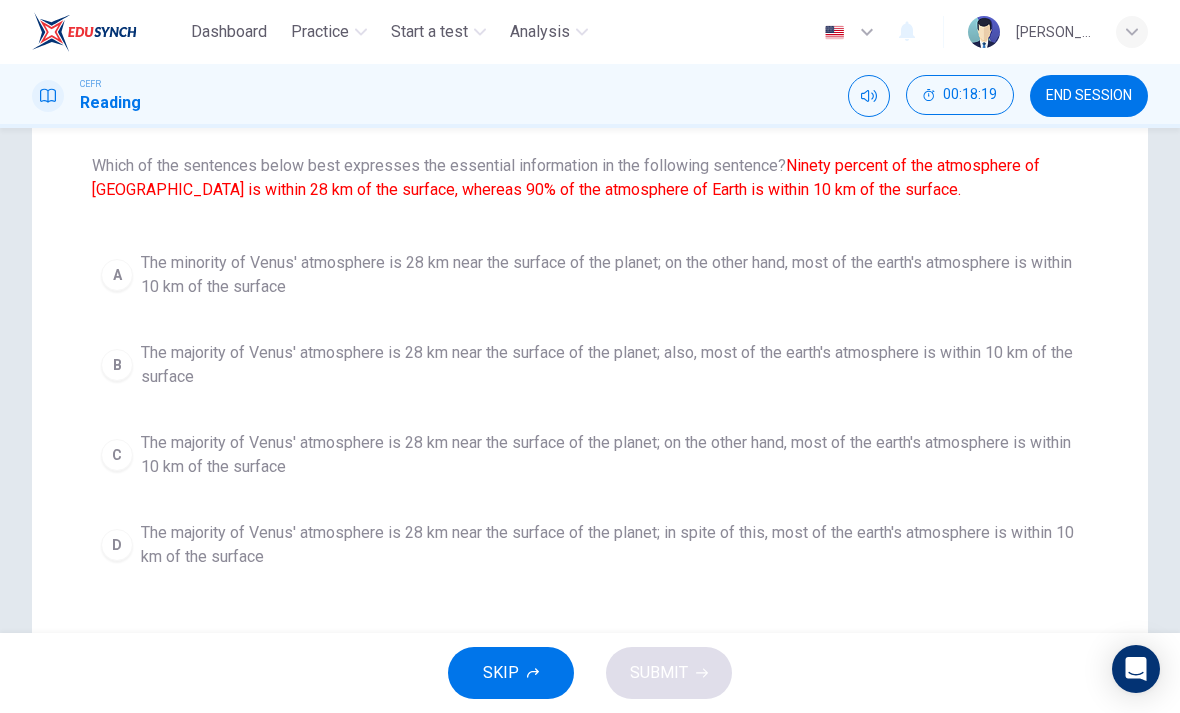 scroll, scrollTop: 200, scrollLeft: 0, axis: vertical 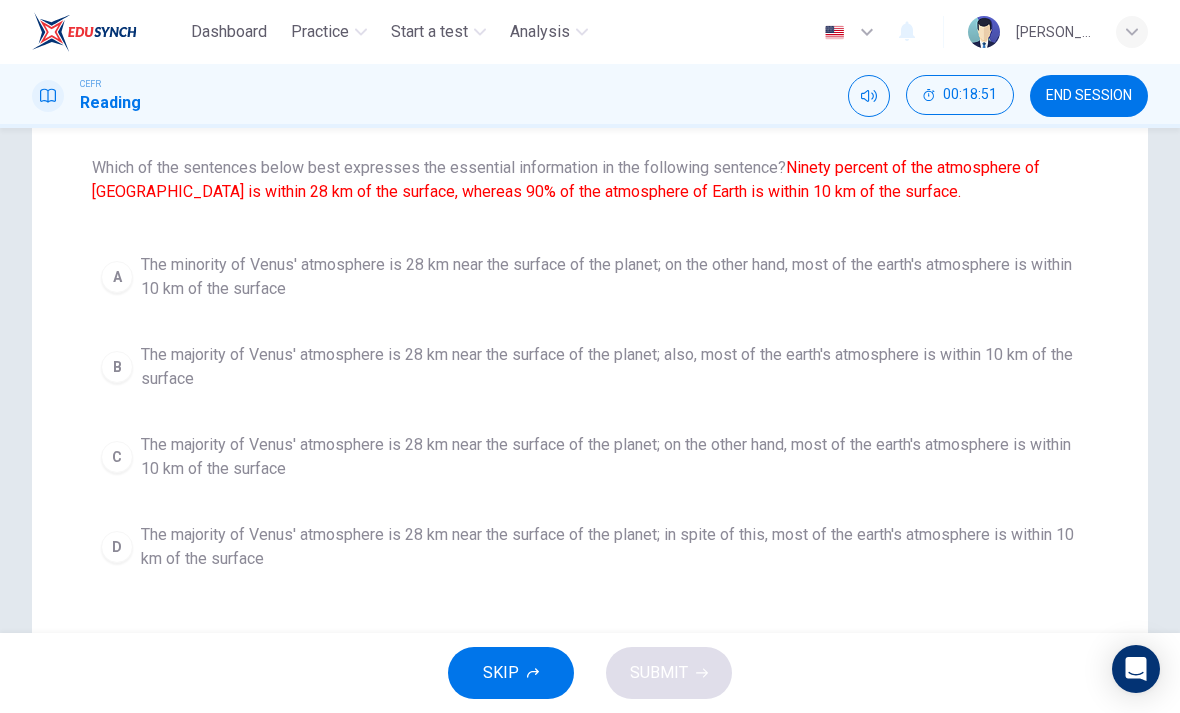 click on "The majority of Venus' atmosphere is 28 km near the surface of the planet; also, most of the earth's atmosphere is within 10 km of the surface" at bounding box center [610, 367] 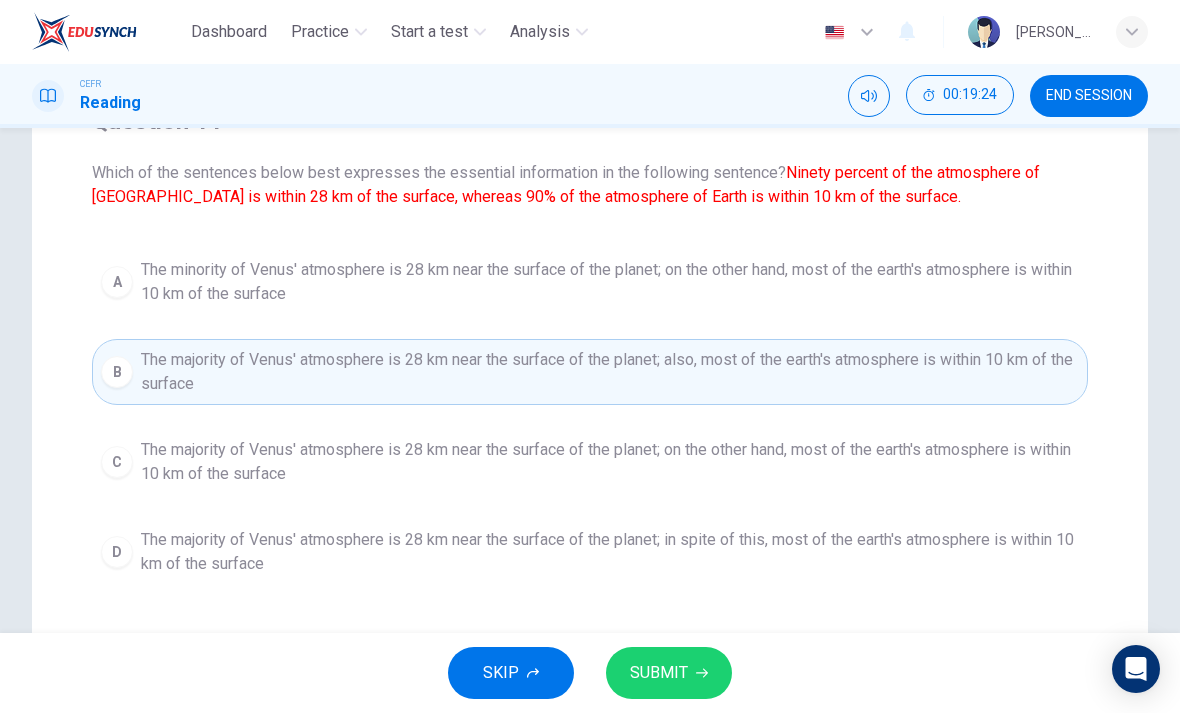 scroll, scrollTop: 194, scrollLeft: 0, axis: vertical 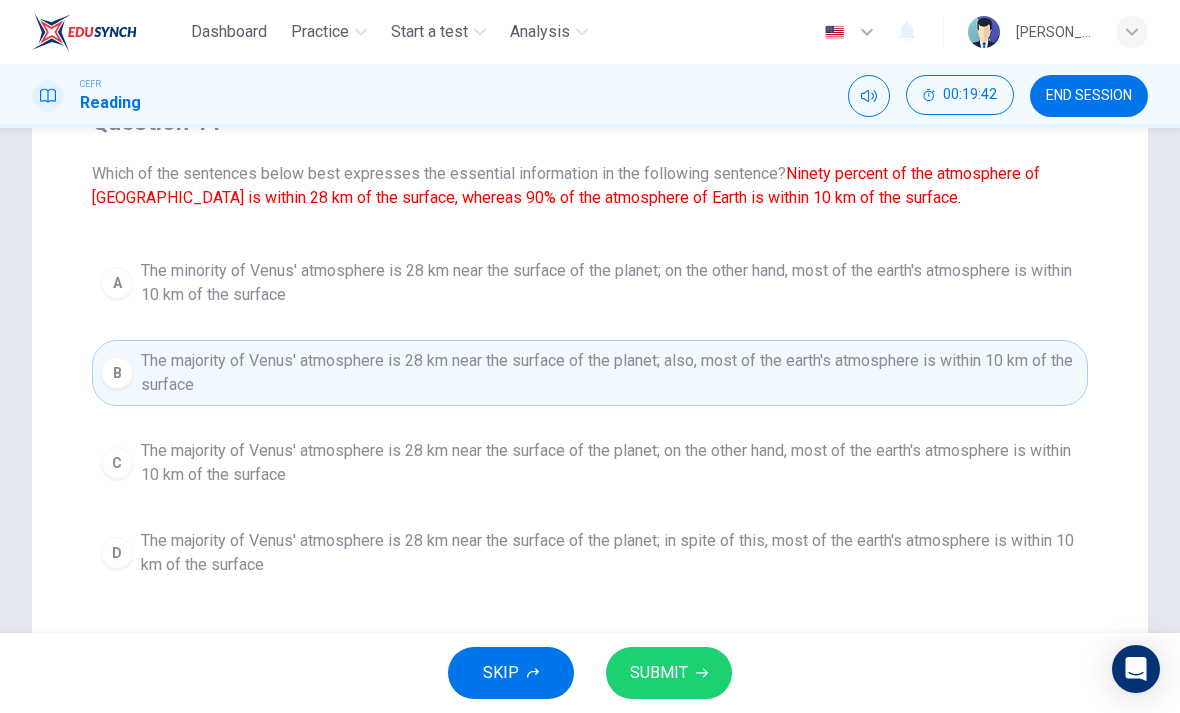 click on "The majority of Venus' atmosphere is 28 km near the surface of the planet; on the other hand, most of the earth's atmosphere is within 10 km of the surface" at bounding box center (610, 463) 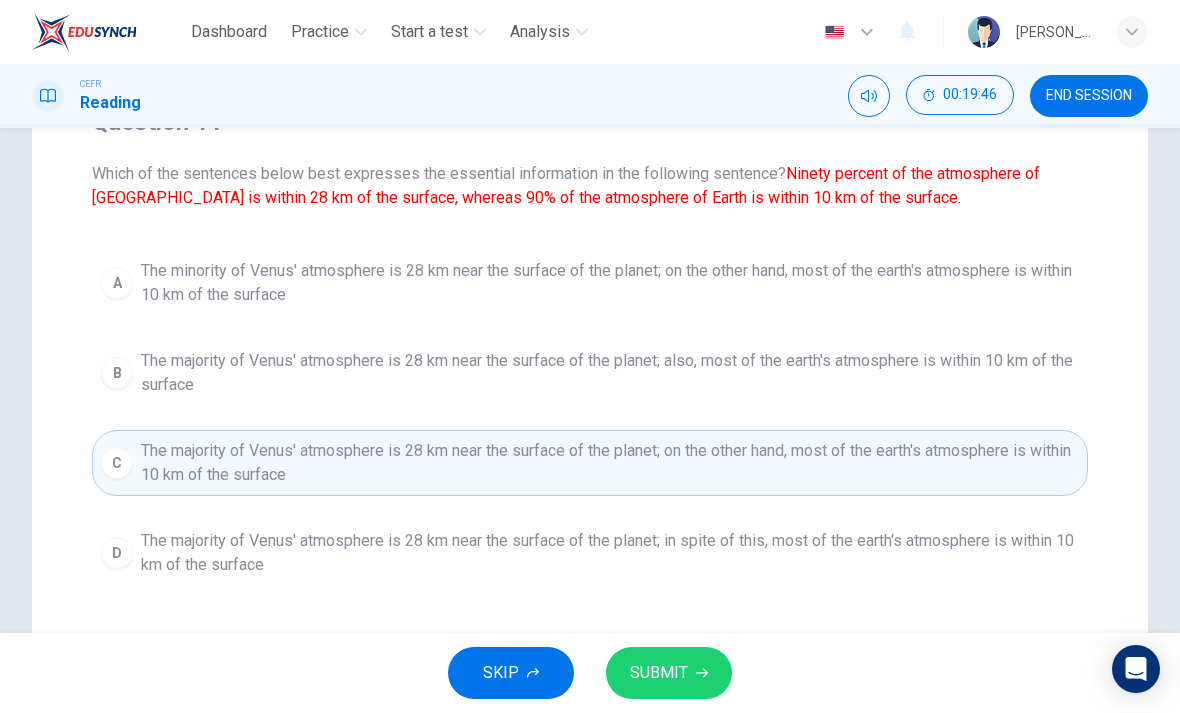 click on "SUBMIT" at bounding box center [659, 673] 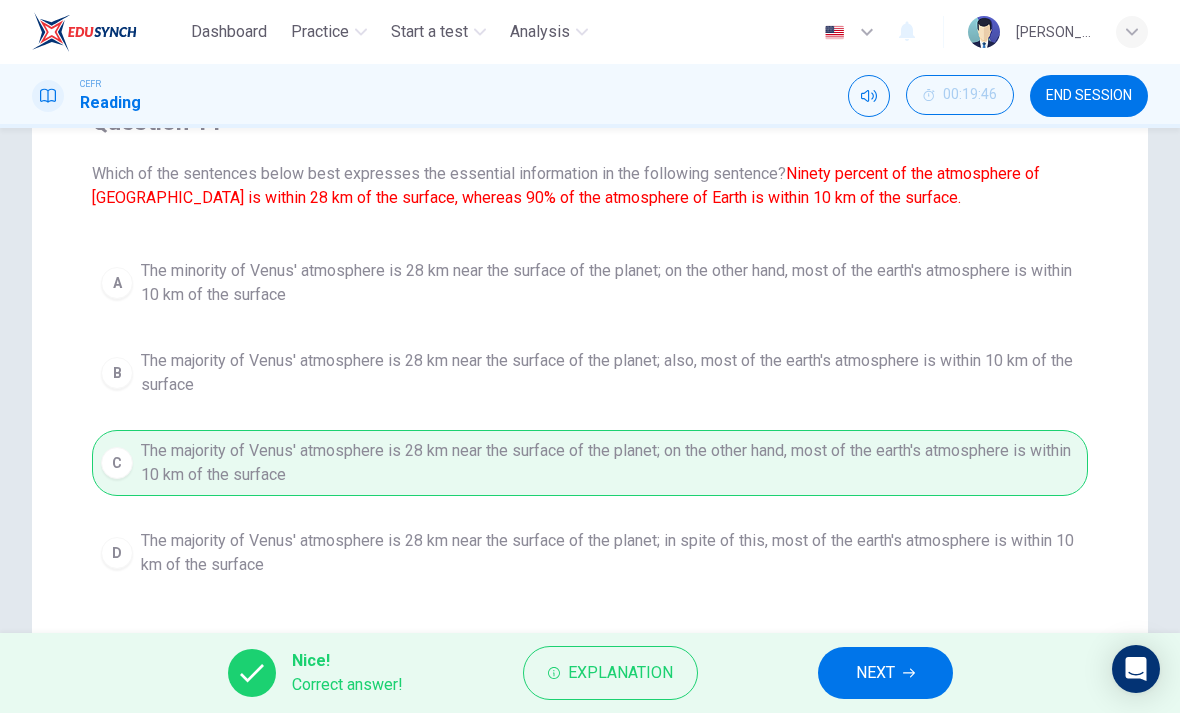 click on "NEXT" at bounding box center [885, 673] 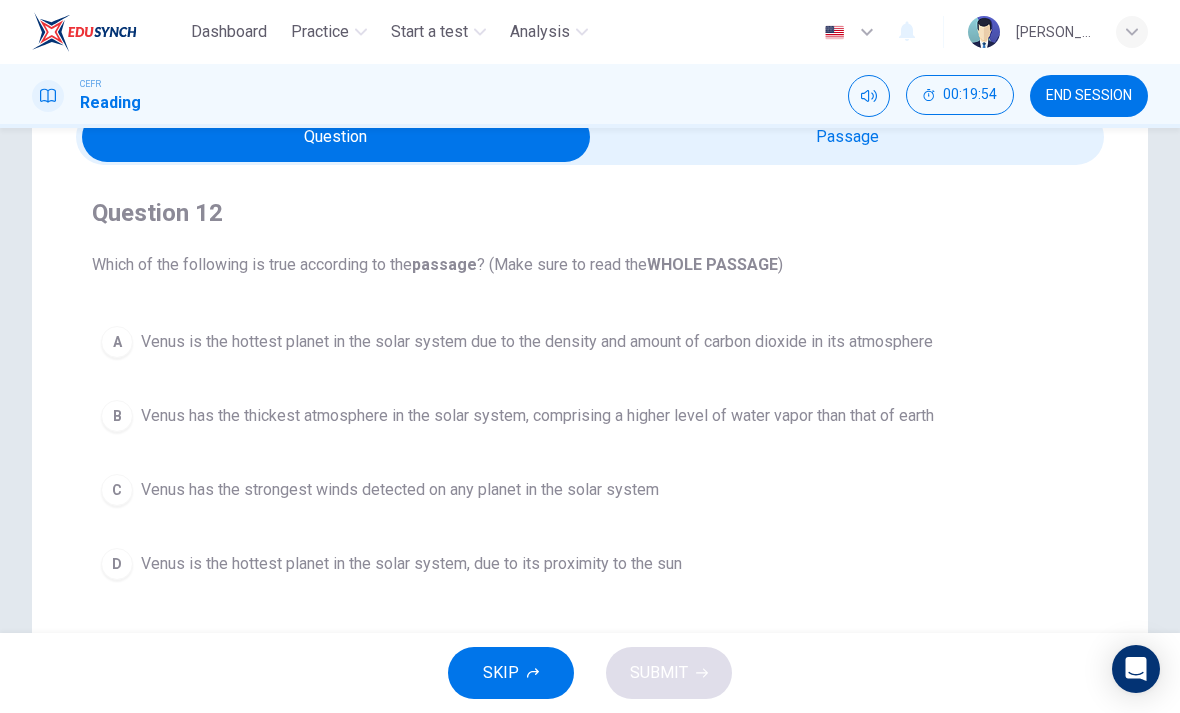scroll, scrollTop: 105, scrollLeft: 0, axis: vertical 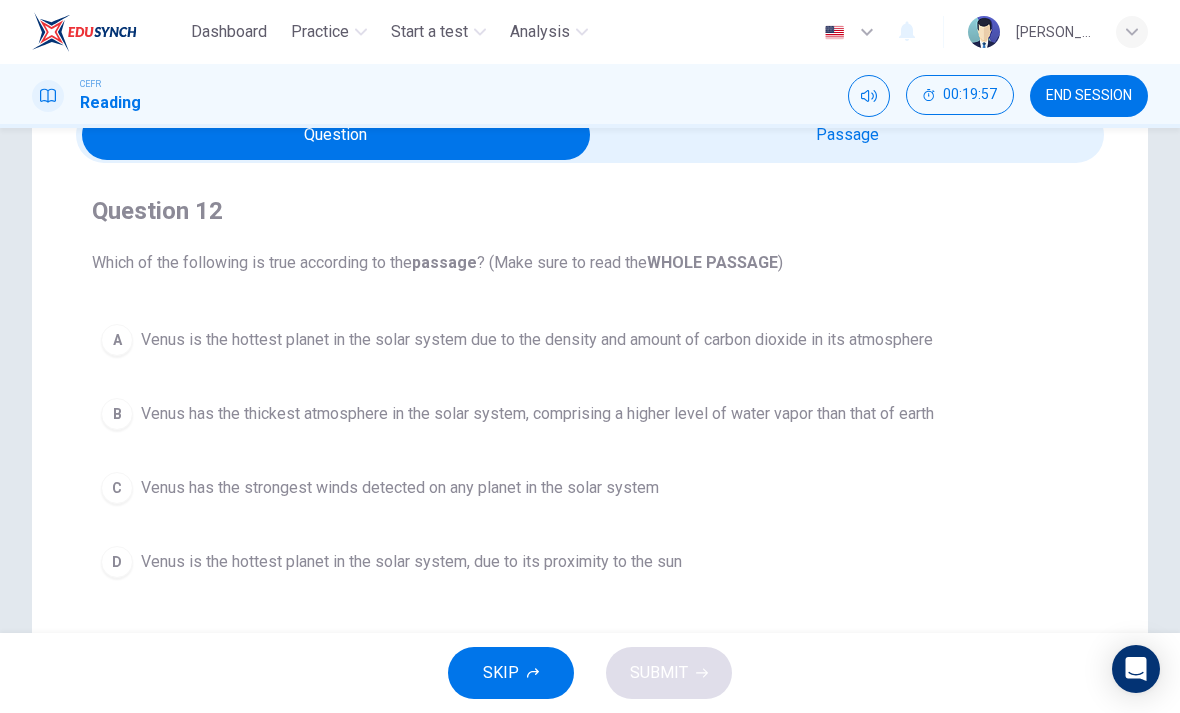 click on "Venus is the hottest planet in the solar system due to the density and amount of carbon dioxide in its atmosphere" at bounding box center [537, 340] 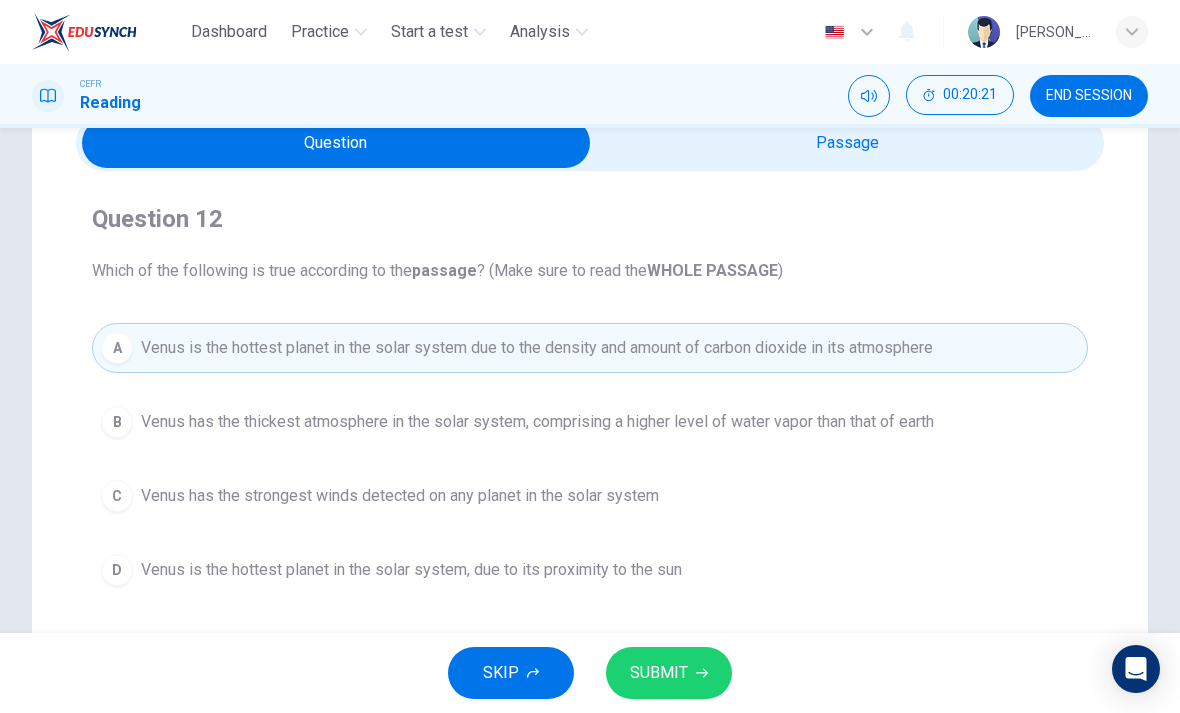 scroll, scrollTop: 55, scrollLeft: 0, axis: vertical 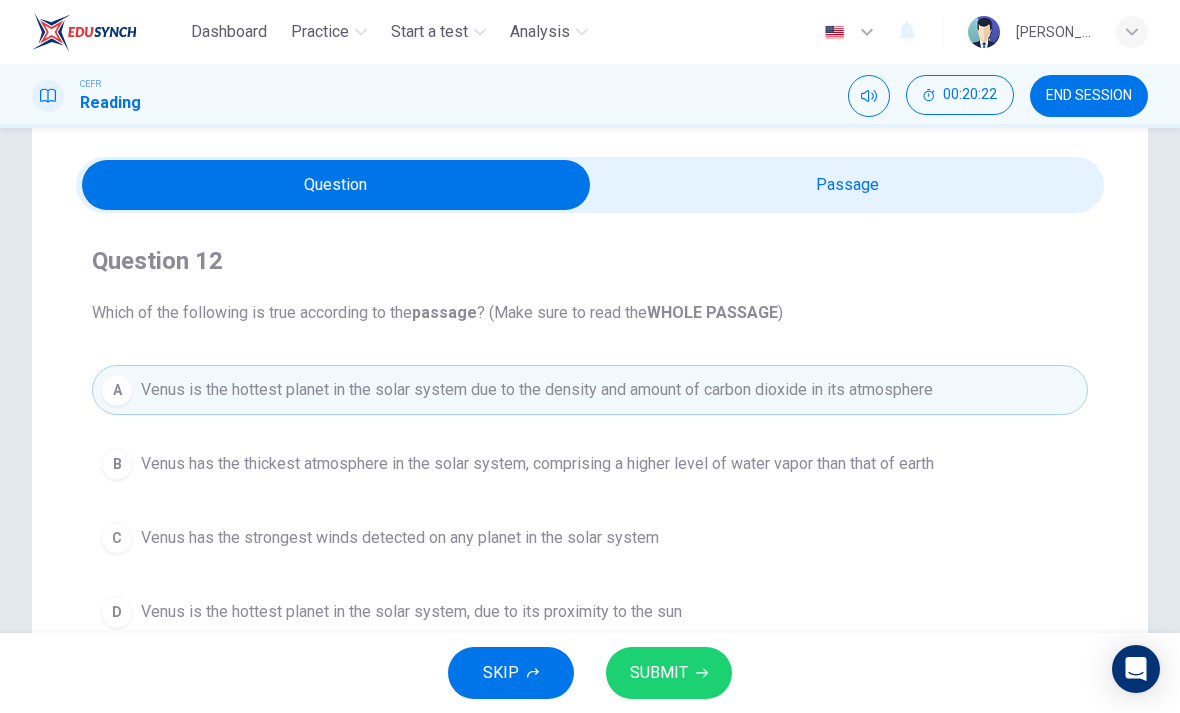 click at bounding box center (336, 185) 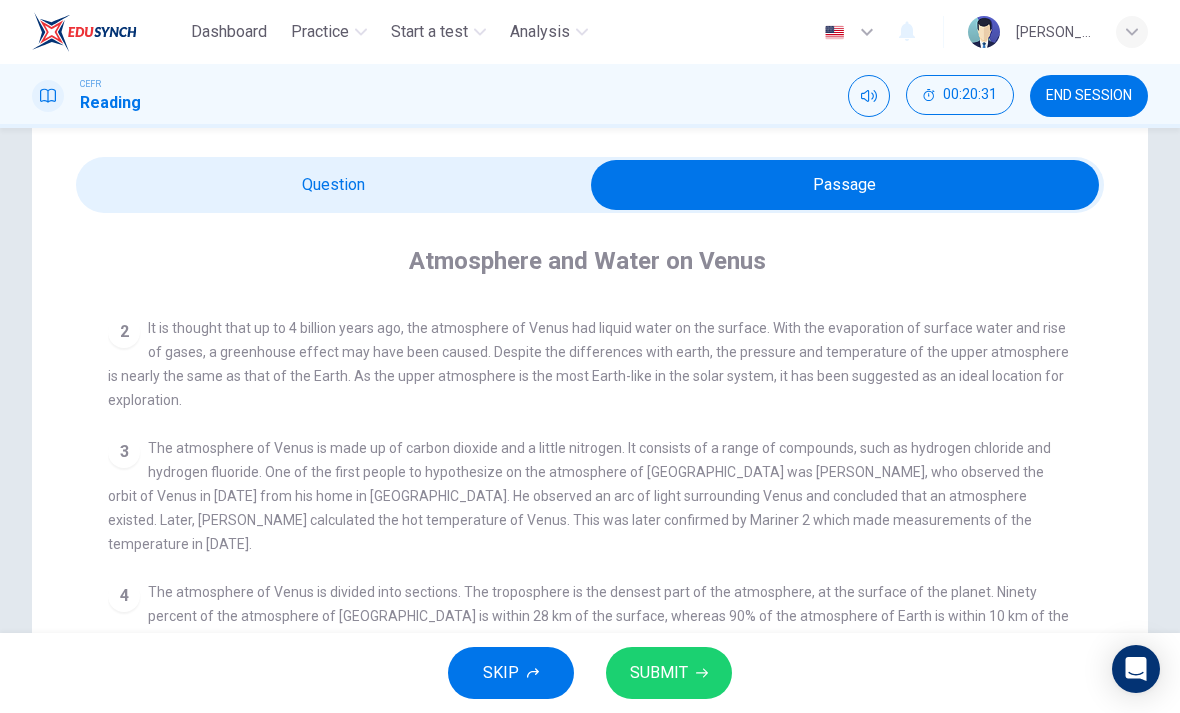 scroll, scrollTop: 103, scrollLeft: 0, axis: vertical 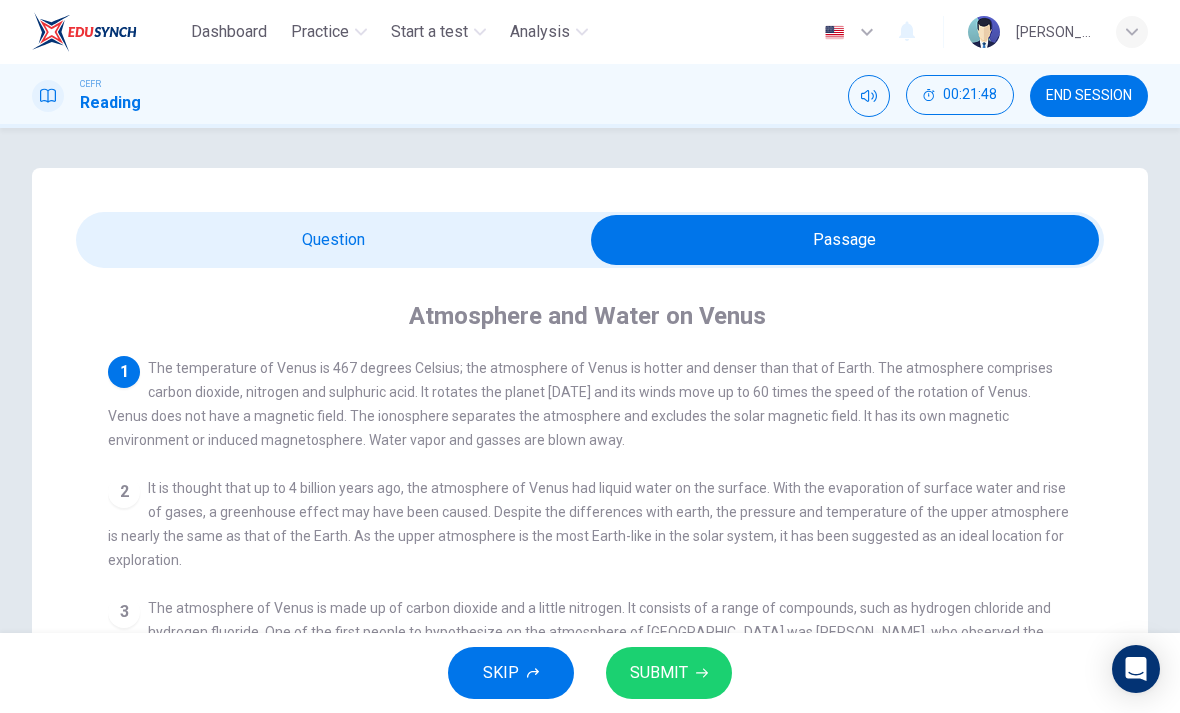 click at bounding box center (845, 240) 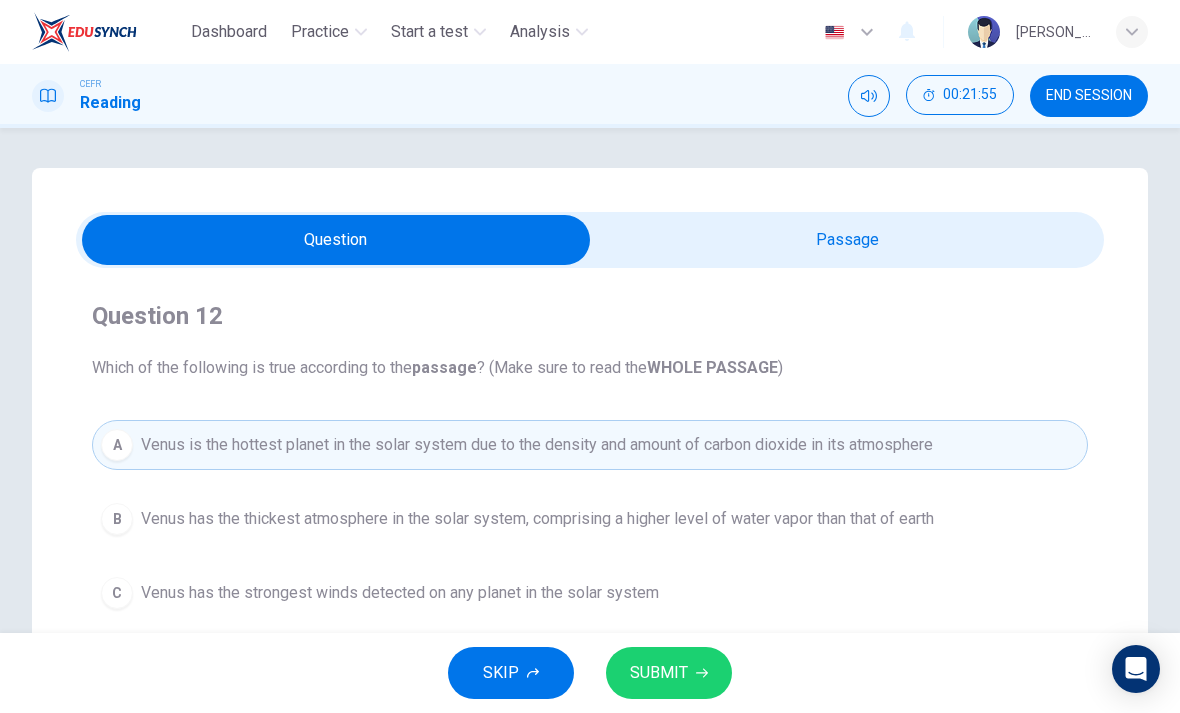 scroll, scrollTop: 0, scrollLeft: 0, axis: both 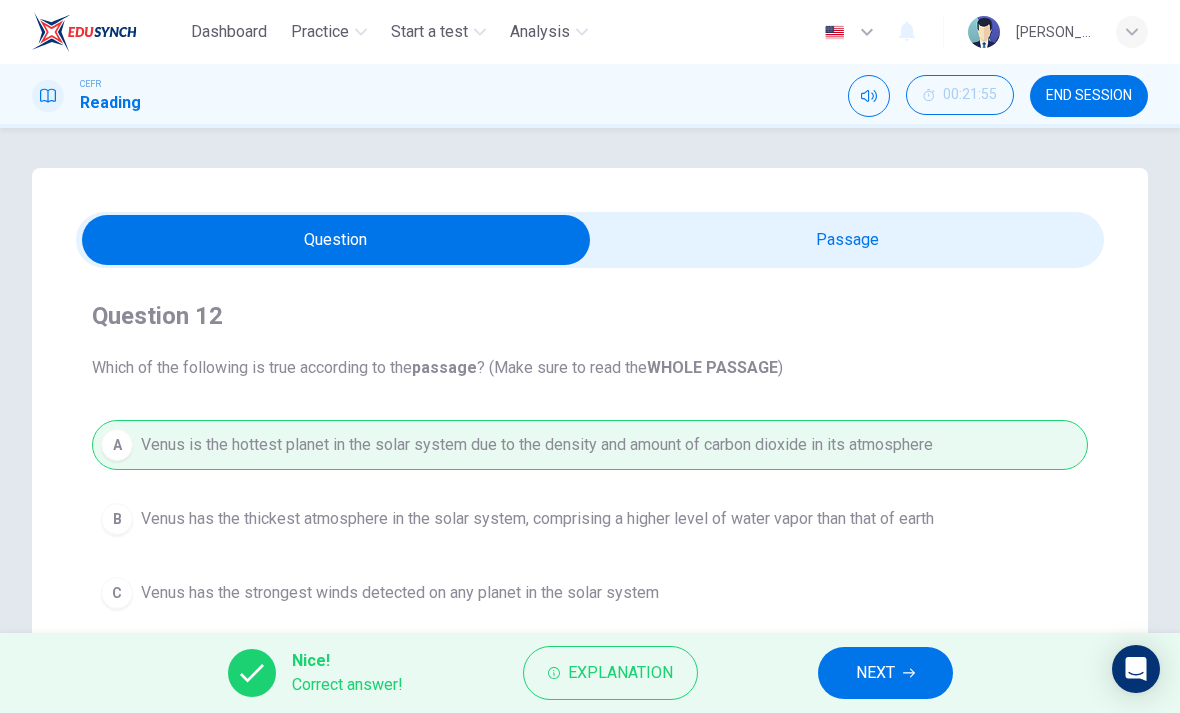 click on "NEXT" at bounding box center [875, 673] 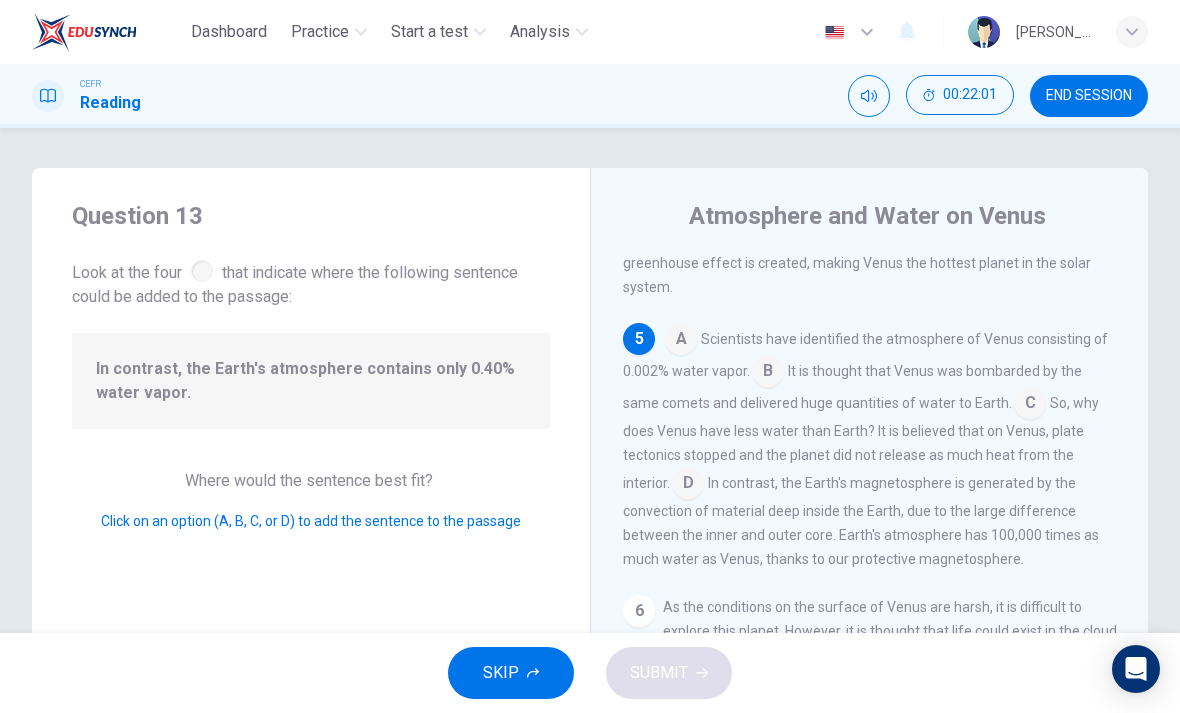 scroll, scrollTop: 867, scrollLeft: 0, axis: vertical 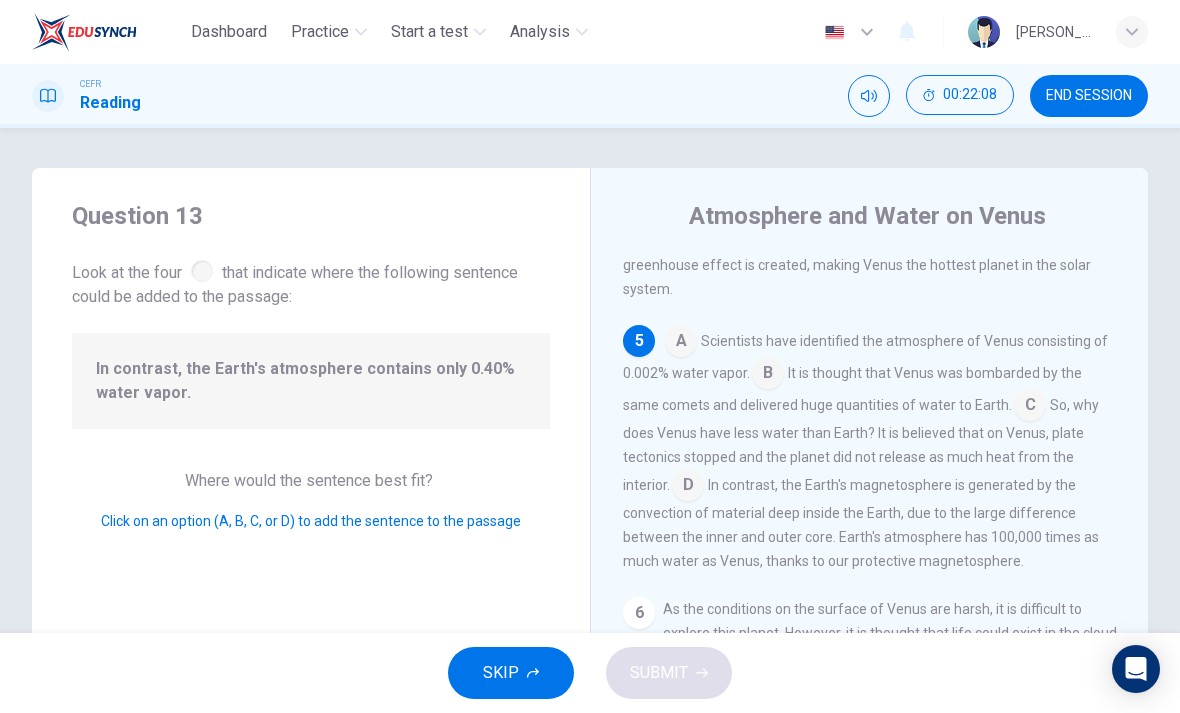 click at bounding box center (768, 375) 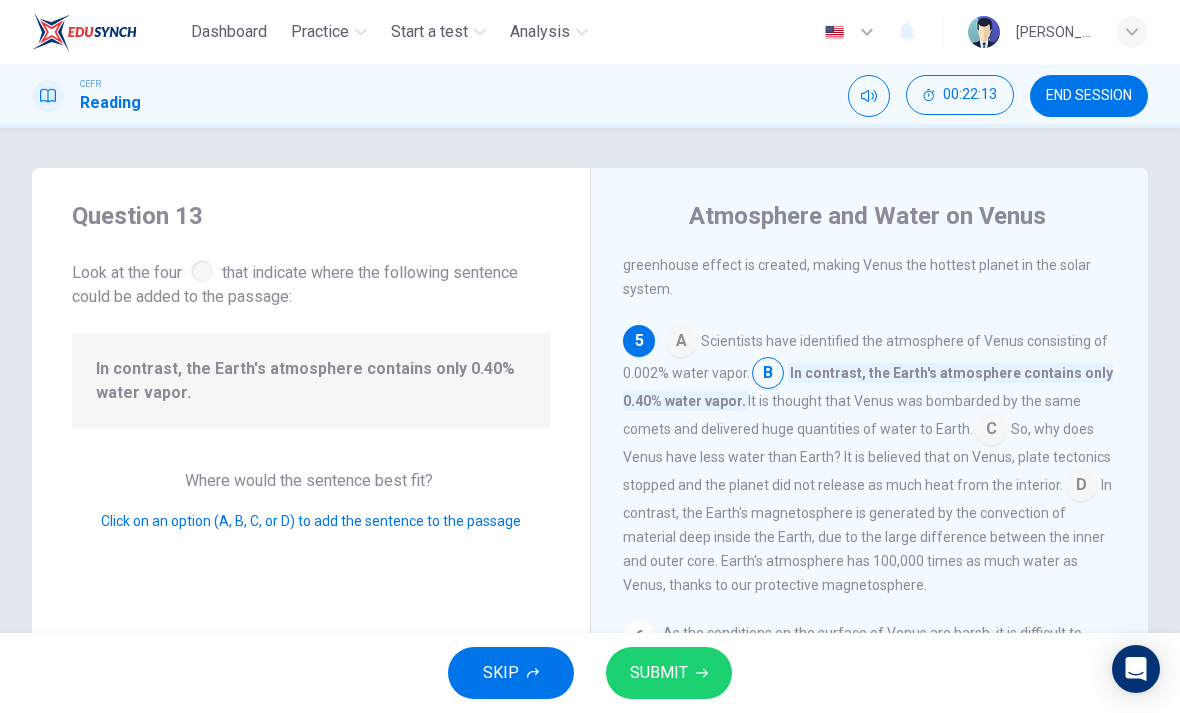click on "SUBMIT" at bounding box center (659, 673) 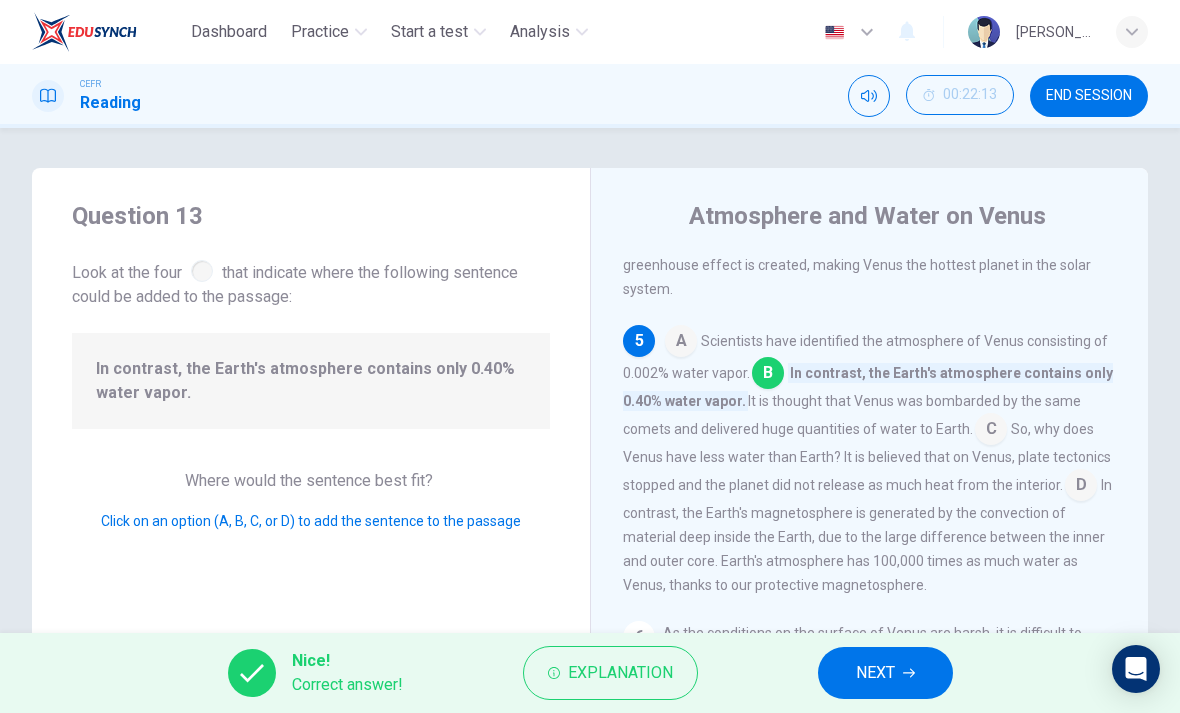 click on "NEXT" at bounding box center [885, 673] 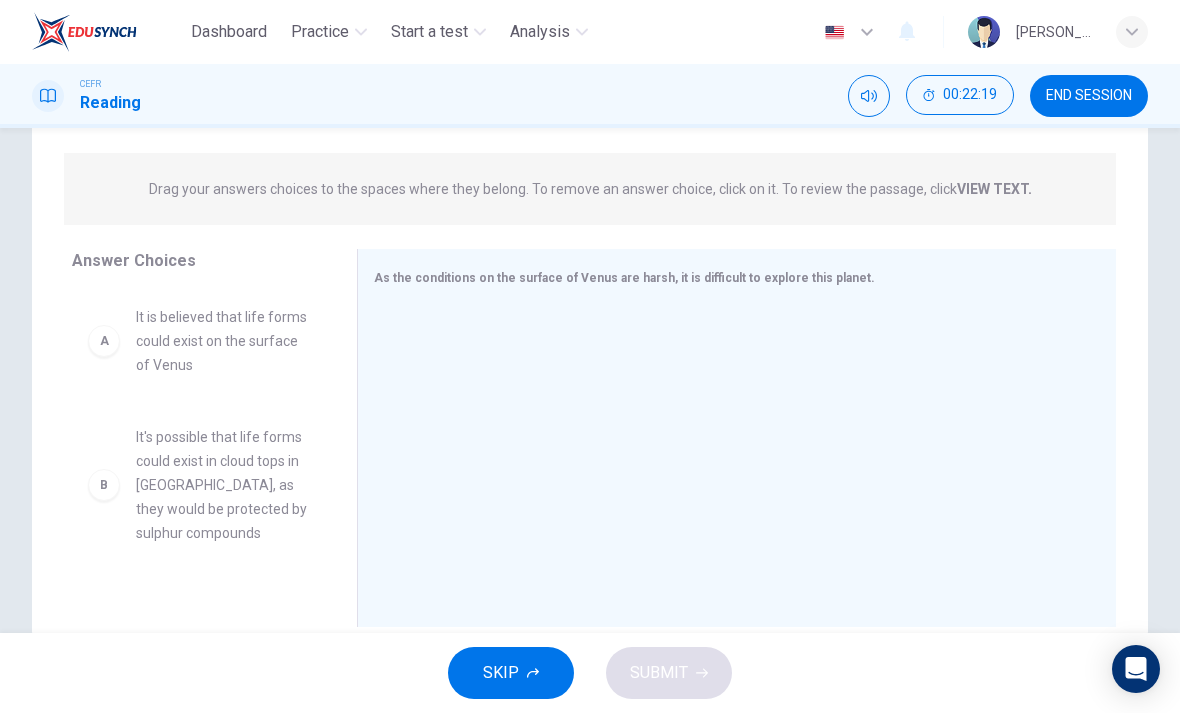 scroll, scrollTop: 225, scrollLeft: 0, axis: vertical 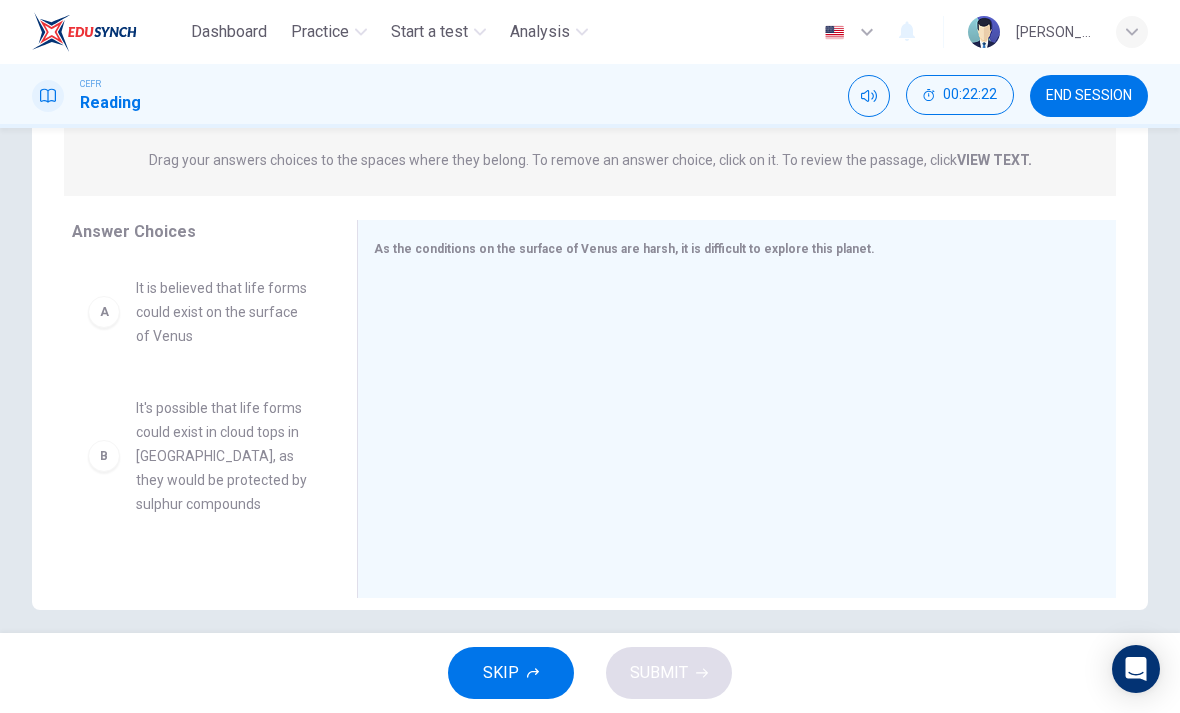 click on "It's possible that life forms could exist in cloud tops in [GEOGRAPHIC_DATA], as they would be protected by sulphur compounds" at bounding box center (222, 456) 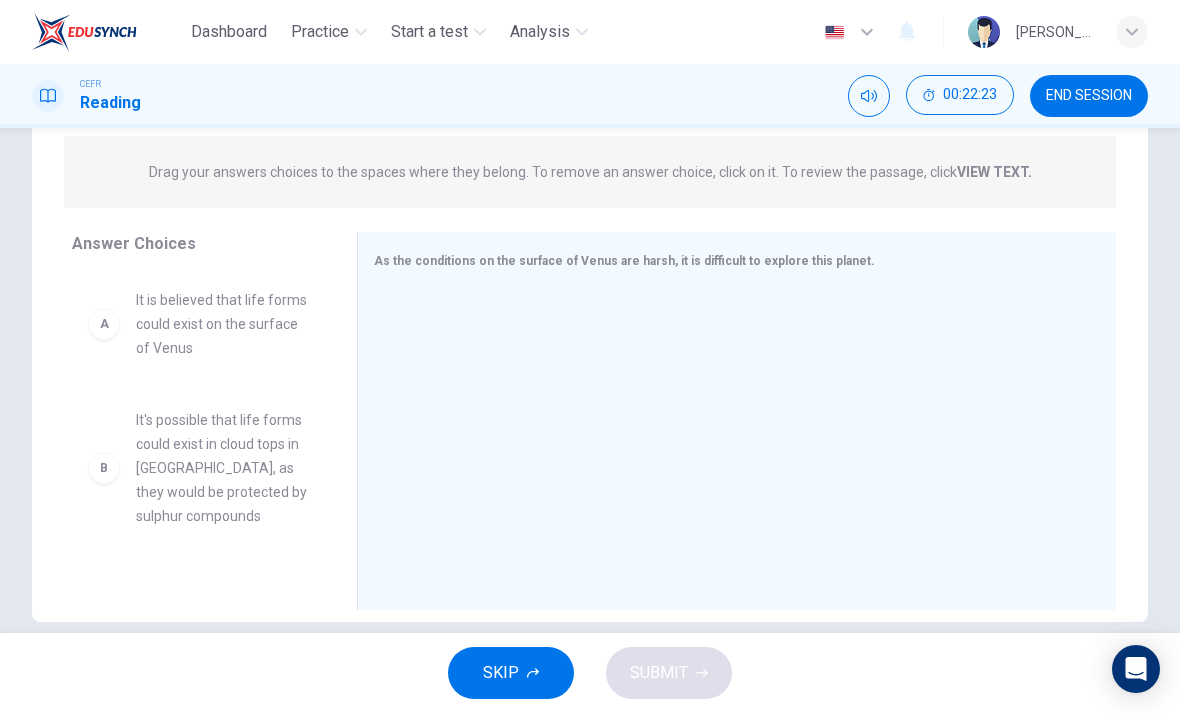 scroll, scrollTop: 240, scrollLeft: 0, axis: vertical 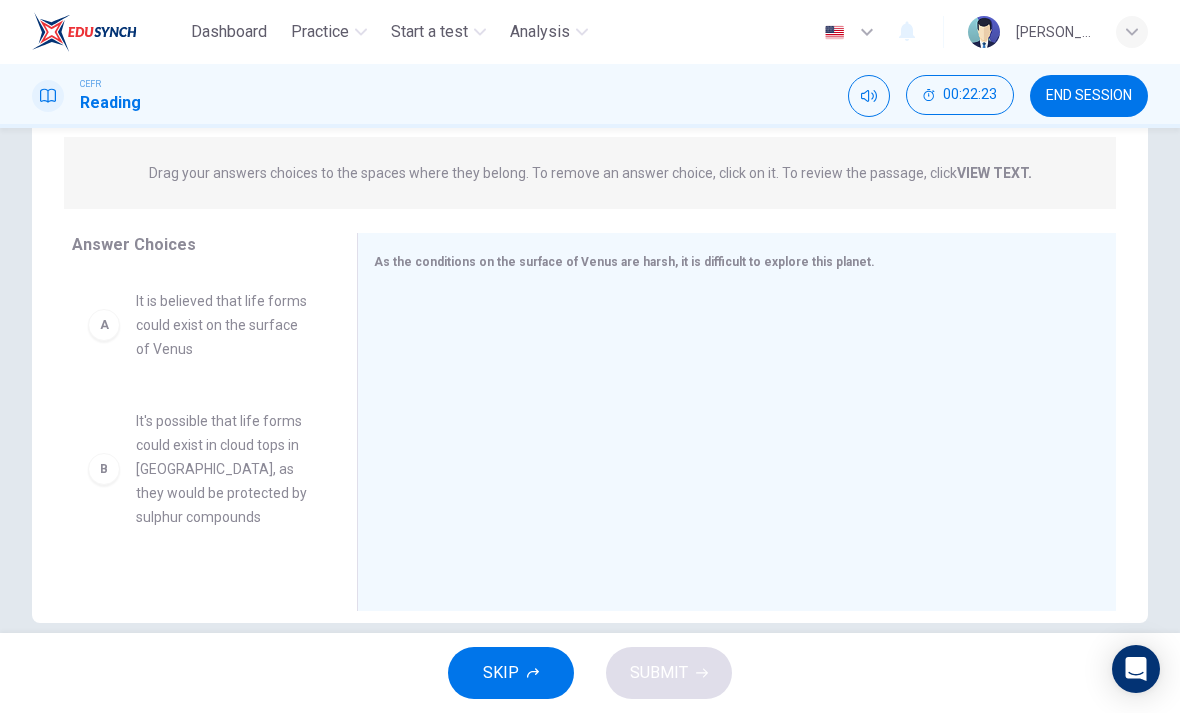 click on "It's possible that life forms could exist in cloud tops in [GEOGRAPHIC_DATA], as they would be protected by sulphur compounds" at bounding box center [222, 469] 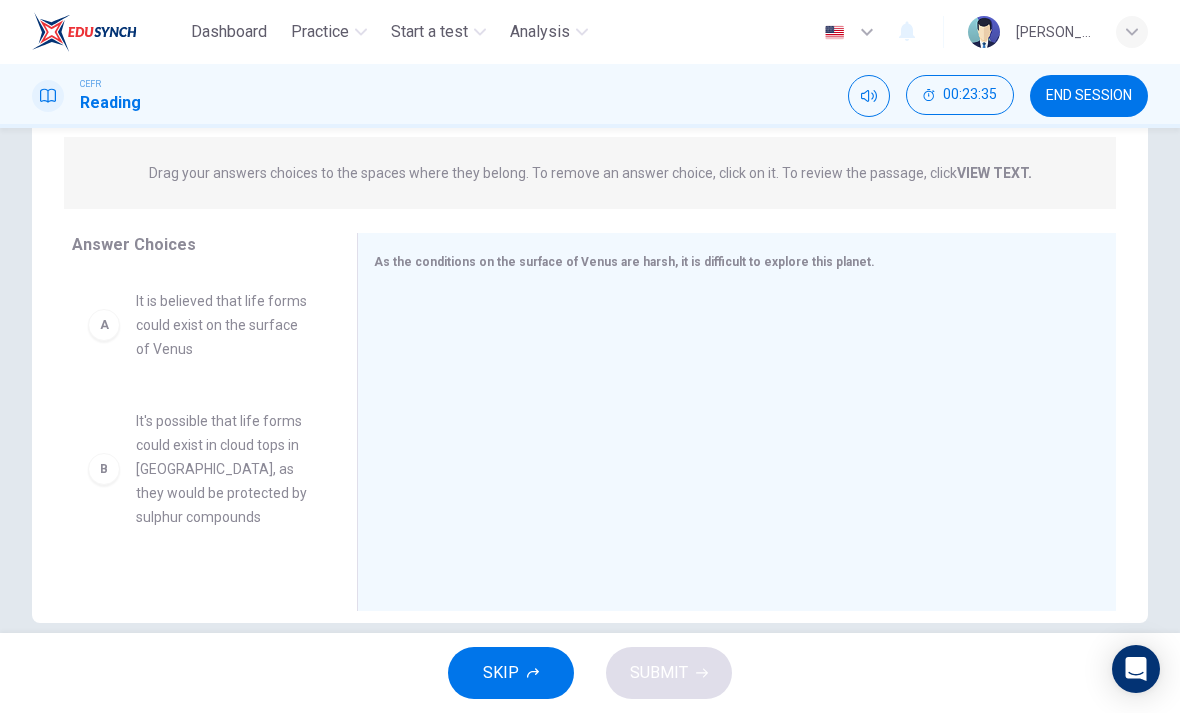 scroll, scrollTop: 0, scrollLeft: 0, axis: both 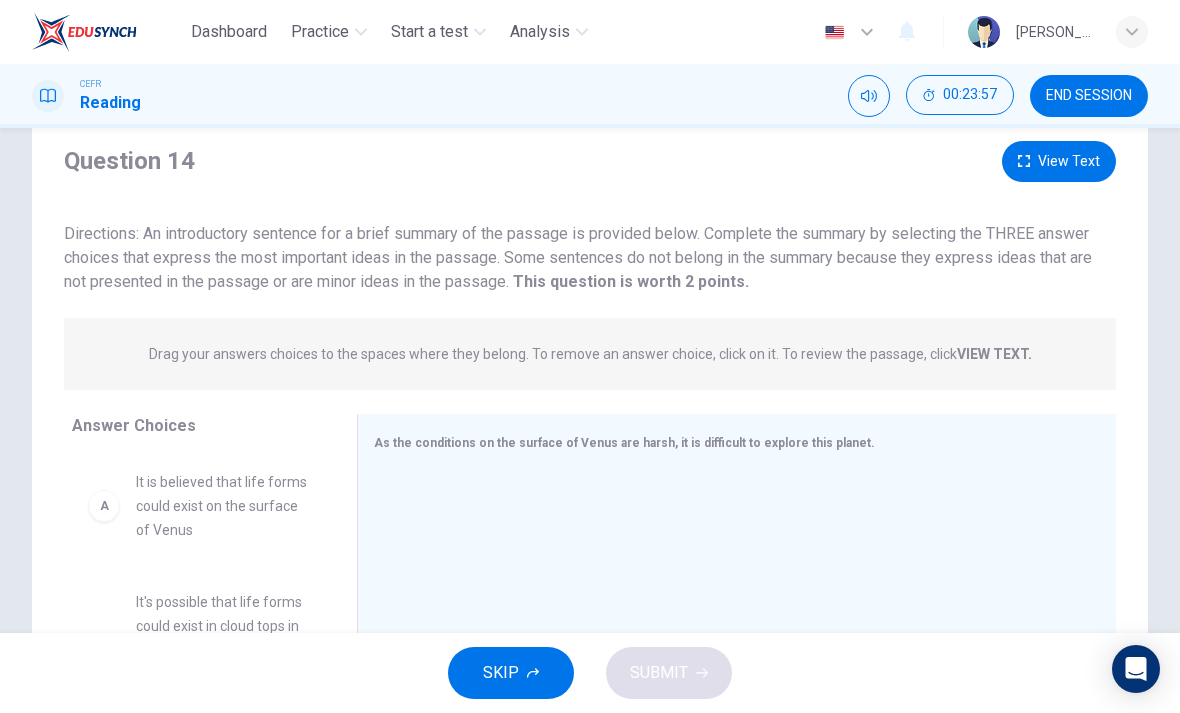 click 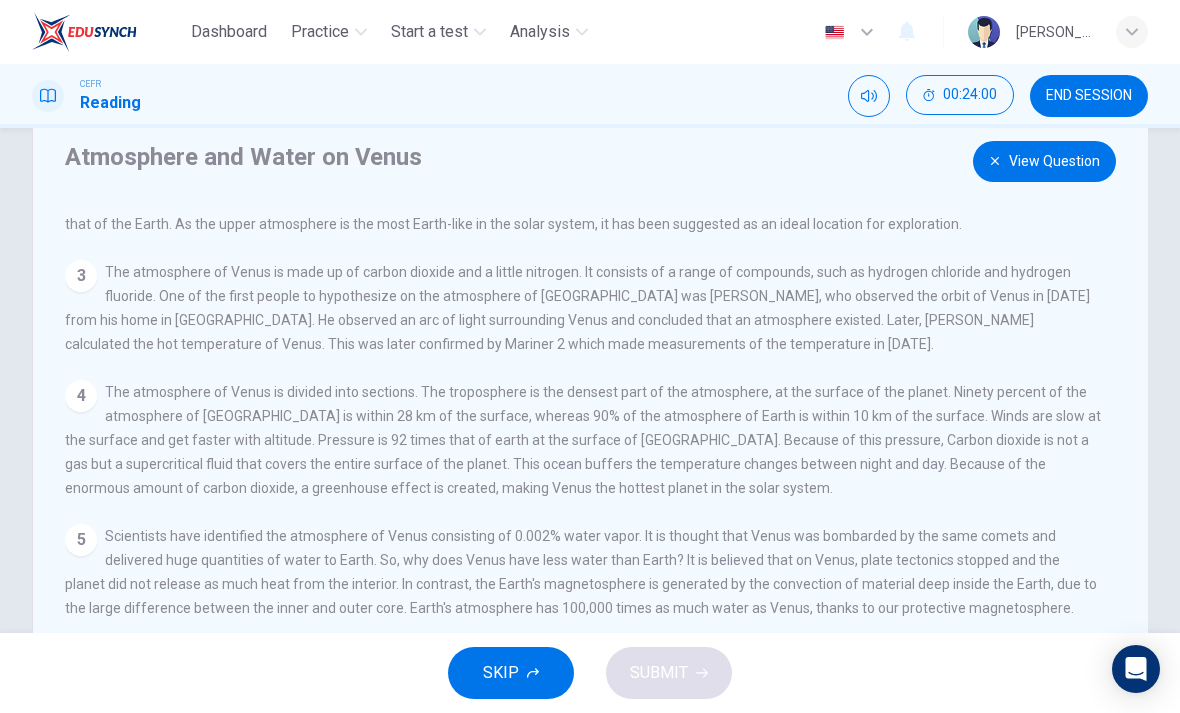 scroll, scrollTop: 194, scrollLeft: 0, axis: vertical 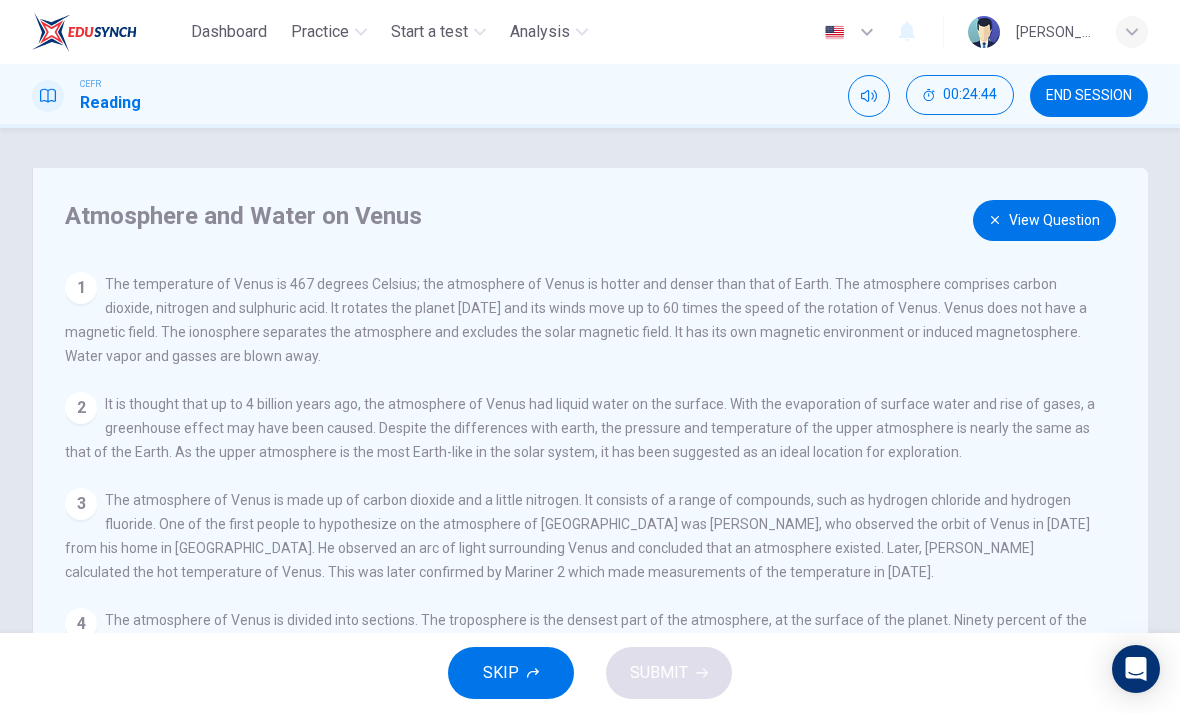 click on "View Question" at bounding box center [1044, 220] 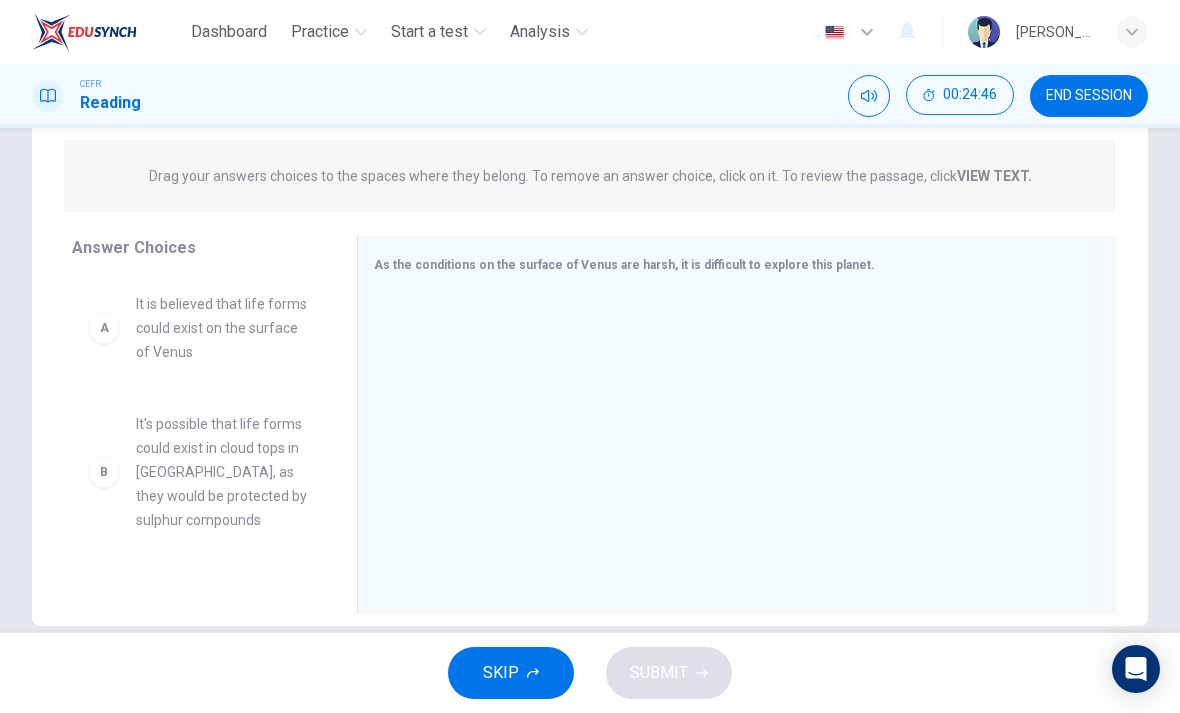 scroll, scrollTop: 241, scrollLeft: 0, axis: vertical 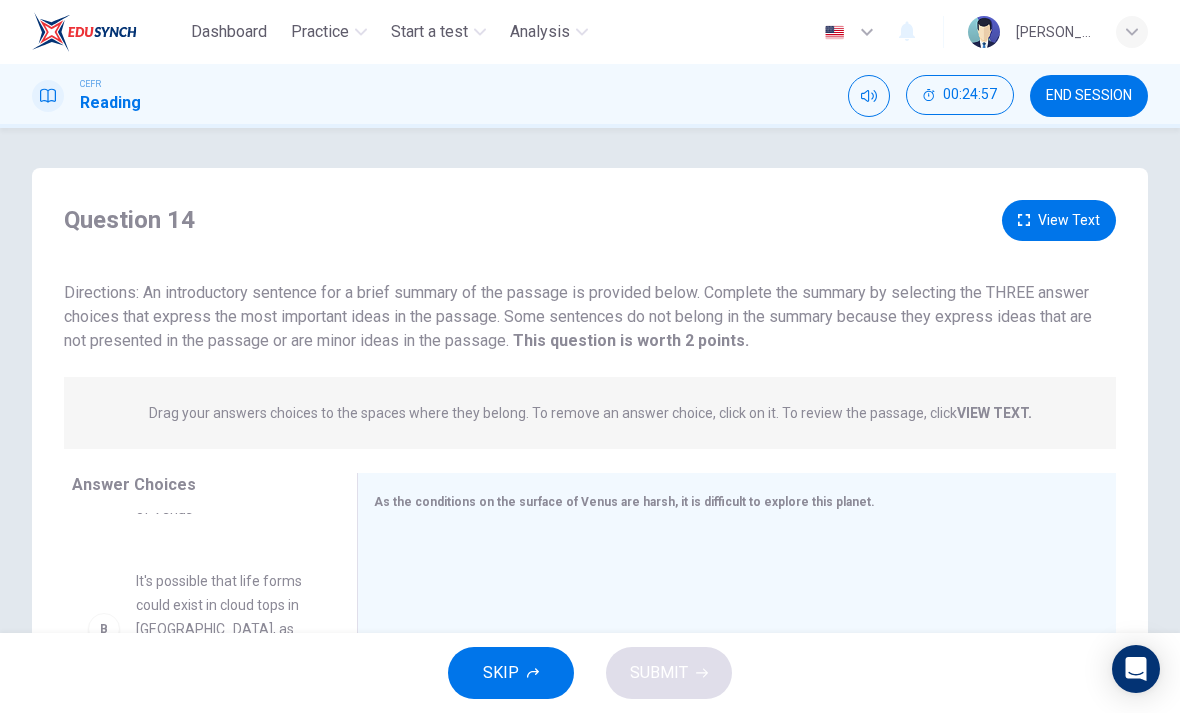 click on "View Text" at bounding box center (1059, 220) 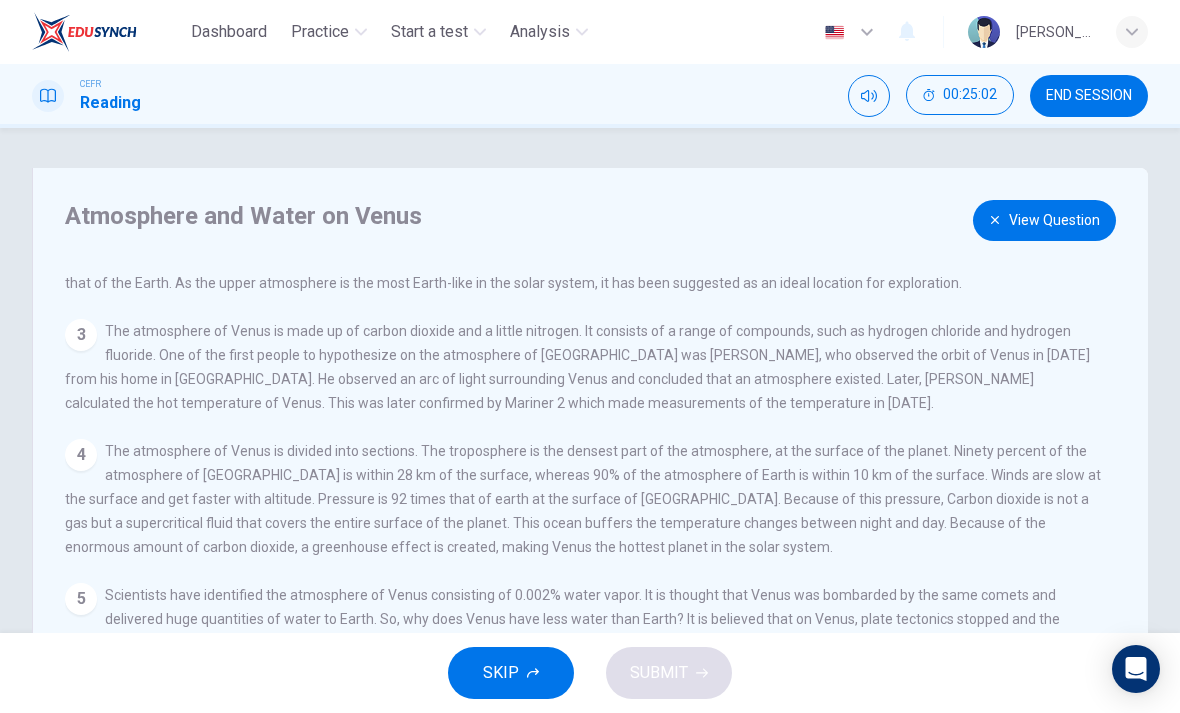 scroll, scrollTop: 194, scrollLeft: 0, axis: vertical 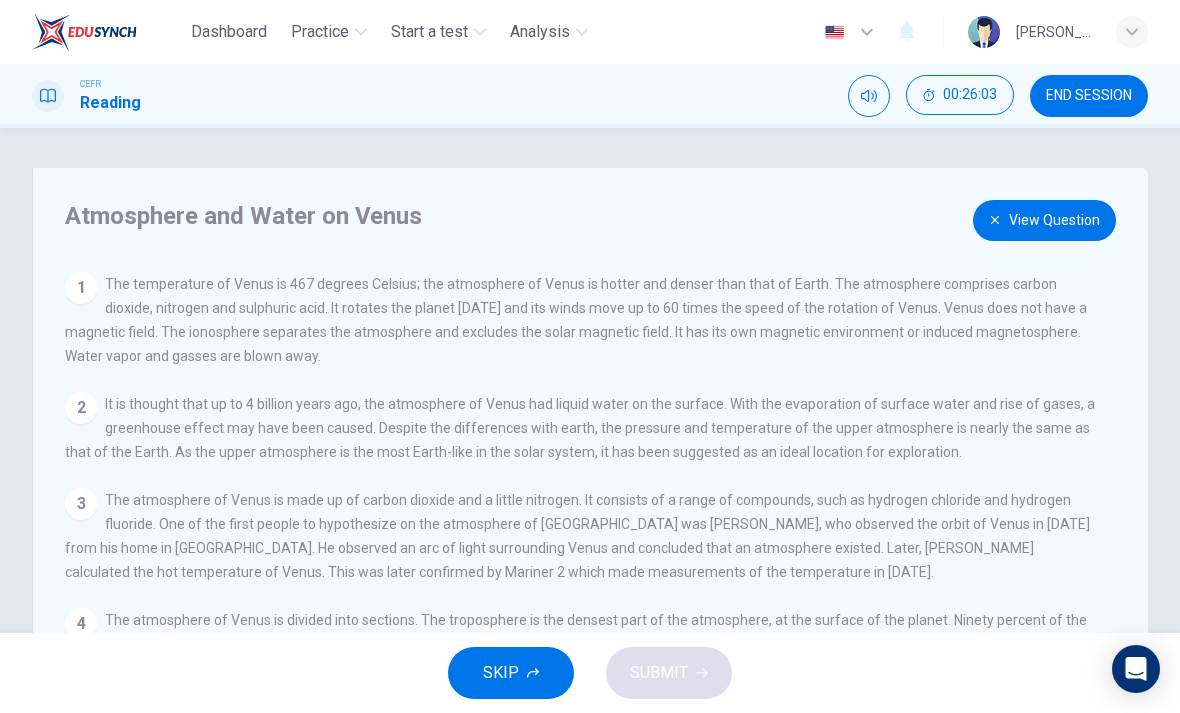 click on "View Question" at bounding box center (1044, 220) 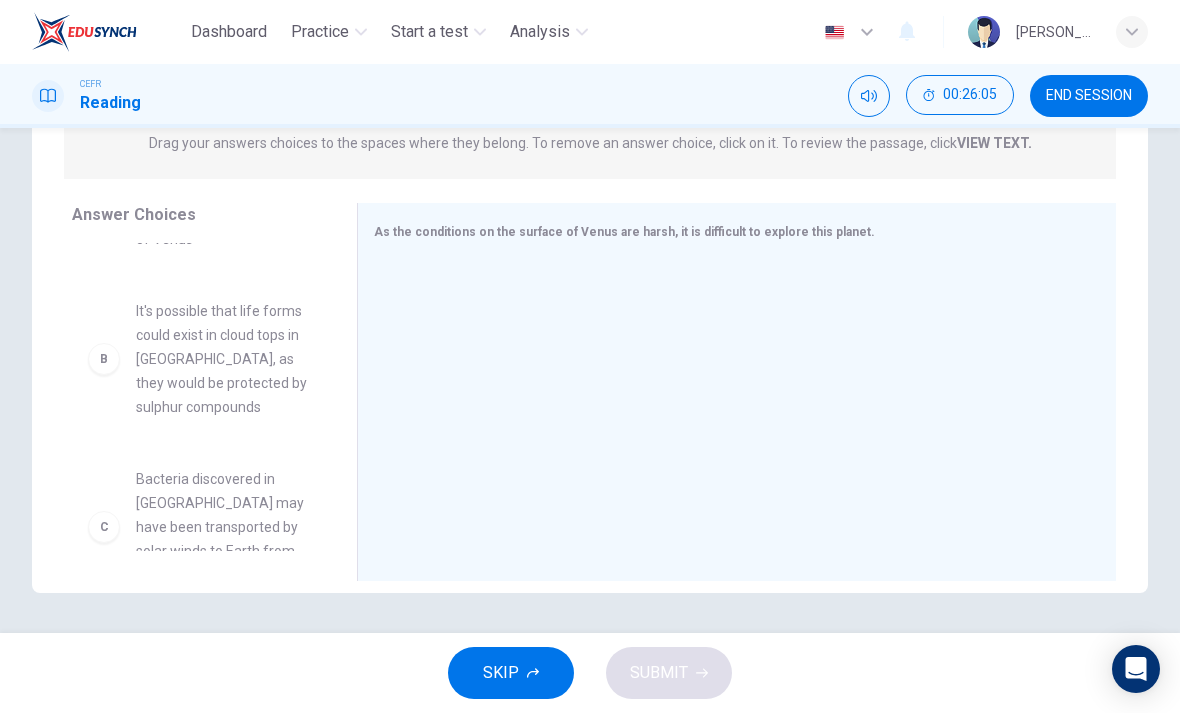 scroll, scrollTop: 270, scrollLeft: 0, axis: vertical 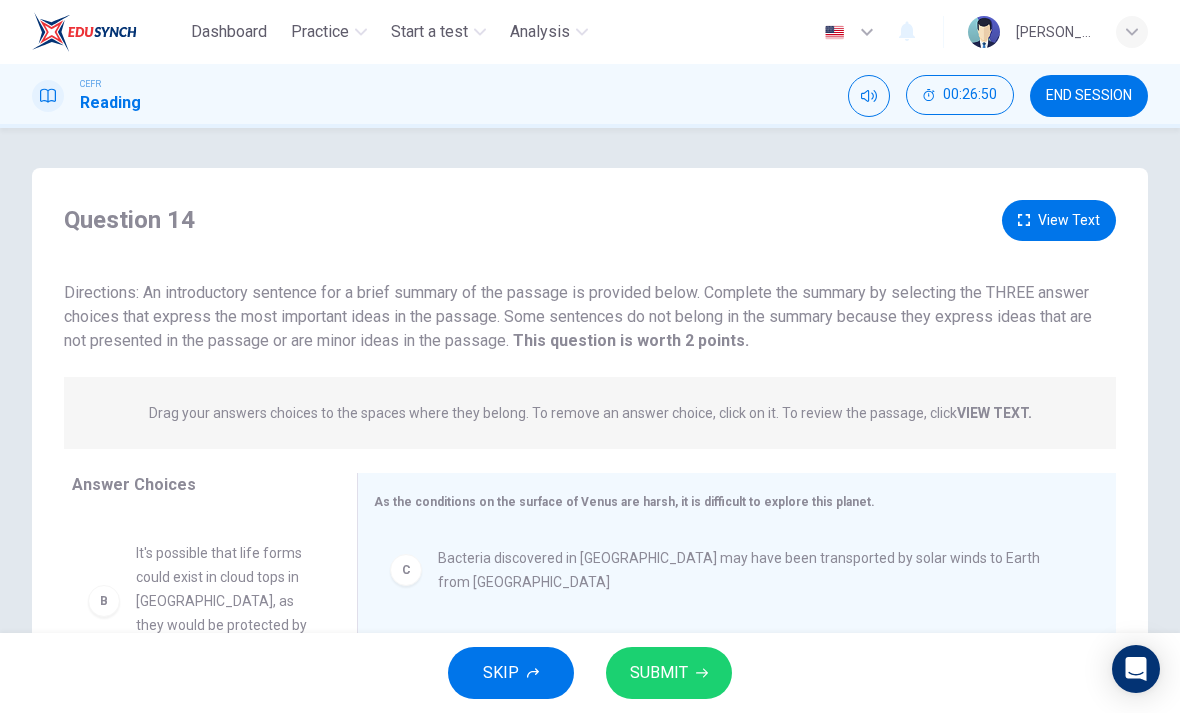 click on "View Text" at bounding box center [1059, 220] 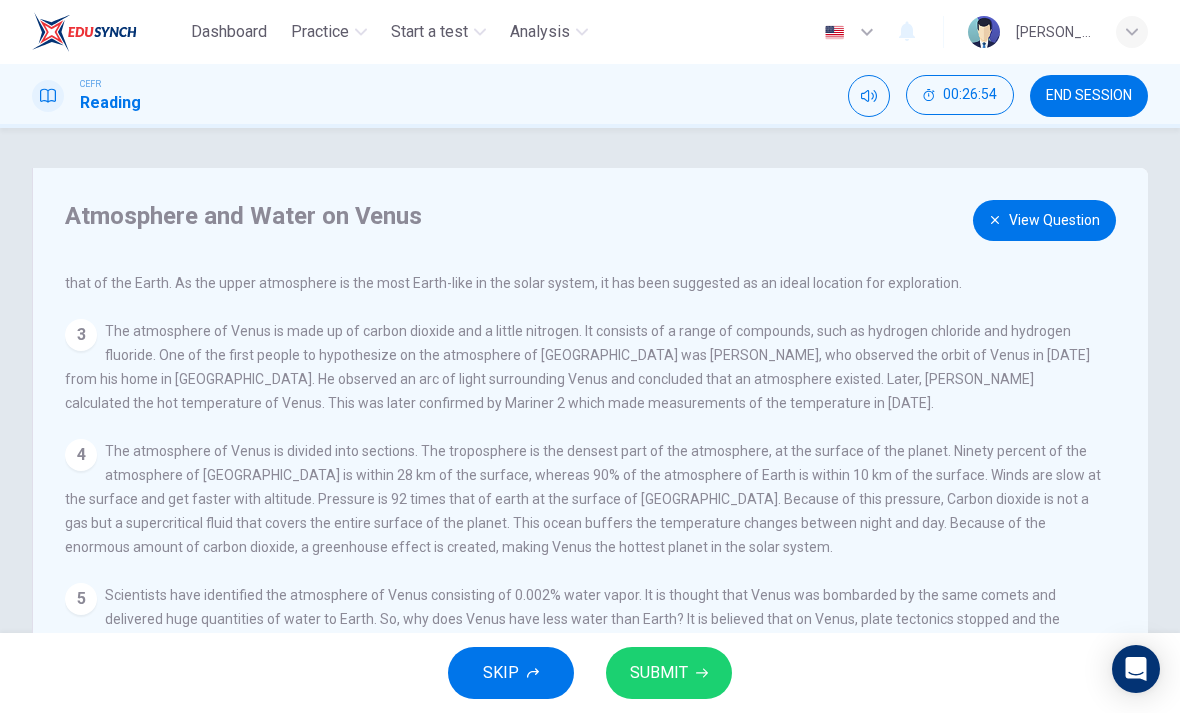 scroll, scrollTop: 194, scrollLeft: 0, axis: vertical 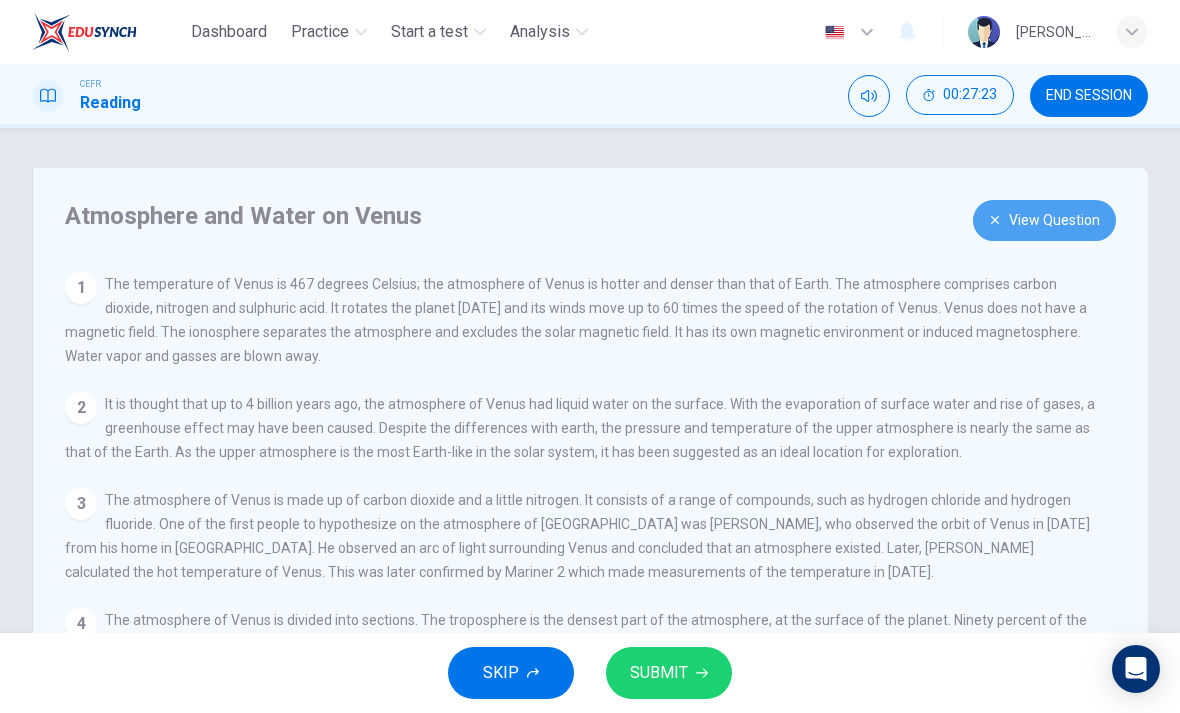 click on "View Question" at bounding box center [1044, 220] 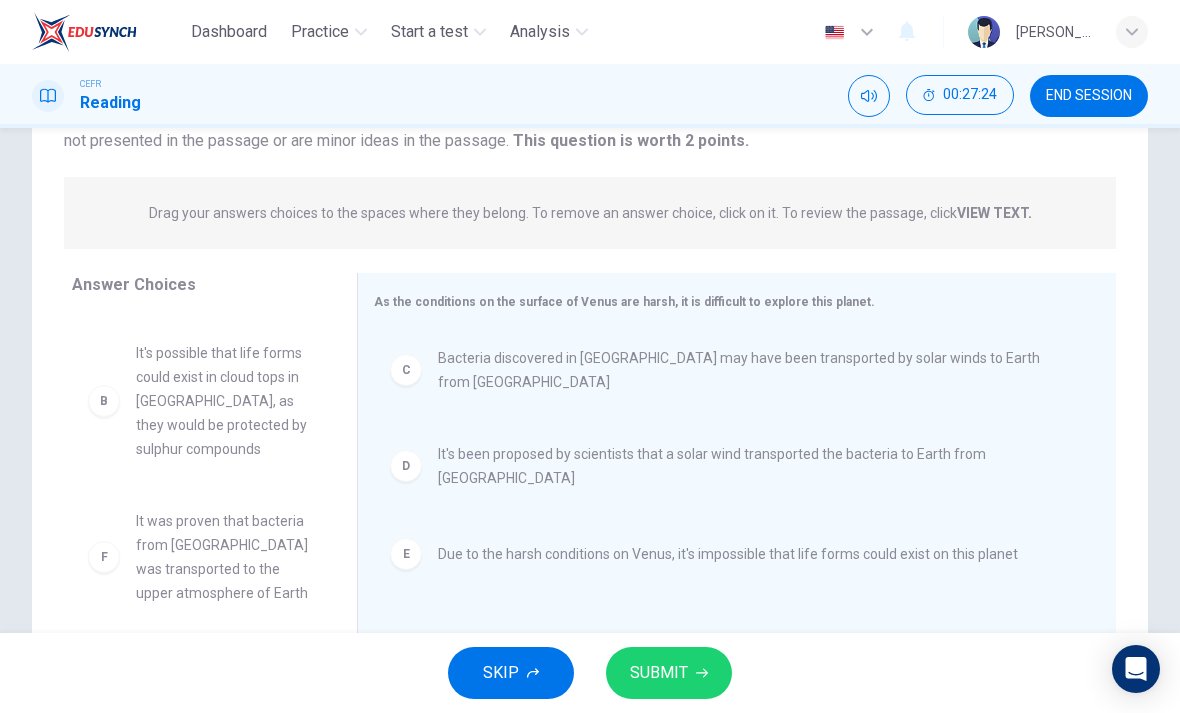 scroll, scrollTop: 199, scrollLeft: 0, axis: vertical 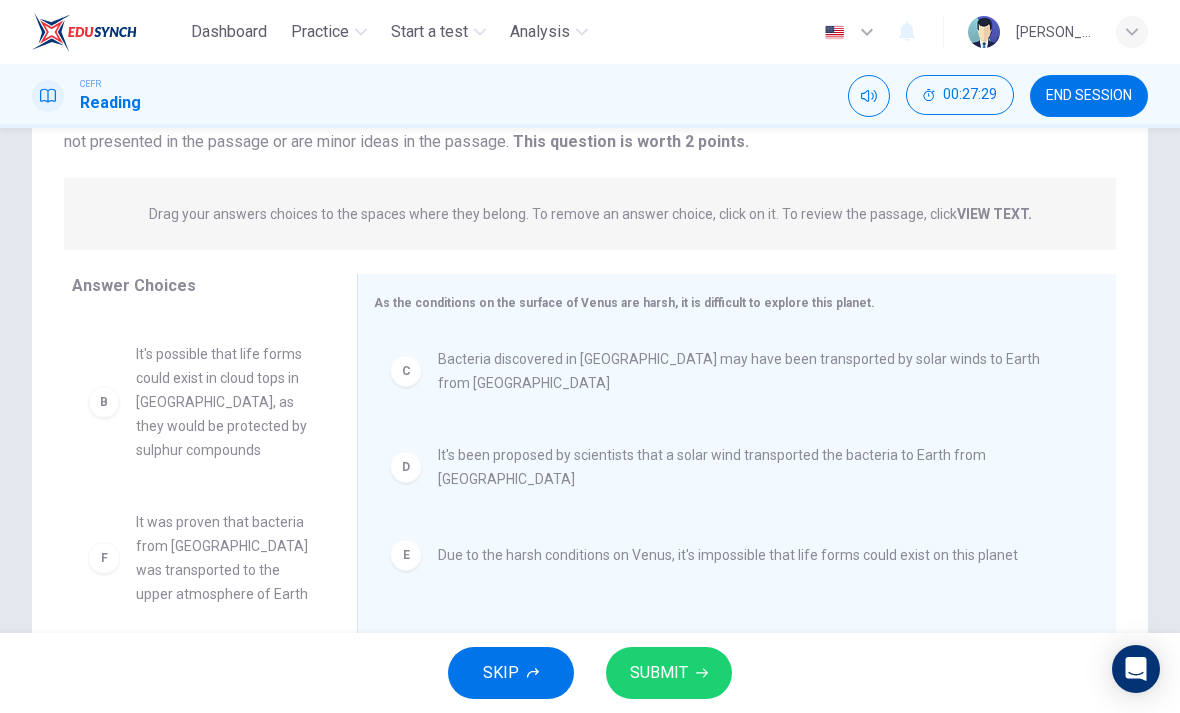 click on "E" at bounding box center [406, 555] 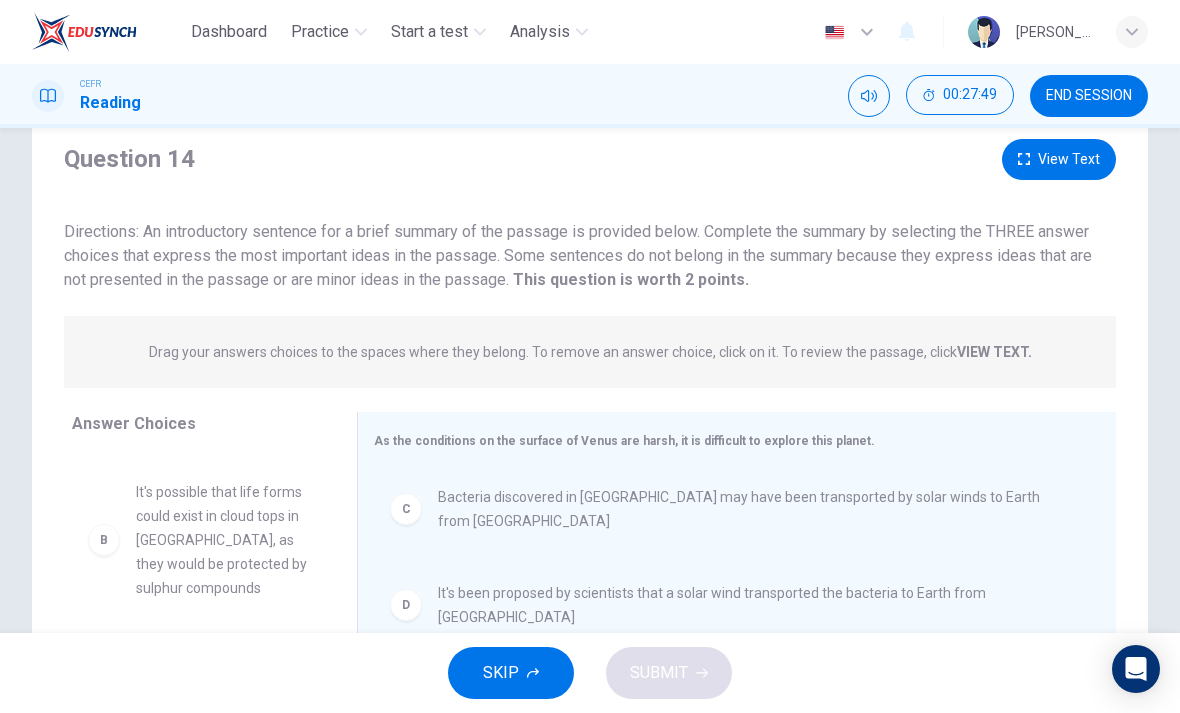 scroll, scrollTop: 69, scrollLeft: 0, axis: vertical 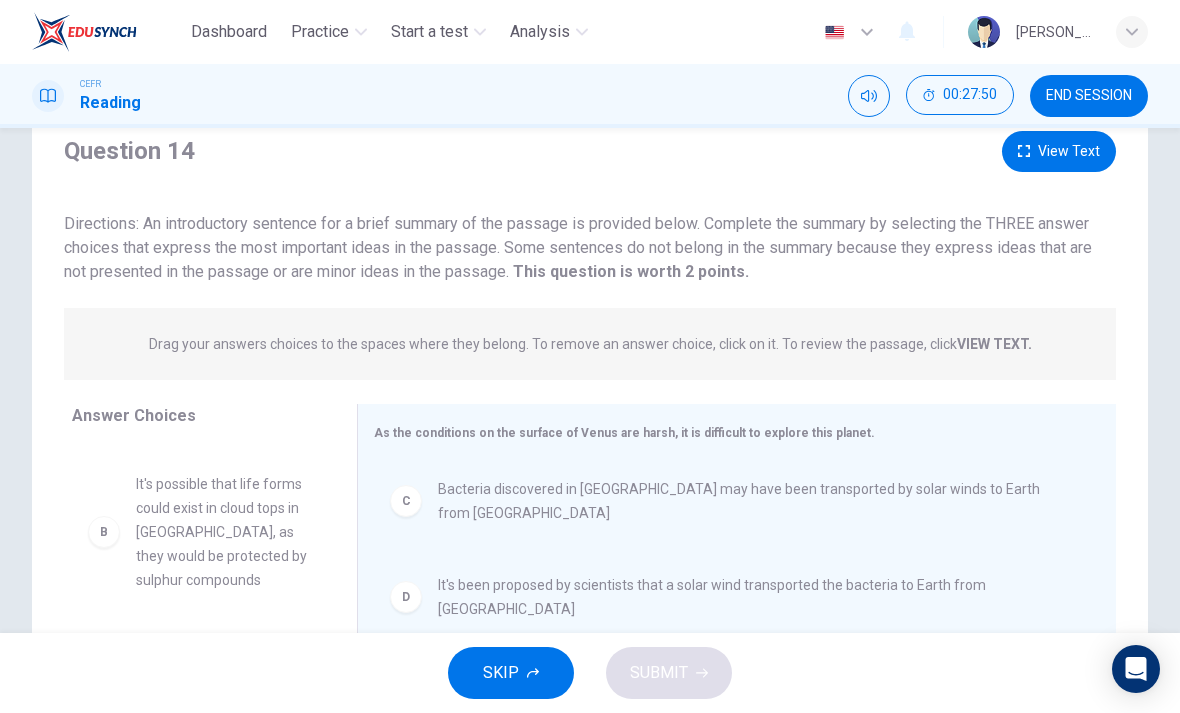 click on "View Text" at bounding box center [1059, 151] 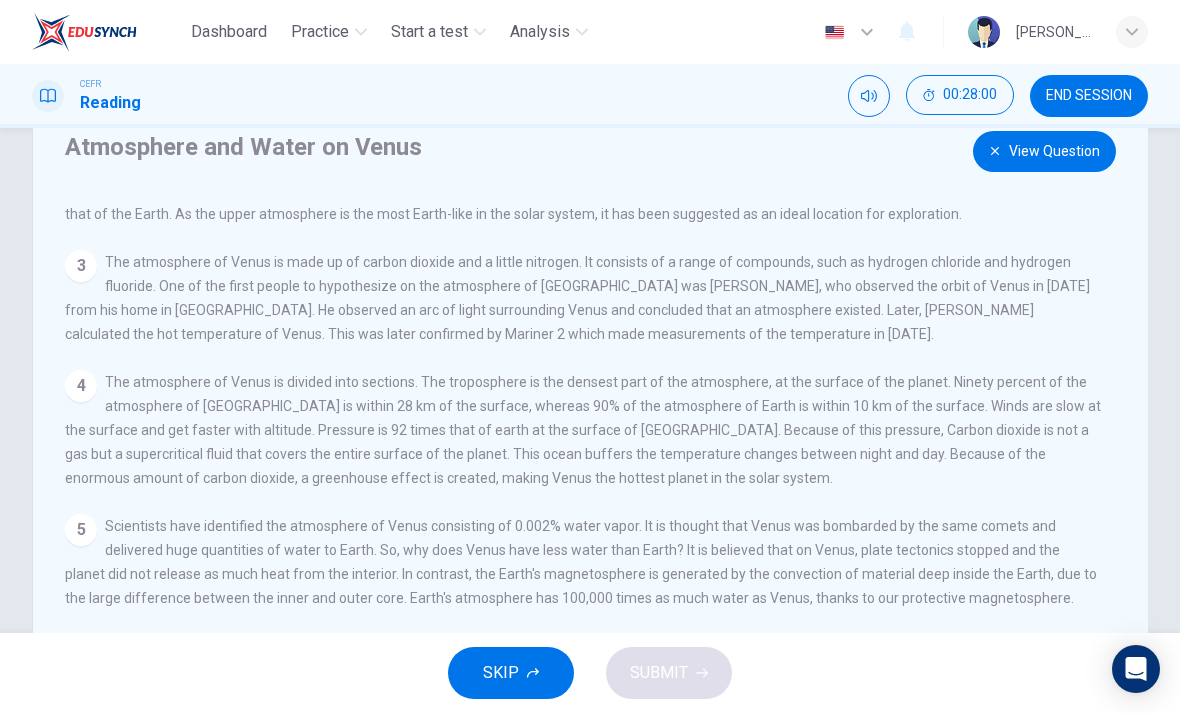 scroll, scrollTop: 194, scrollLeft: 0, axis: vertical 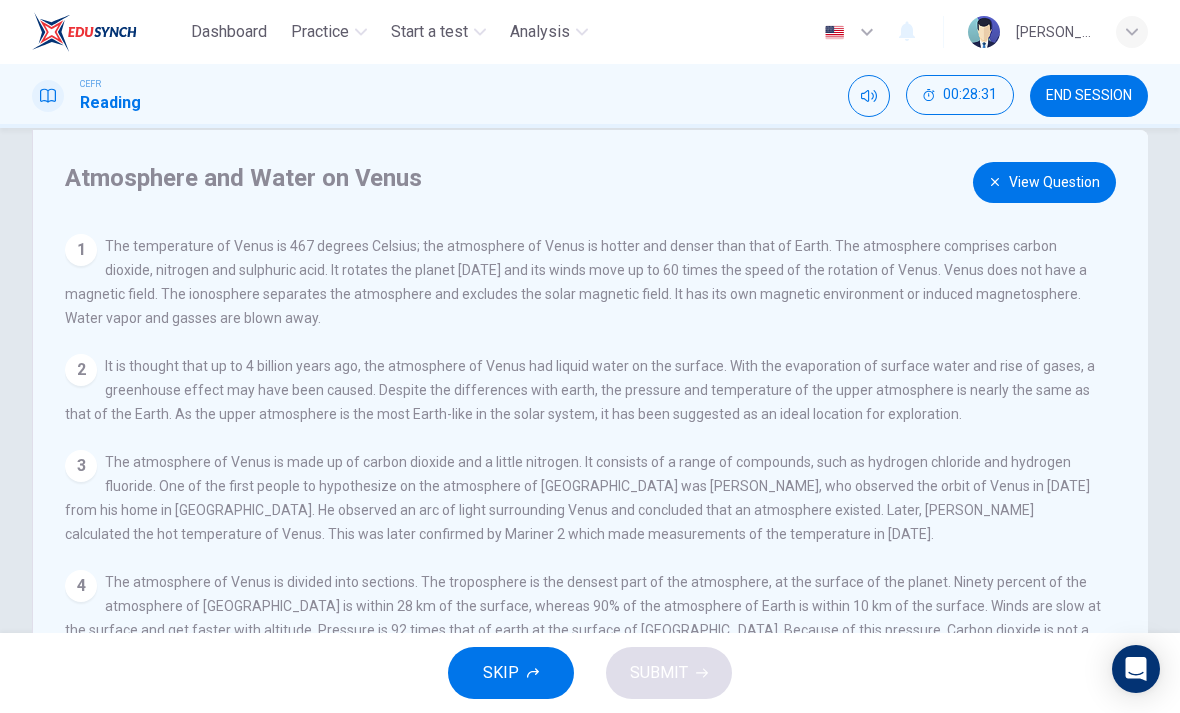 click on "View Question" at bounding box center [1044, 182] 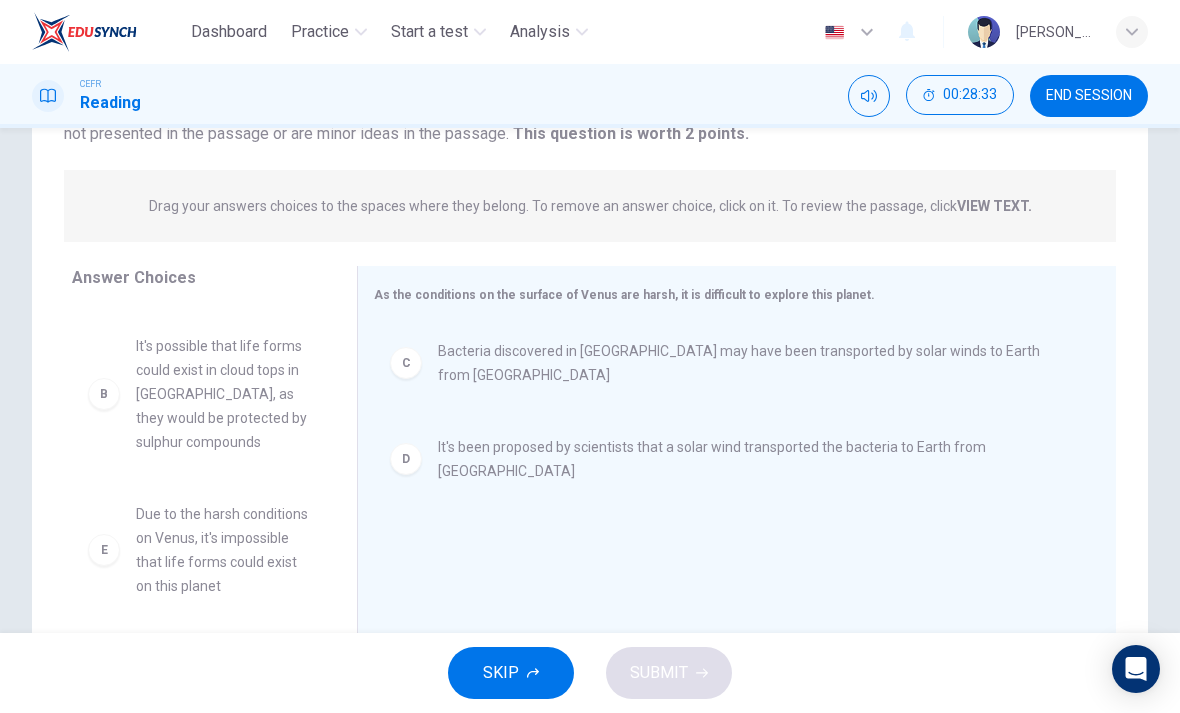 scroll, scrollTop: 208, scrollLeft: 0, axis: vertical 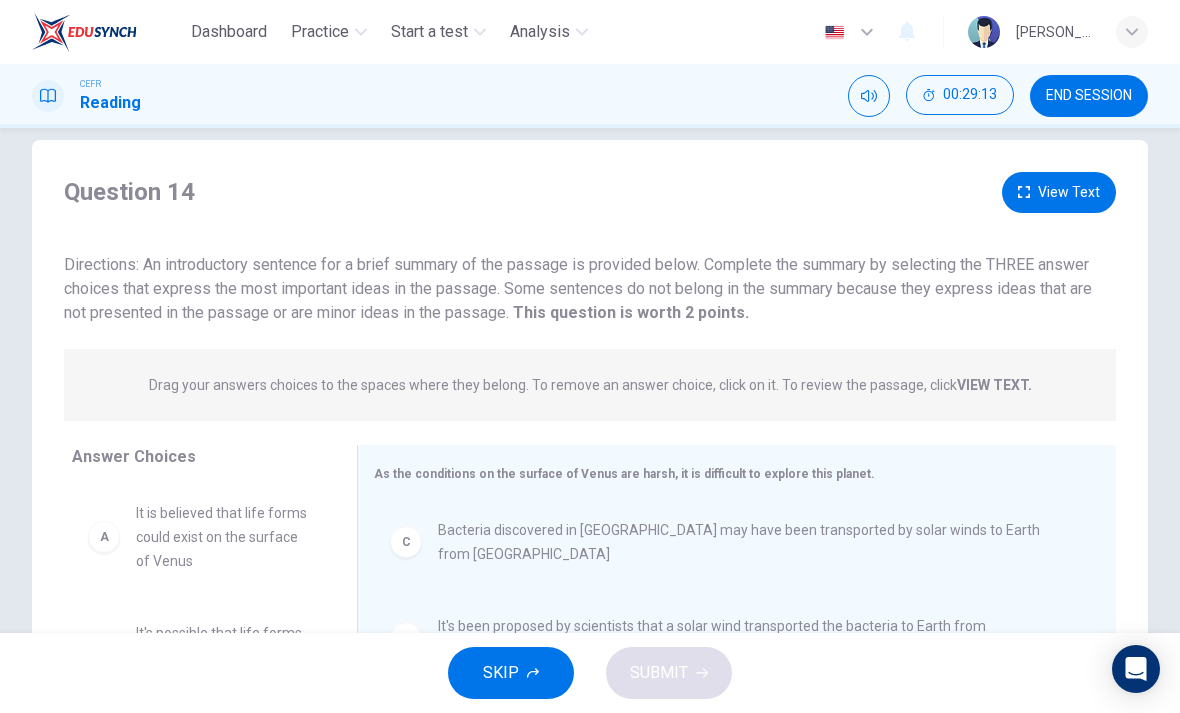 click on "View Text" at bounding box center [1059, 192] 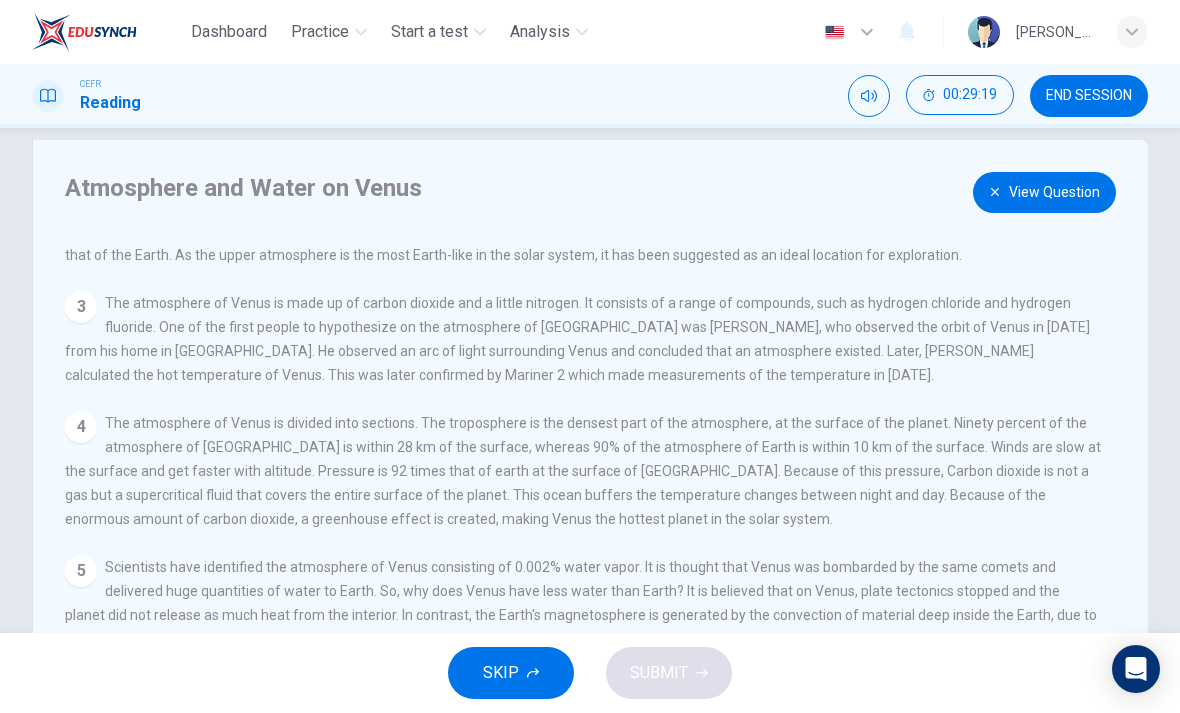 scroll, scrollTop: 194, scrollLeft: 0, axis: vertical 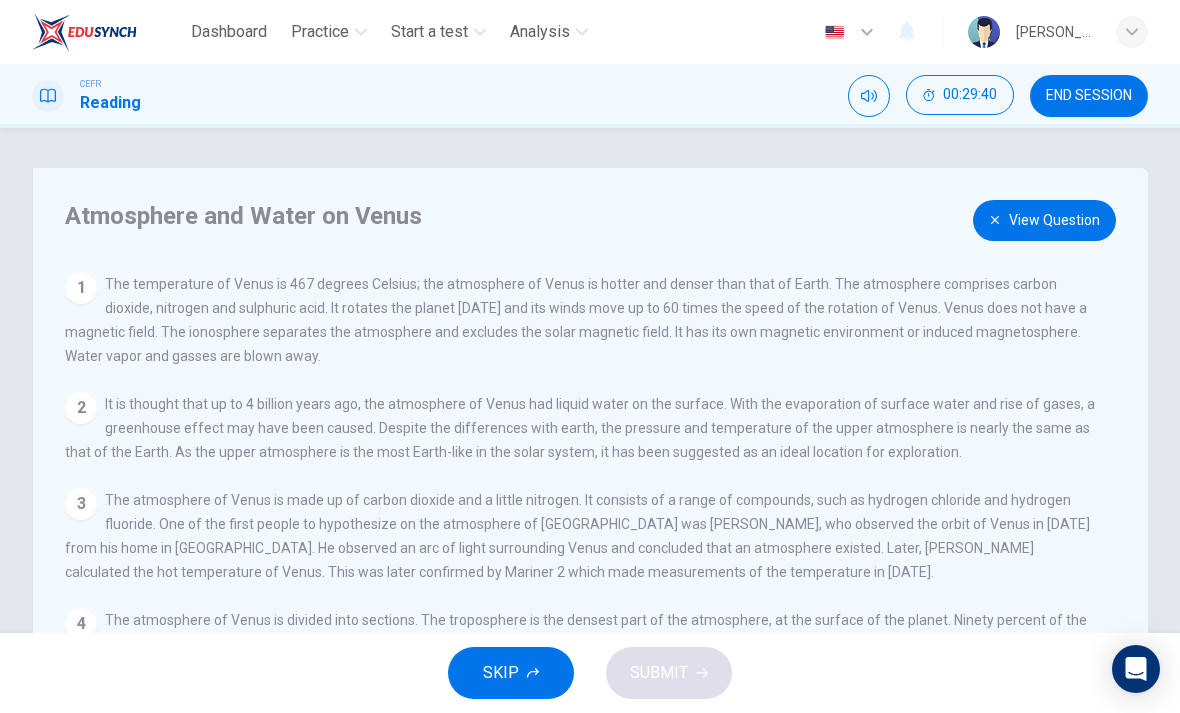 click on "View Question" at bounding box center (1044, 220) 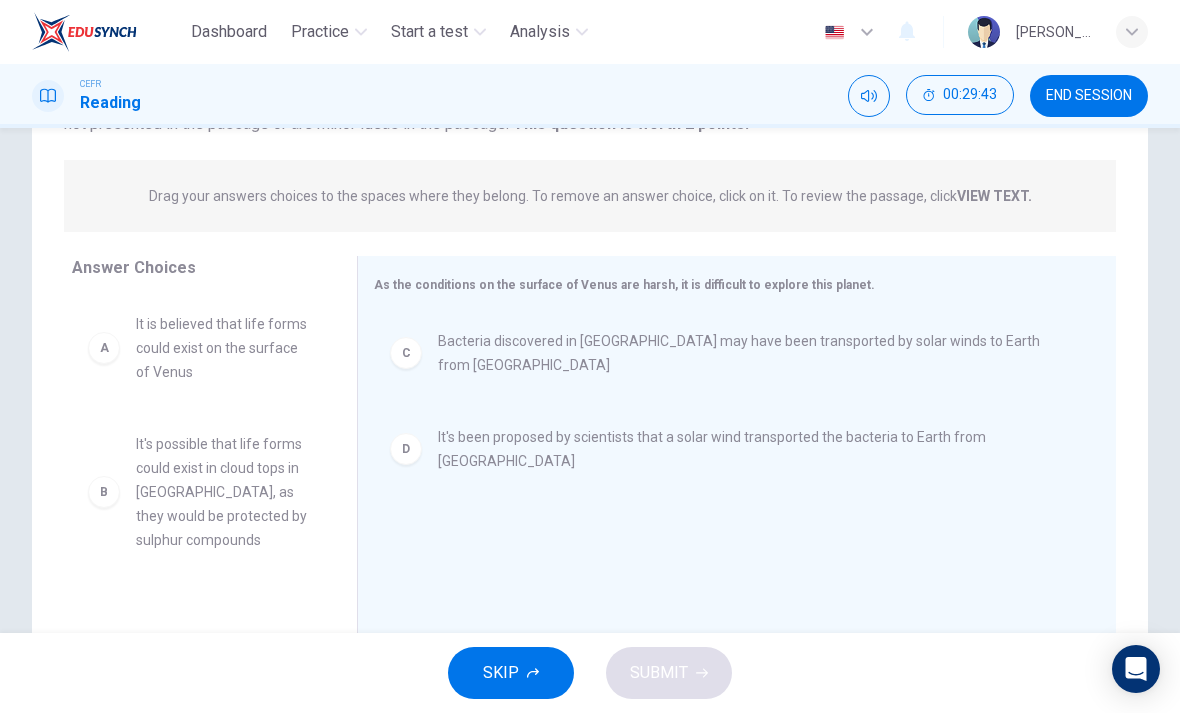 scroll, scrollTop: 222, scrollLeft: 0, axis: vertical 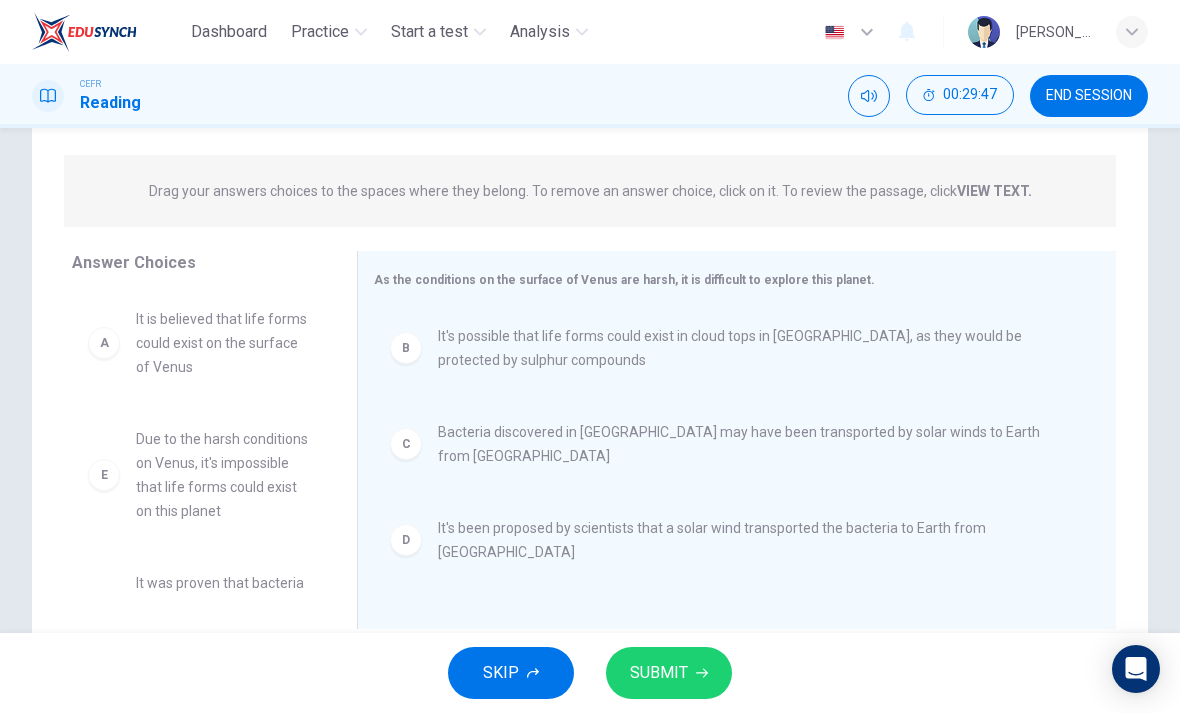 click 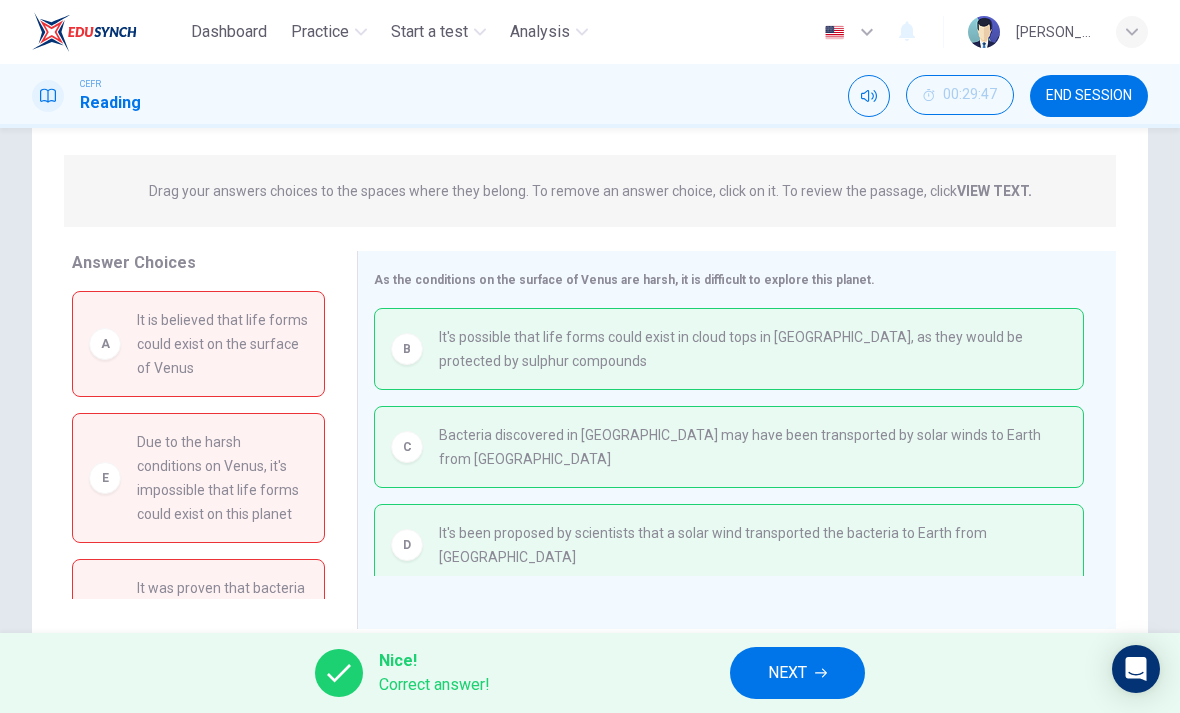 click on "NEXT" at bounding box center [797, 673] 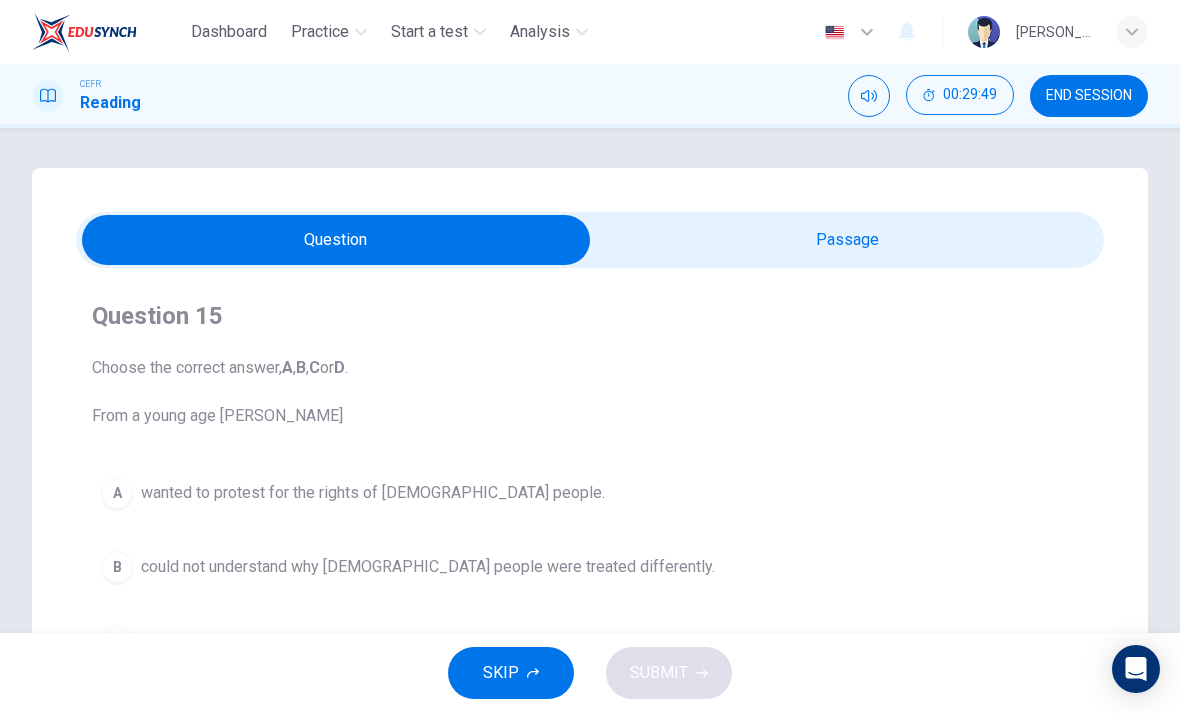 click on "END SESSION" at bounding box center [1089, 96] 